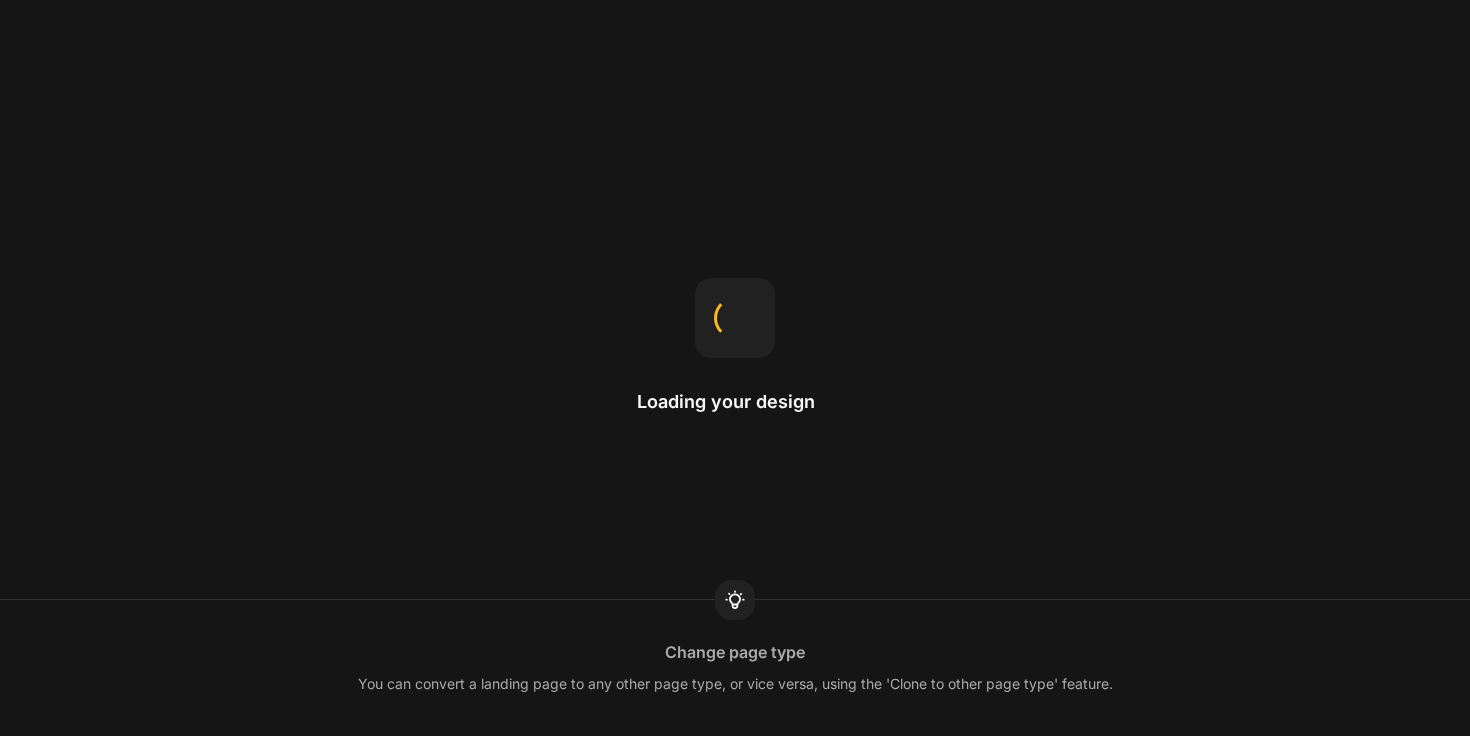 scroll, scrollTop: 0, scrollLeft: 0, axis: both 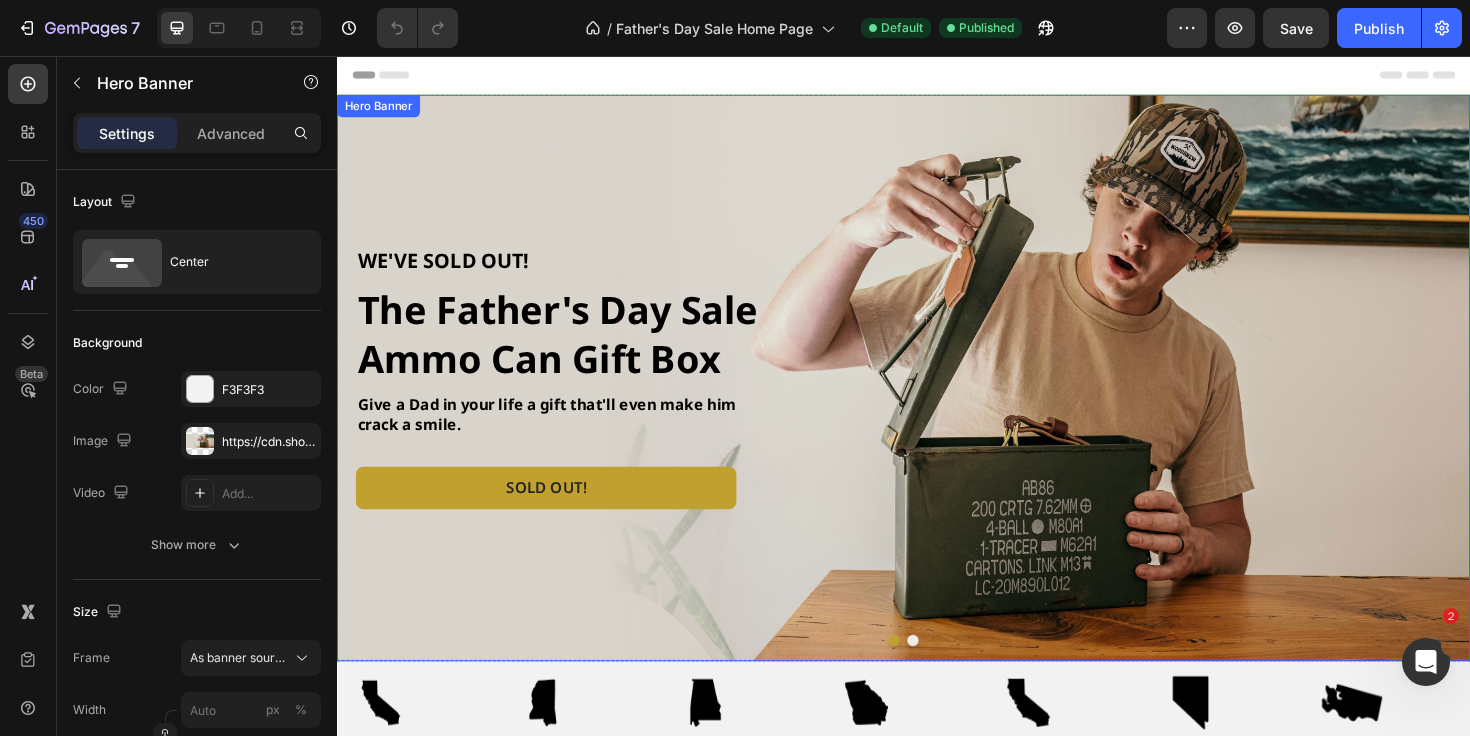 click at bounding box center [937, 397] 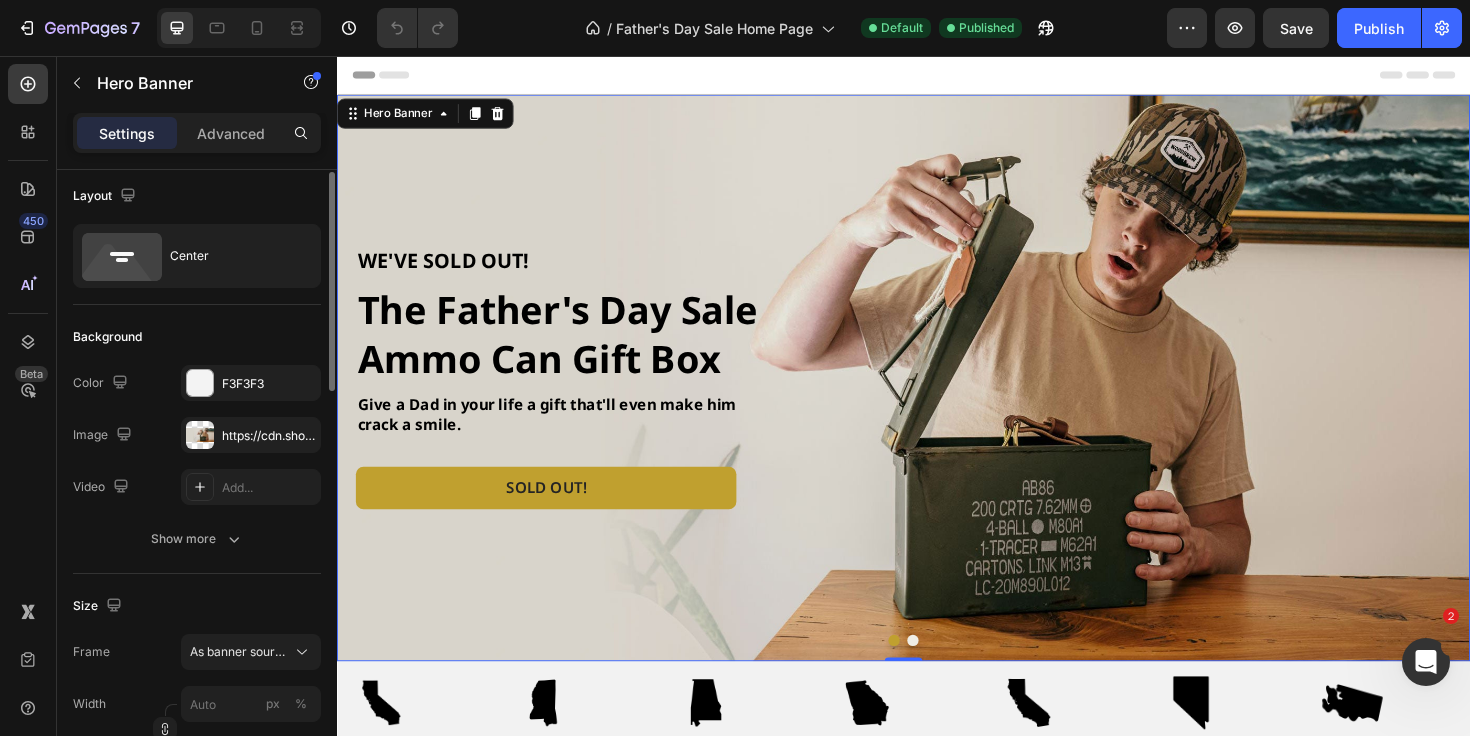 scroll, scrollTop: 9, scrollLeft: 0, axis: vertical 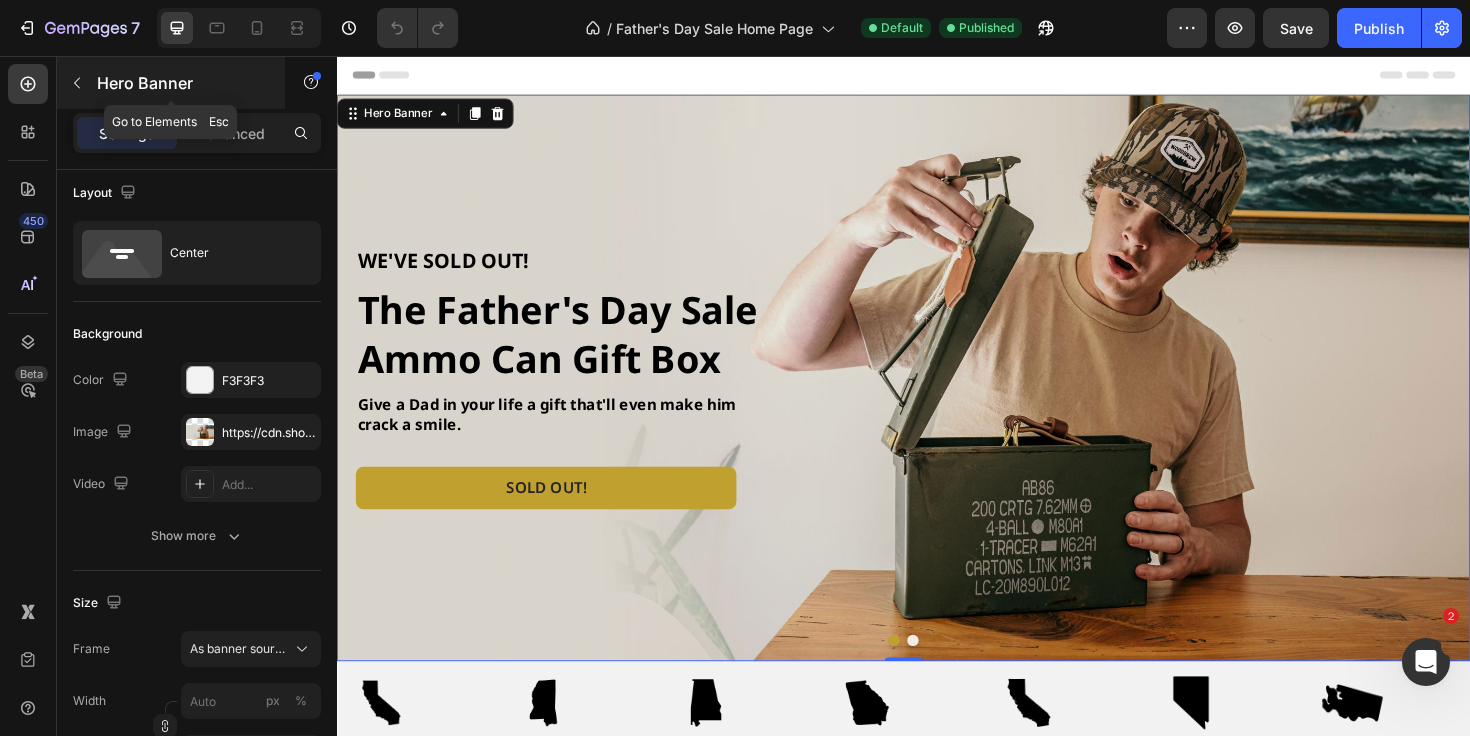 click 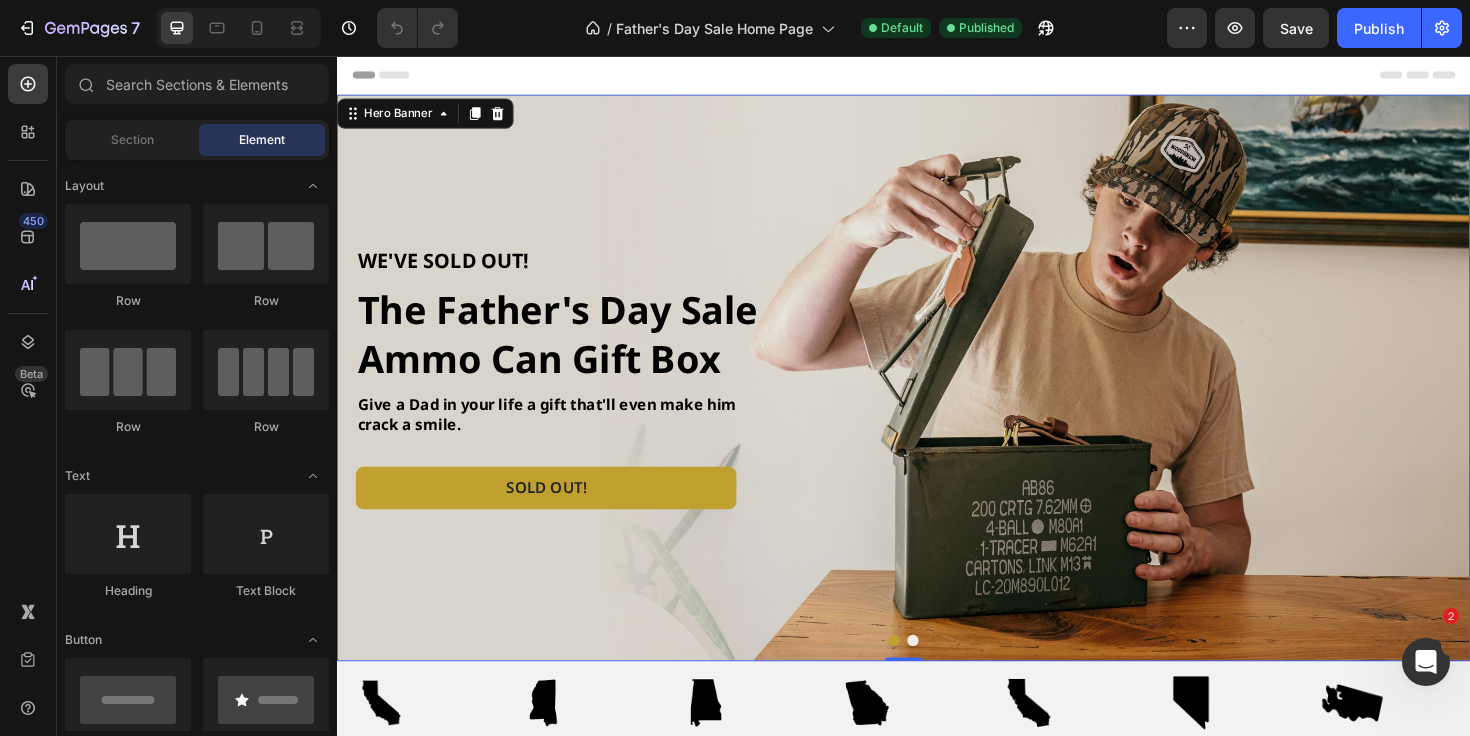 click at bounding box center [937, 397] 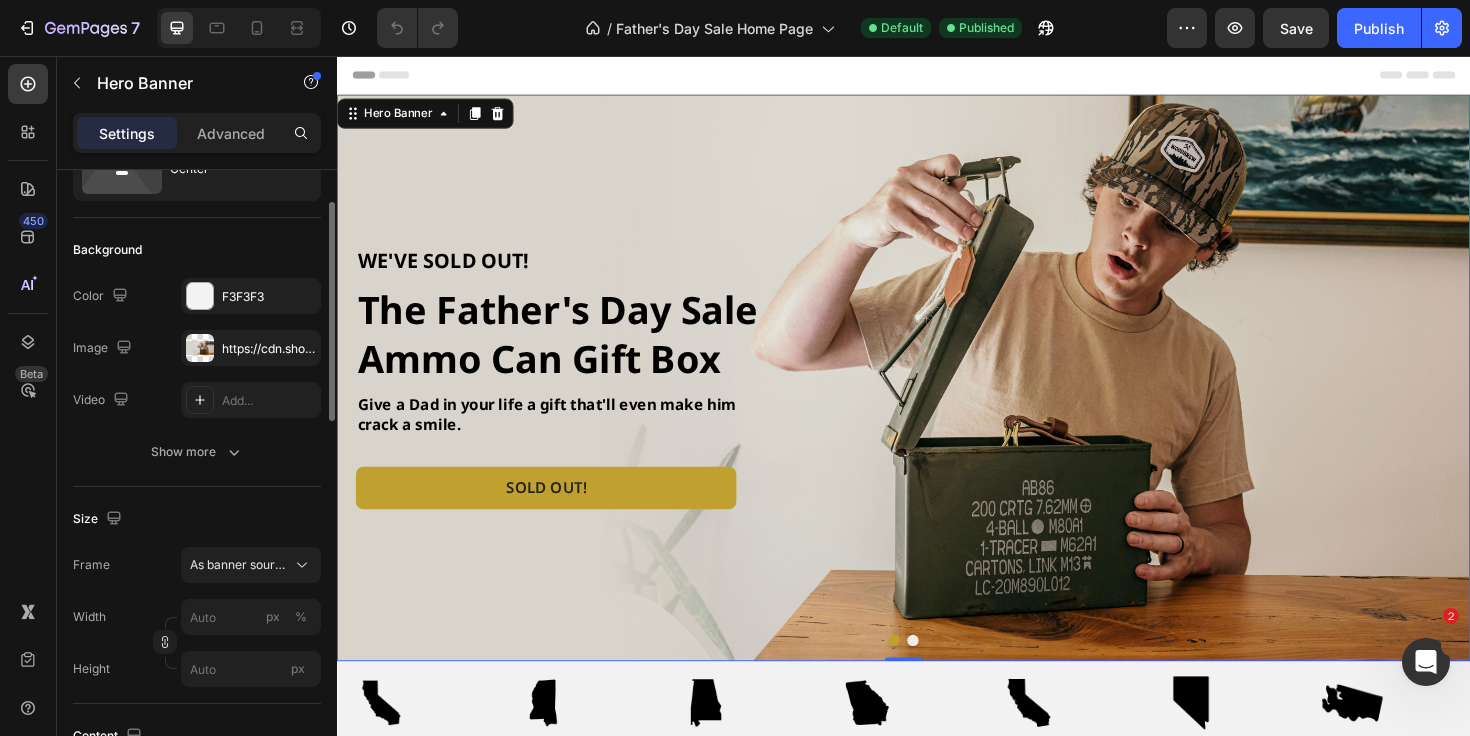 scroll, scrollTop: 98, scrollLeft: 0, axis: vertical 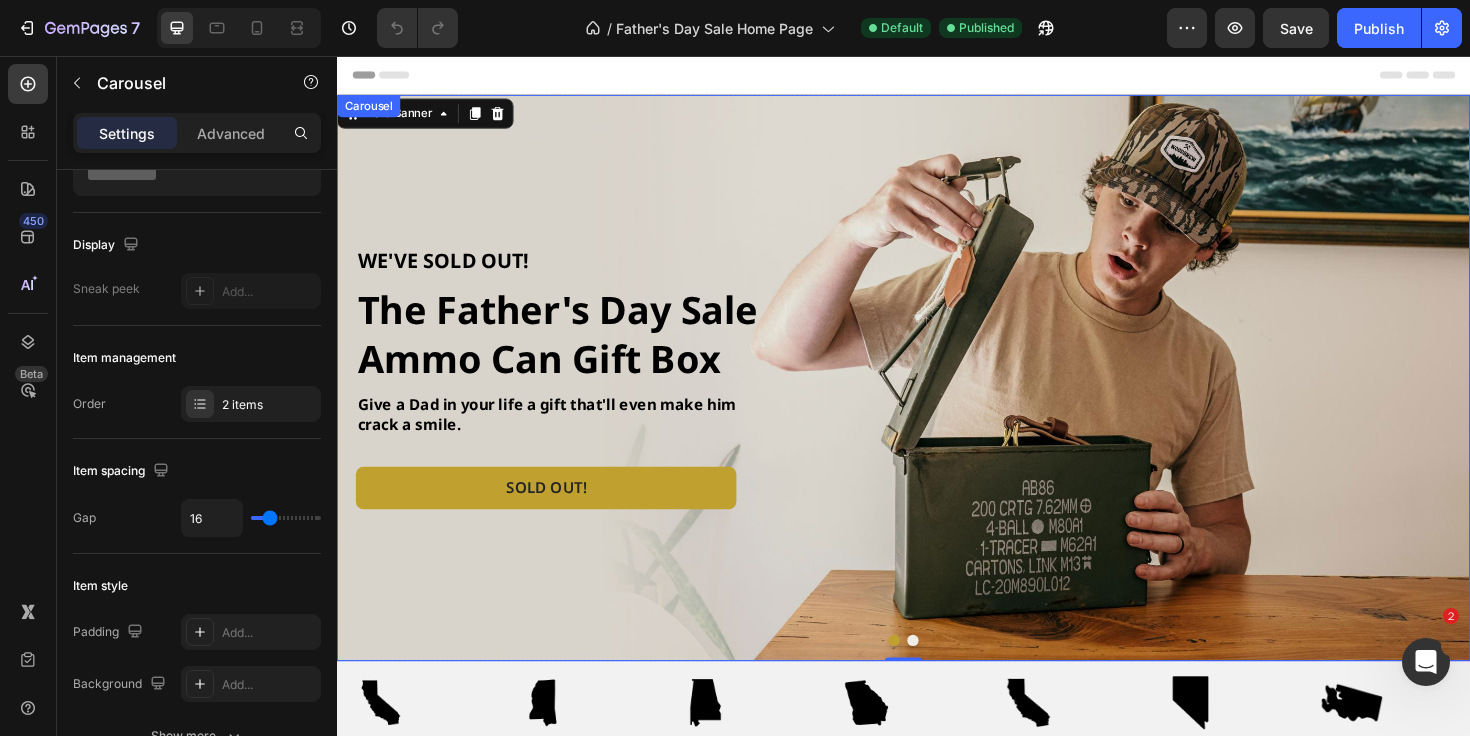 click 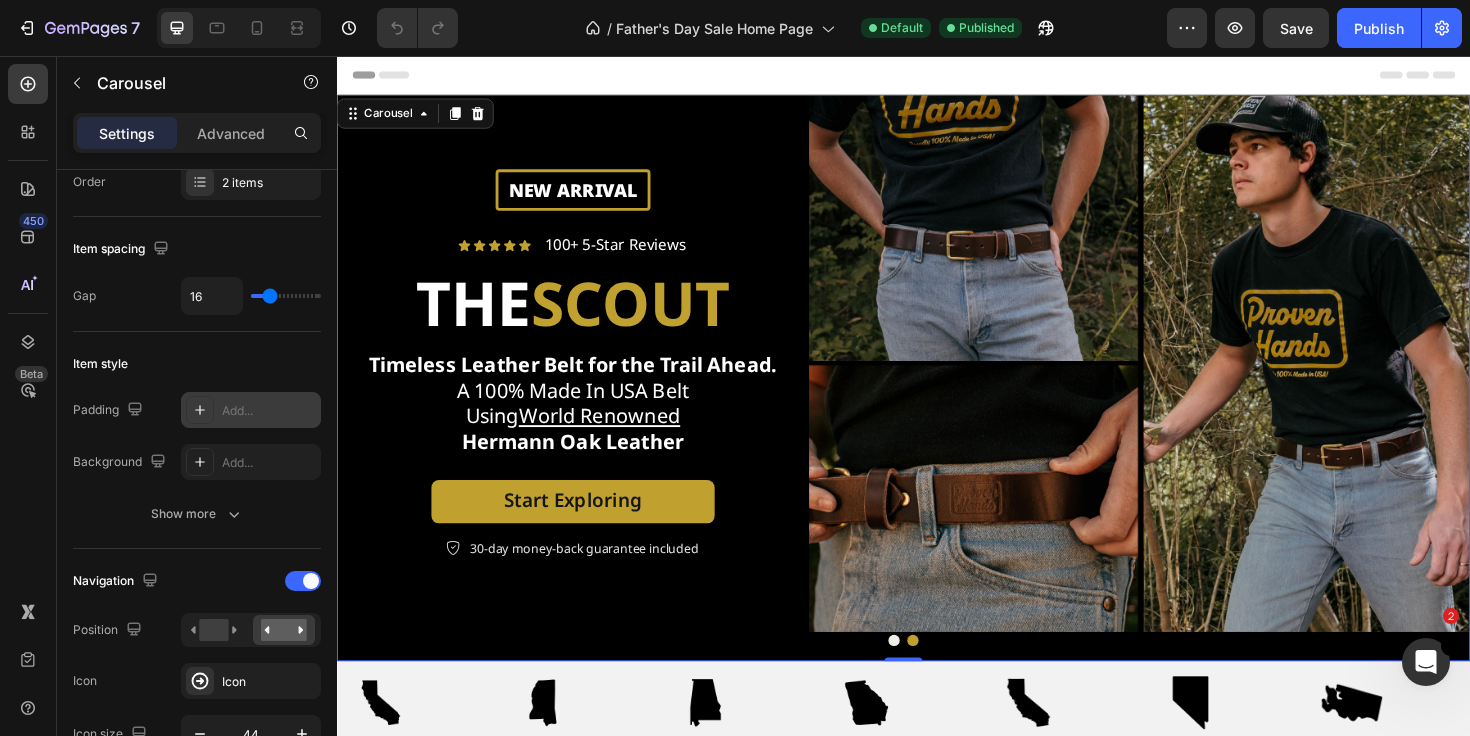 scroll, scrollTop: 0, scrollLeft: 0, axis: both 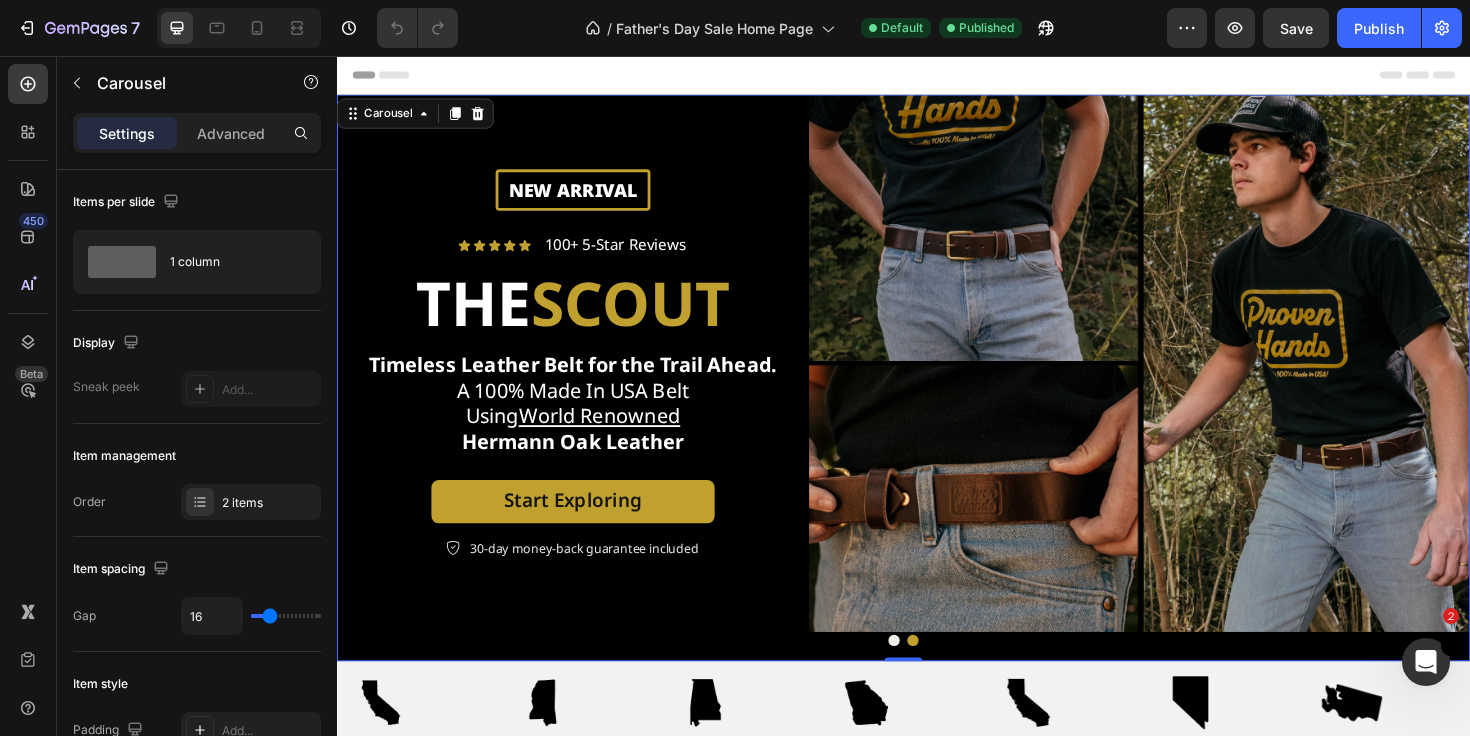 click 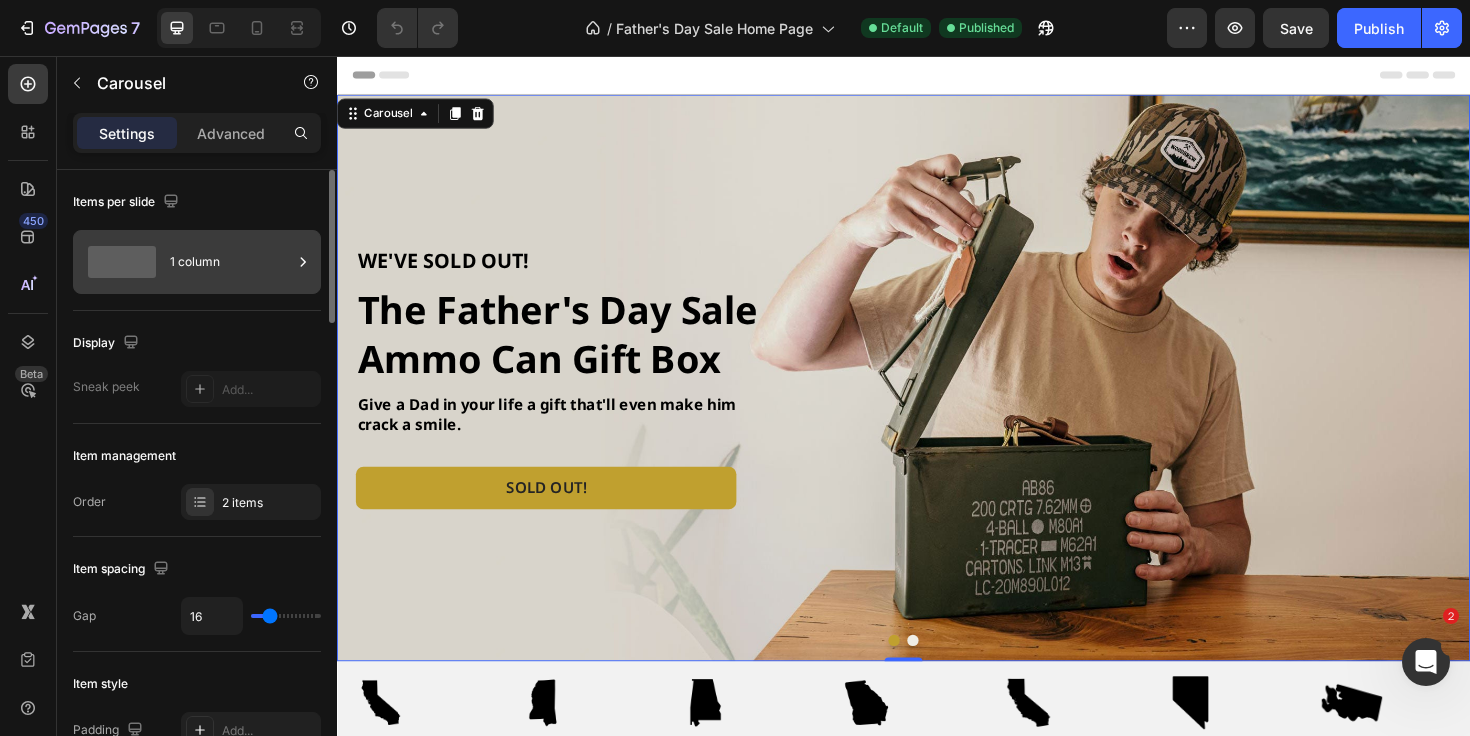 click on "1 column" at bounding box center [231, 262] 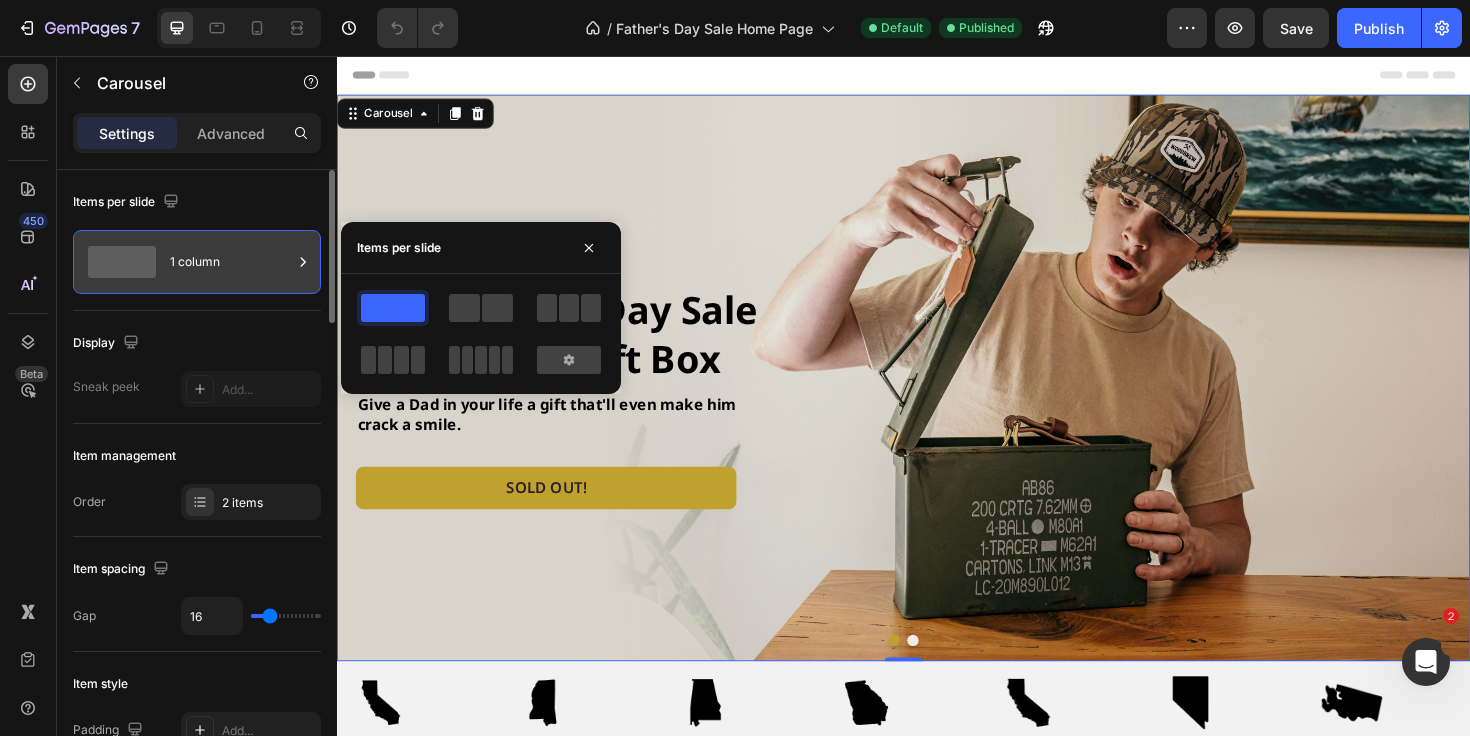 click on "1 column" at bounding box center [231, 262] 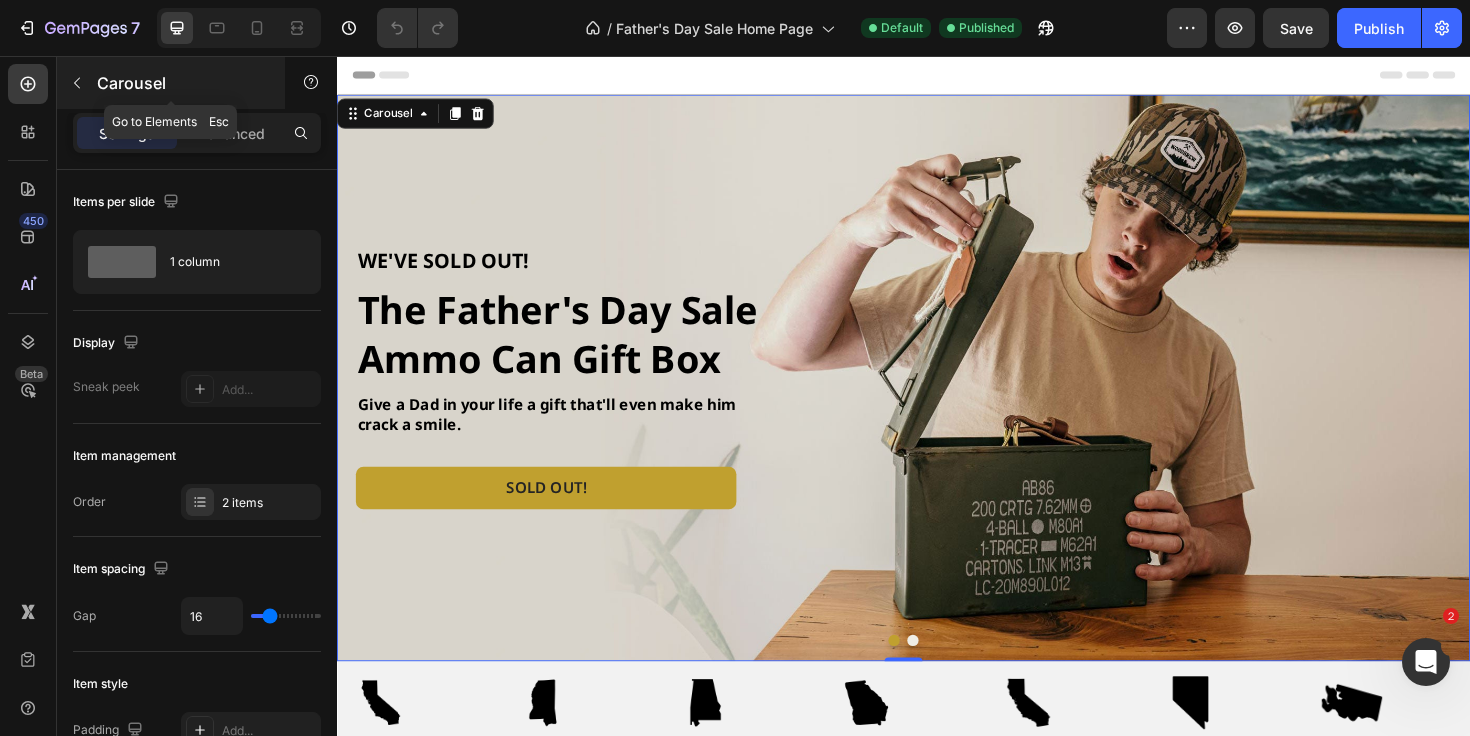 click 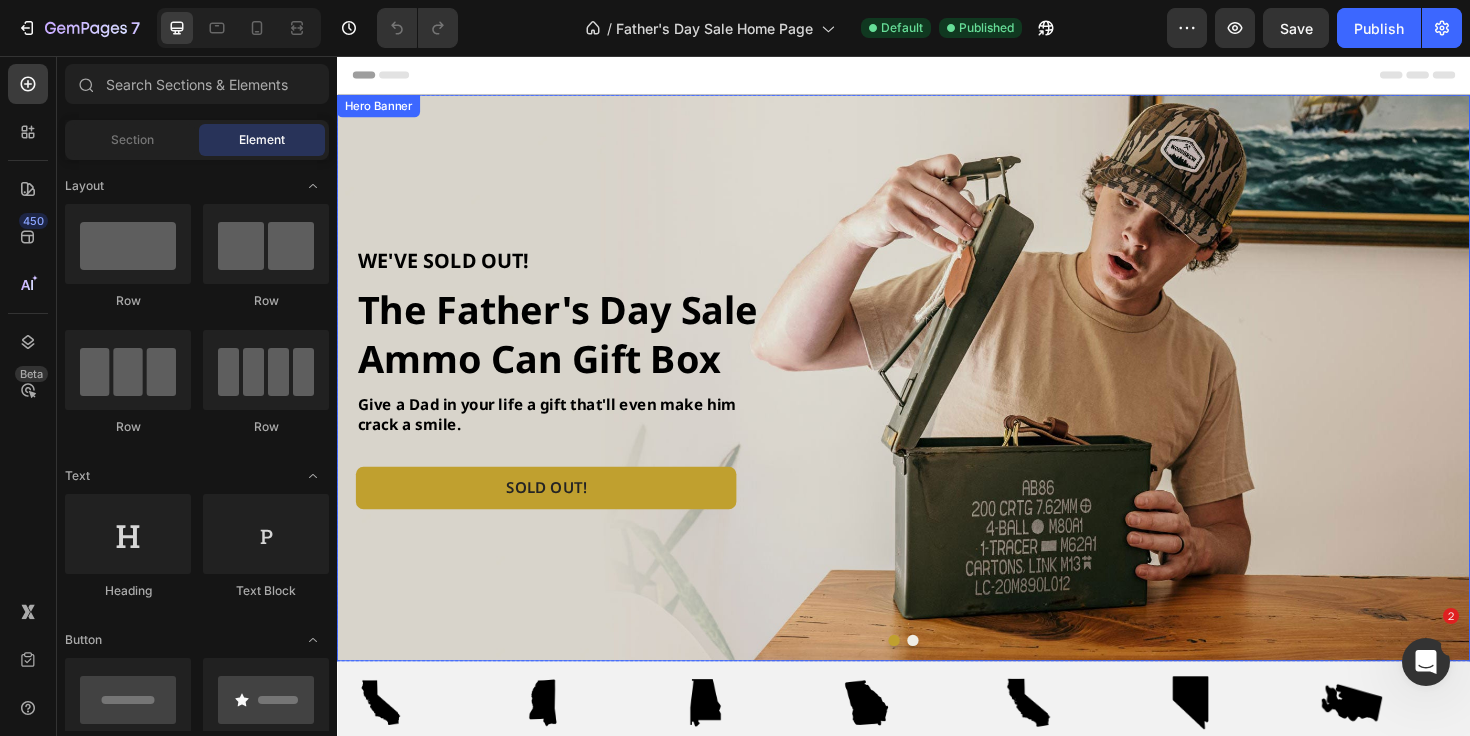 click on "Hero Banner" at bounding box center [381, 109] 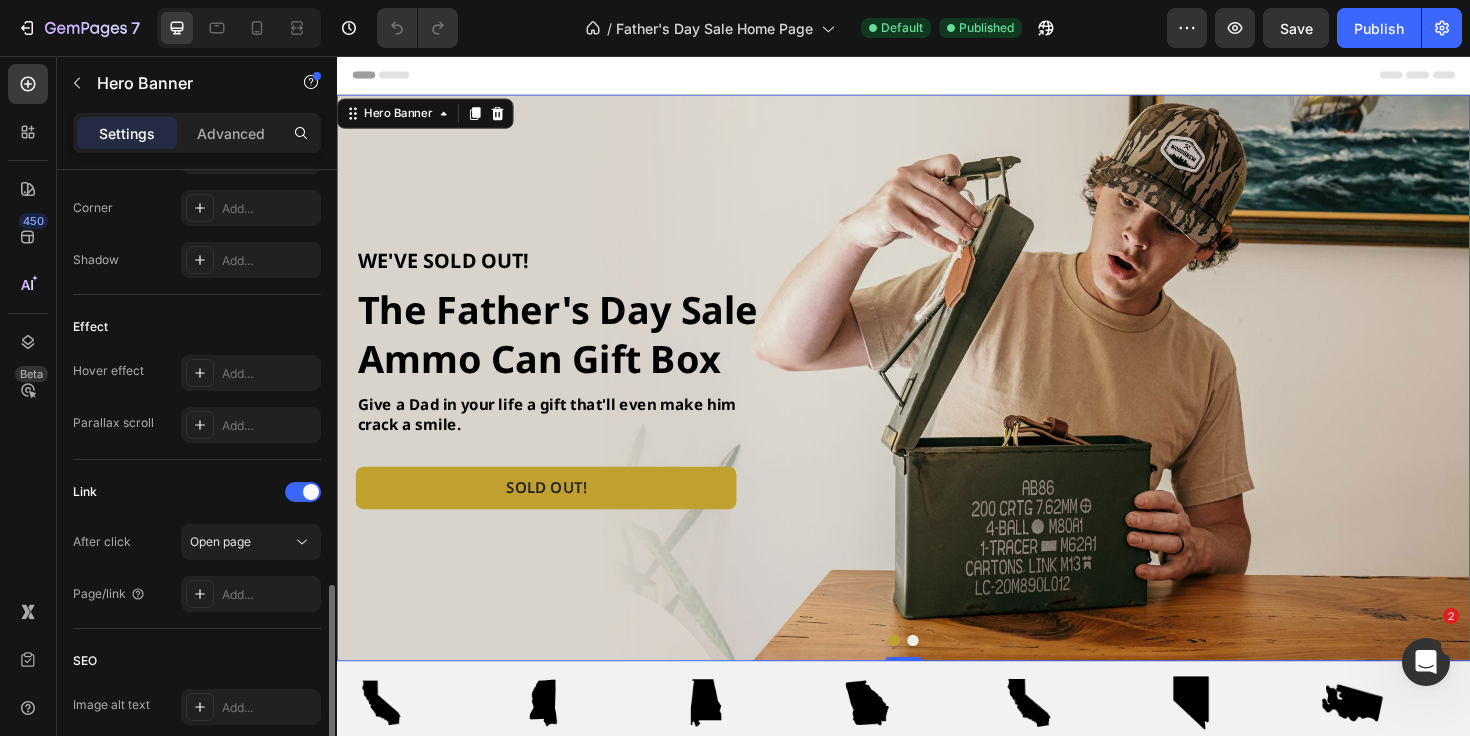 scroll, scrollTop: 1144, scrollLeft: 0, axis: vertical 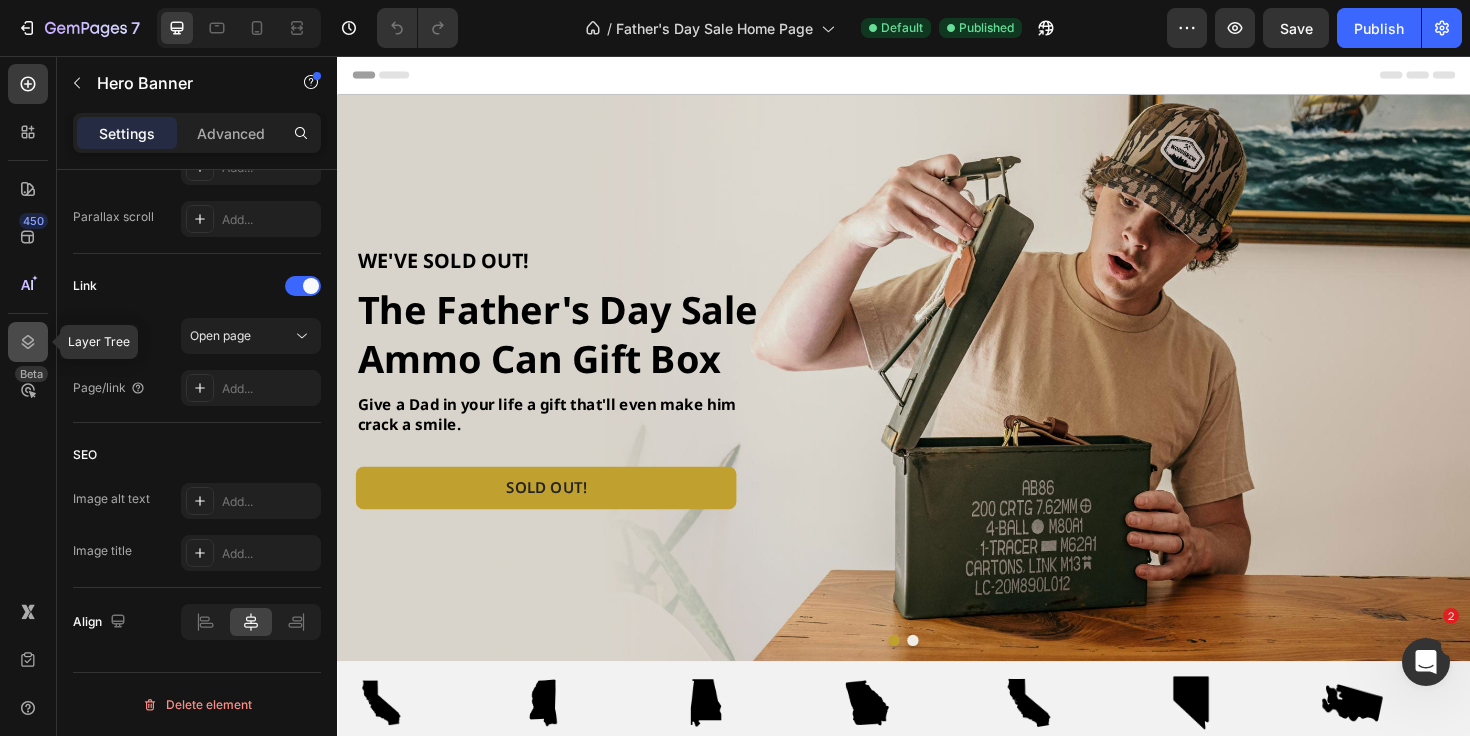 click 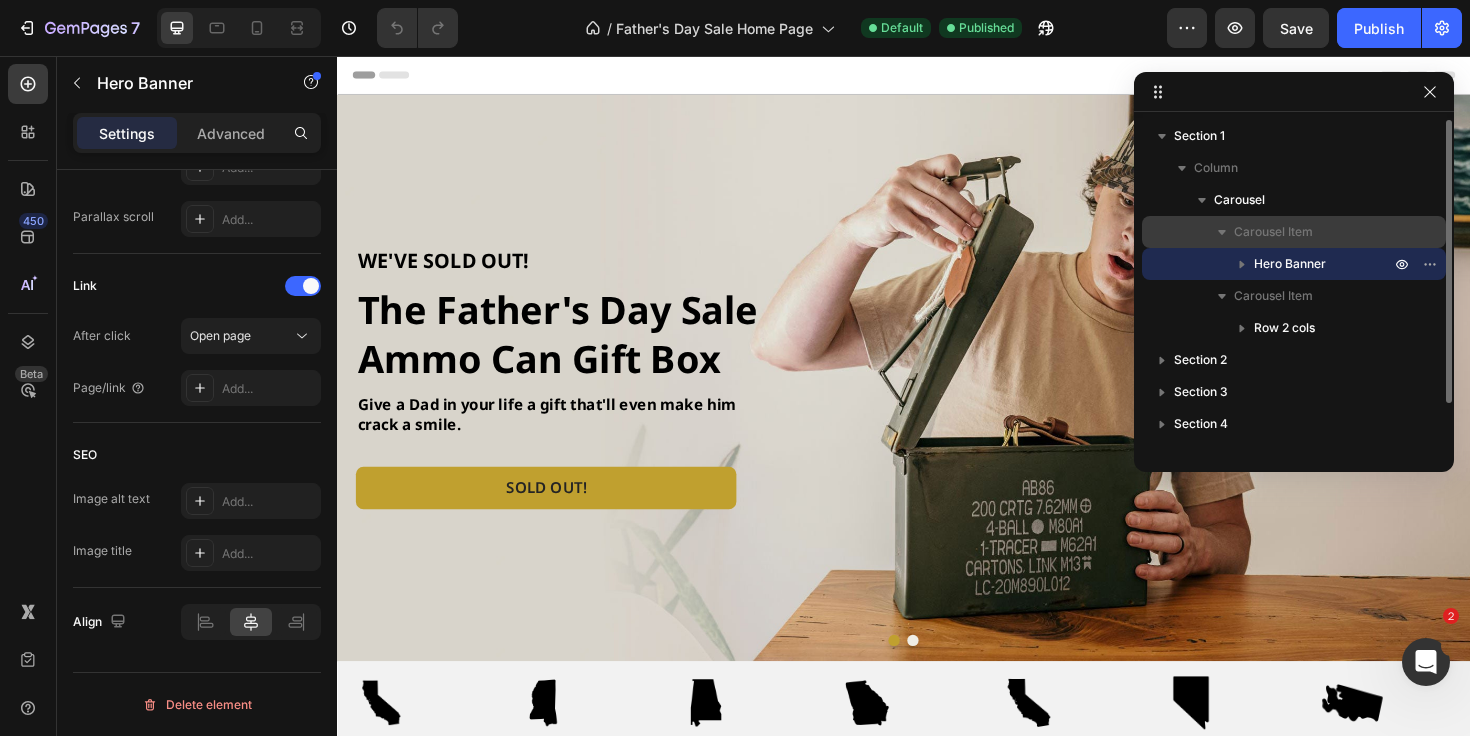 click 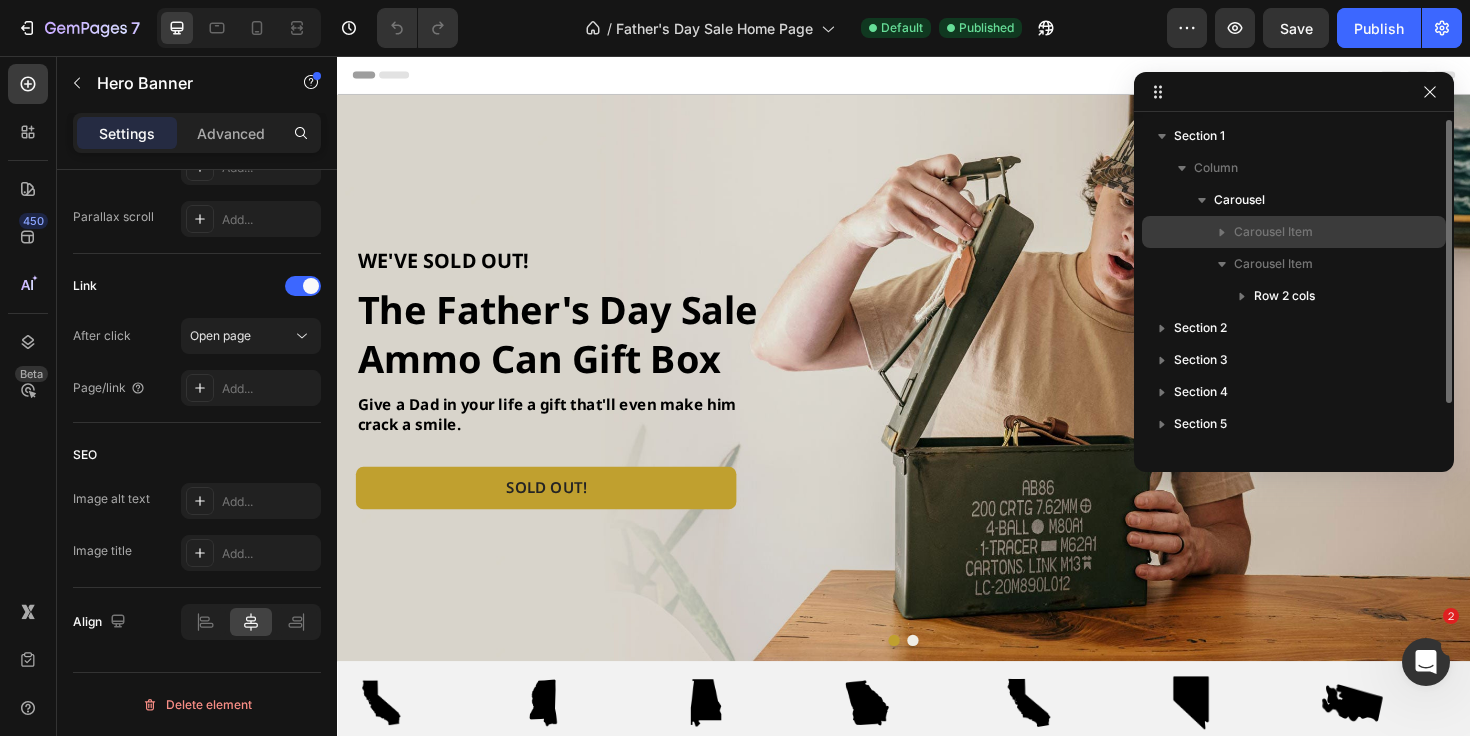 click 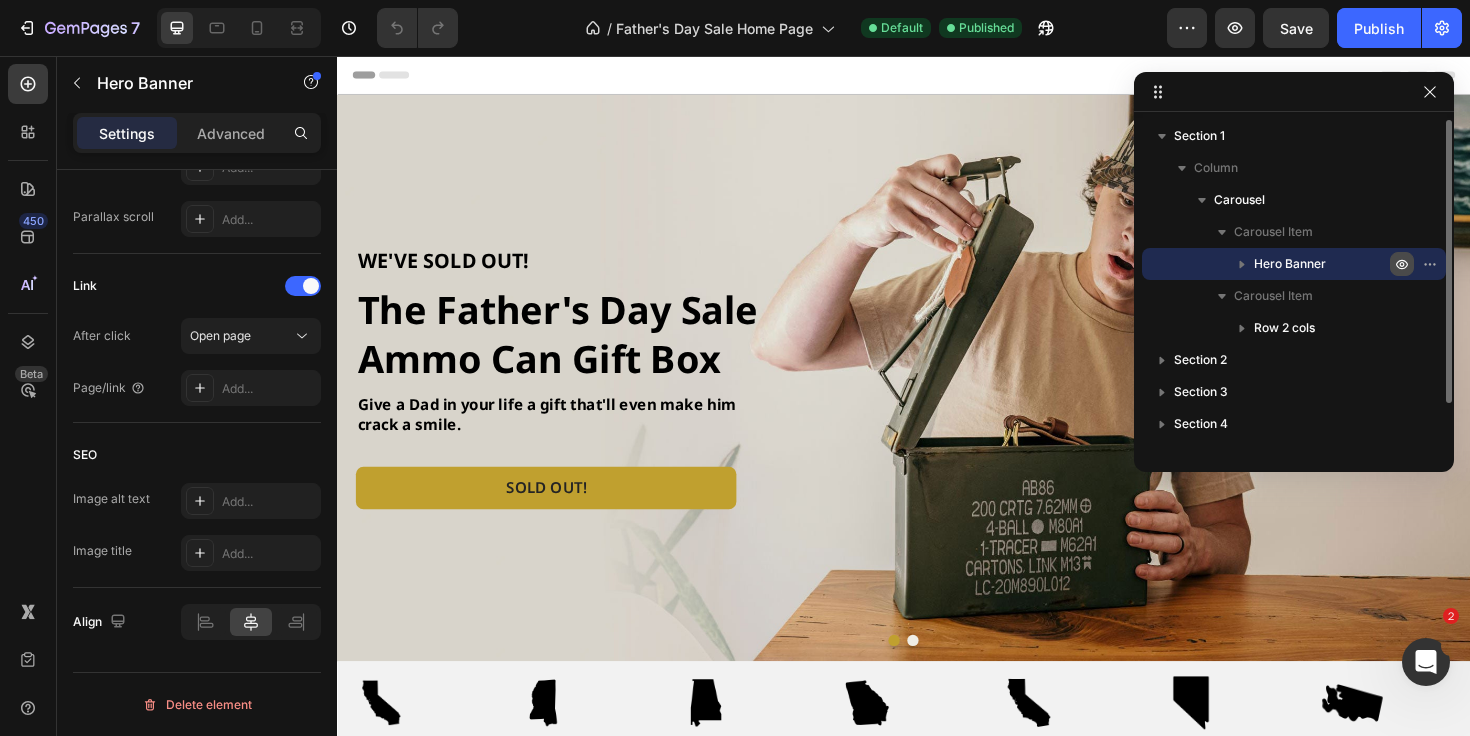 click 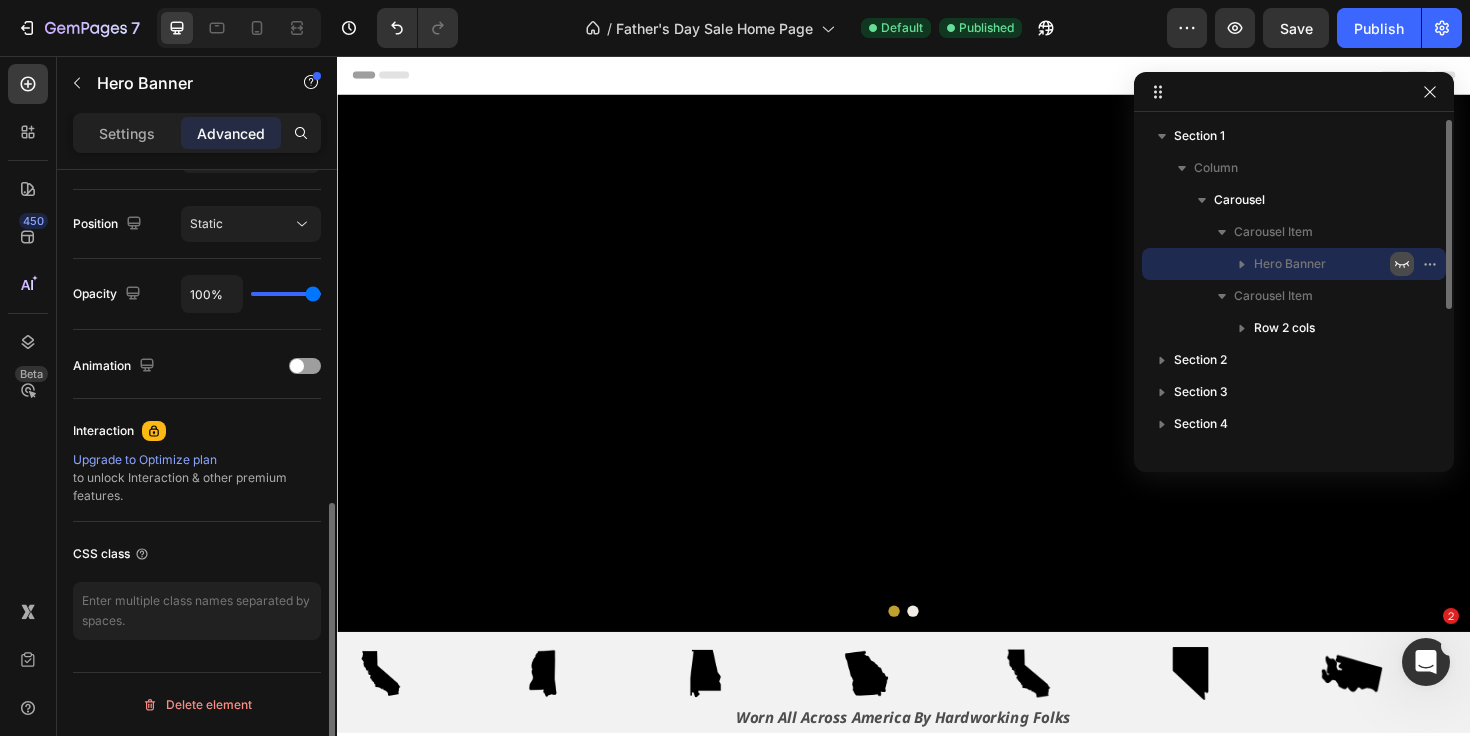 scroll, scrollTop: 711, scrollLeft: 0, axis: vertical 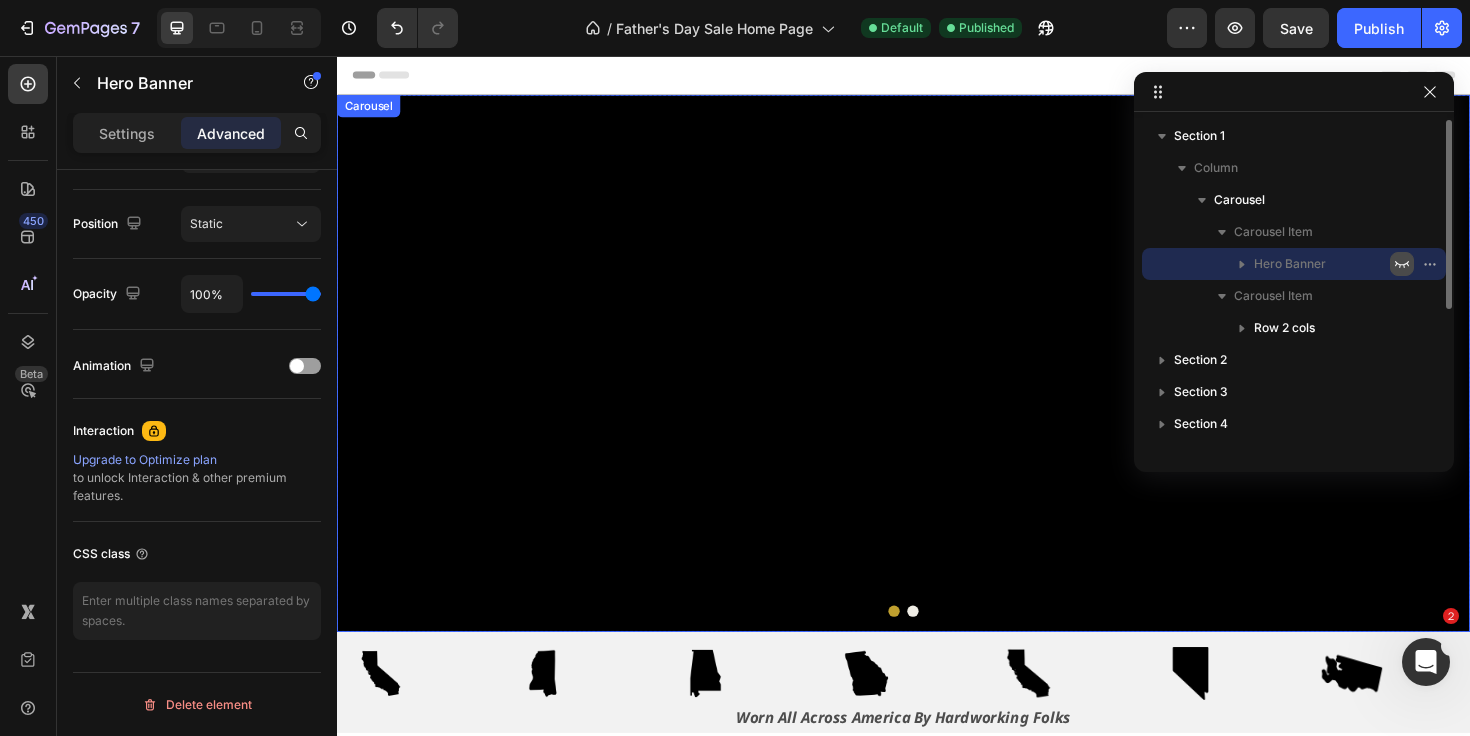 click 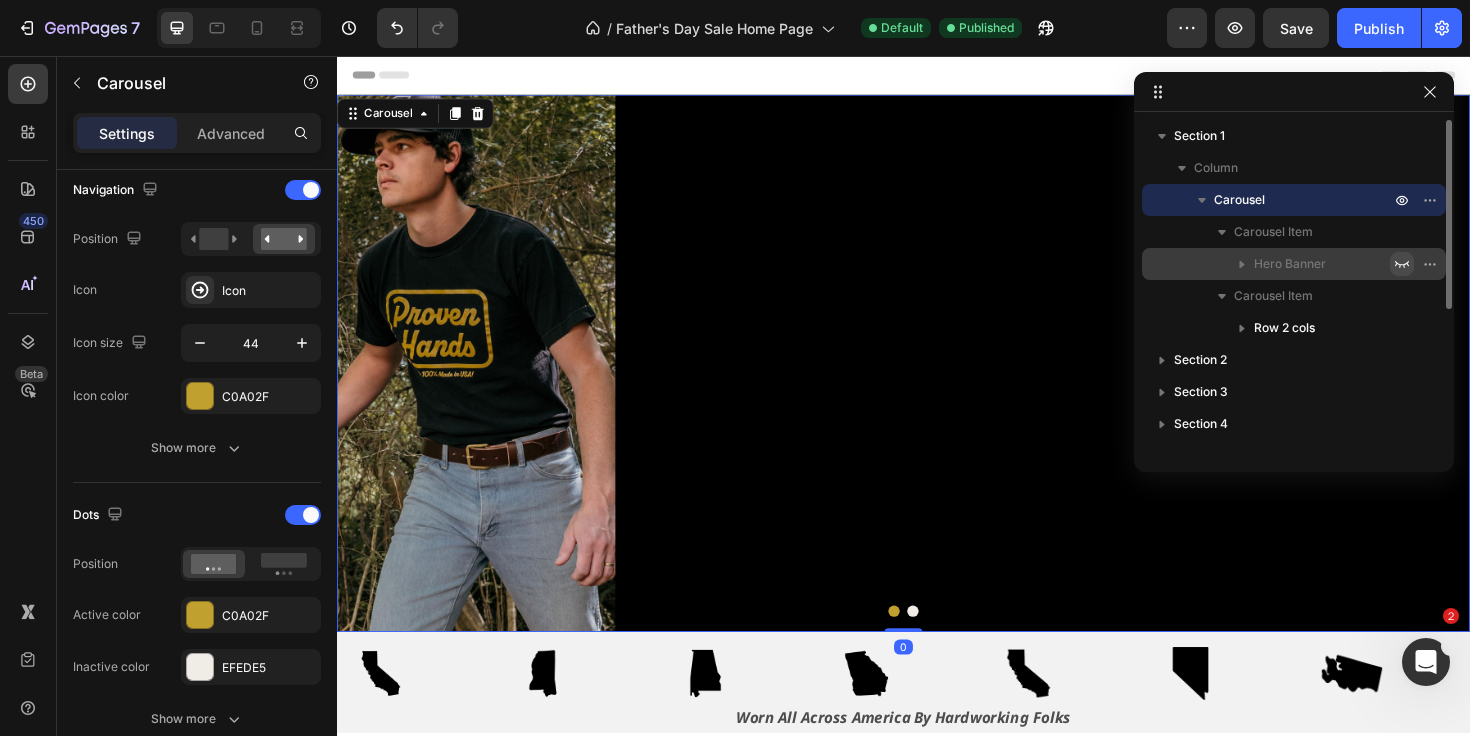 scroll, scrollTop: 0, scrollLeft: 0, axis: both 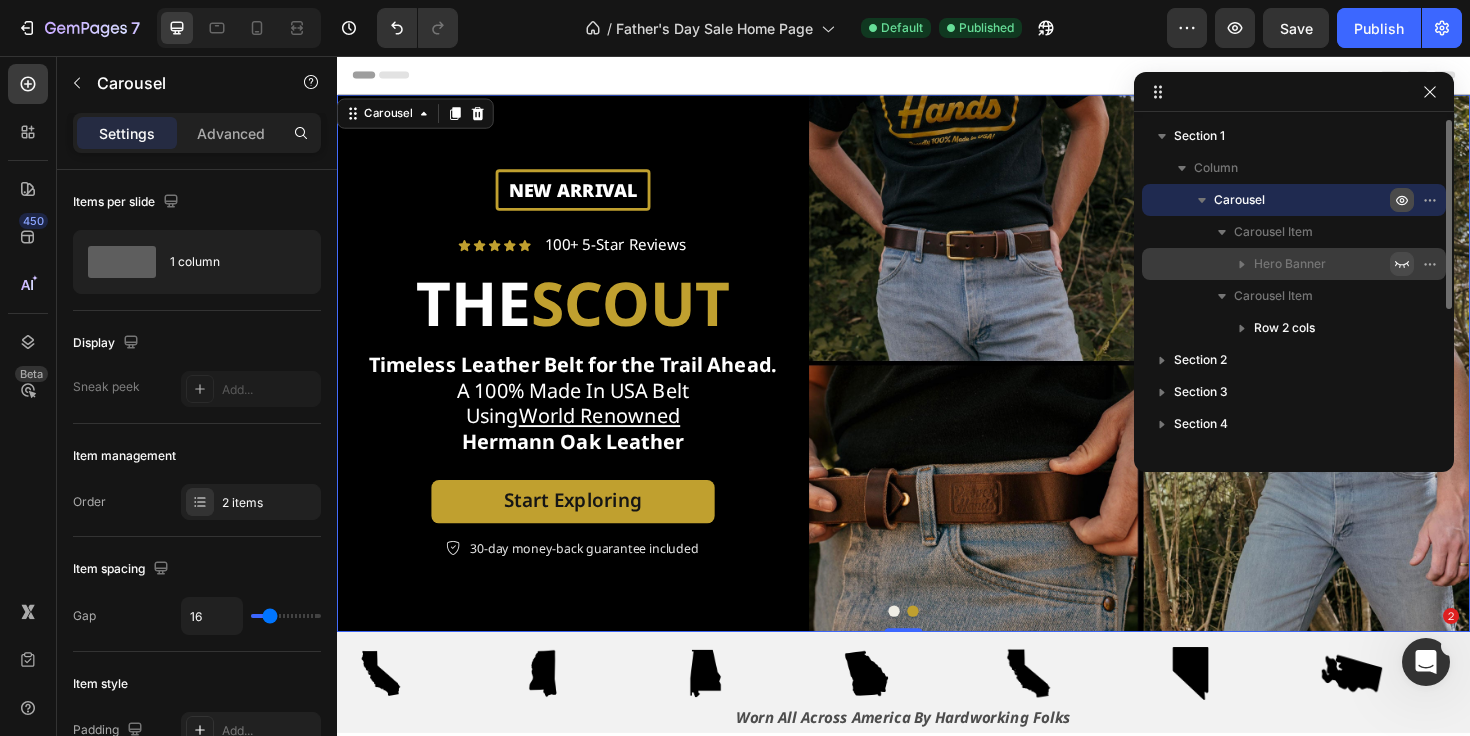 click 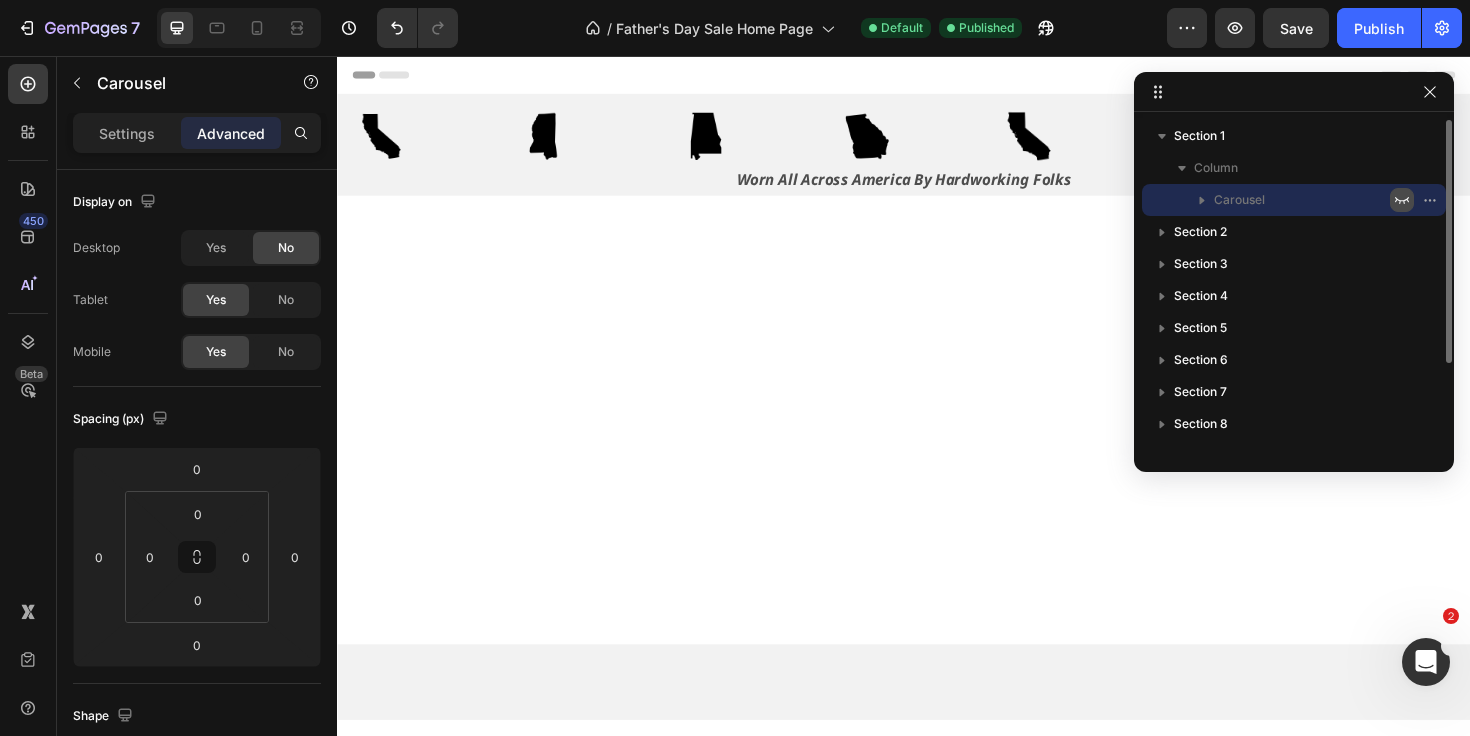 click 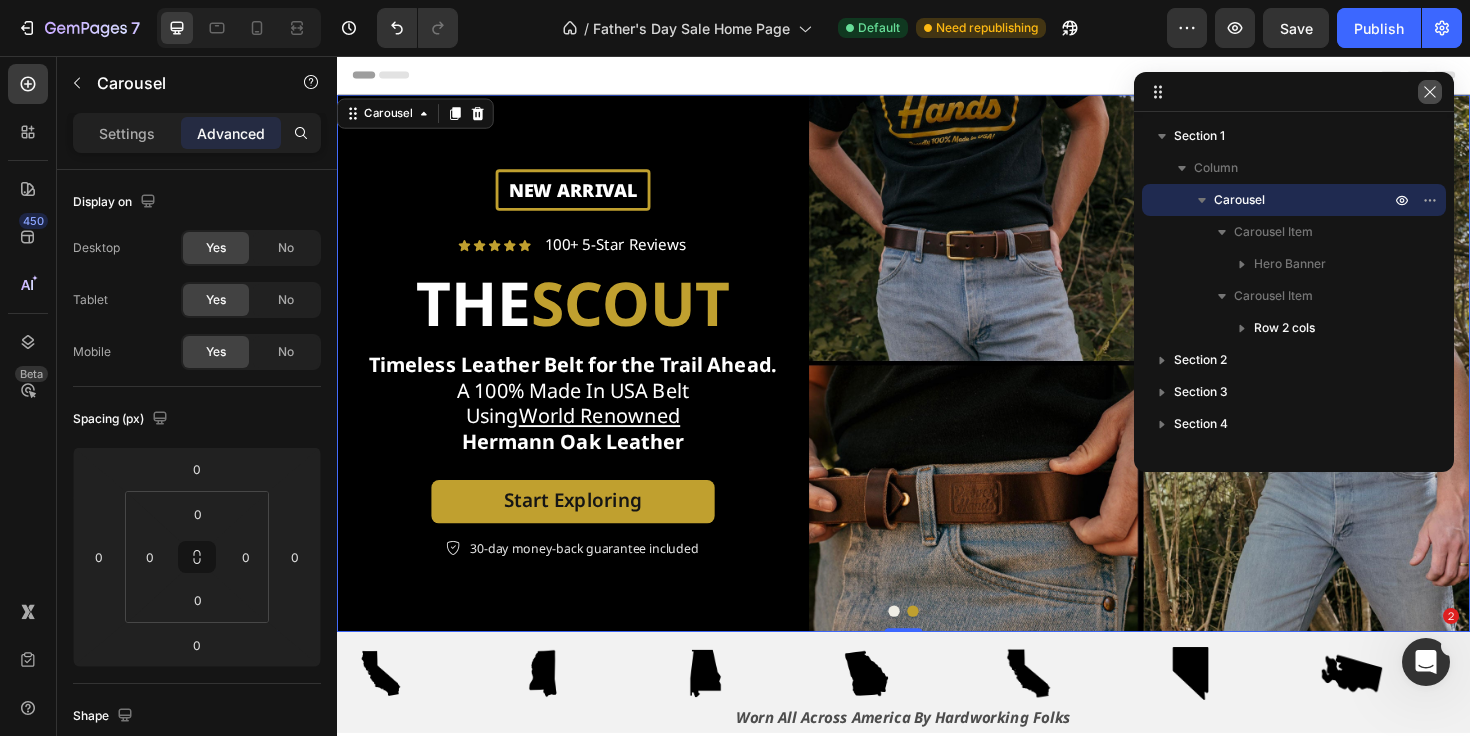 click 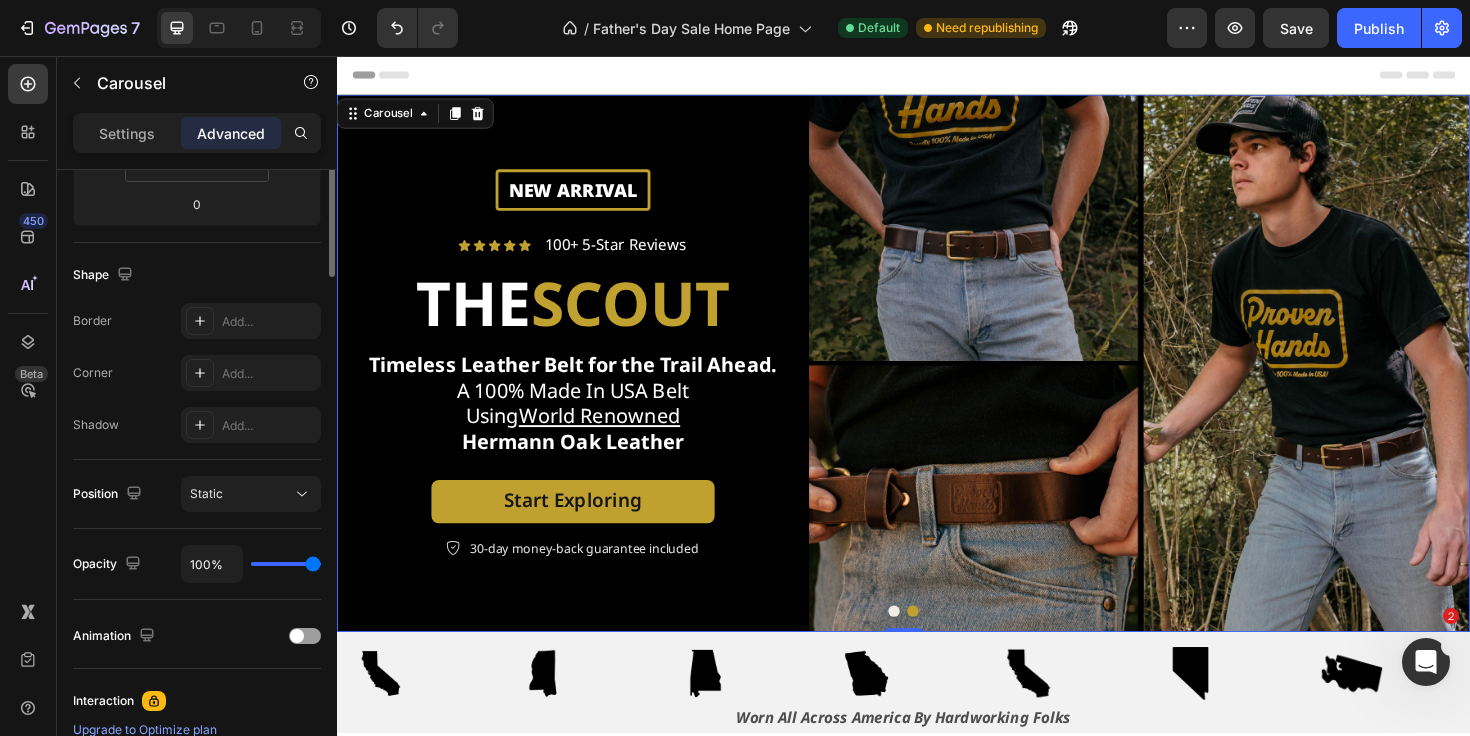 scroll, scrollTop: 0, scrollLeft: 0, axis: both 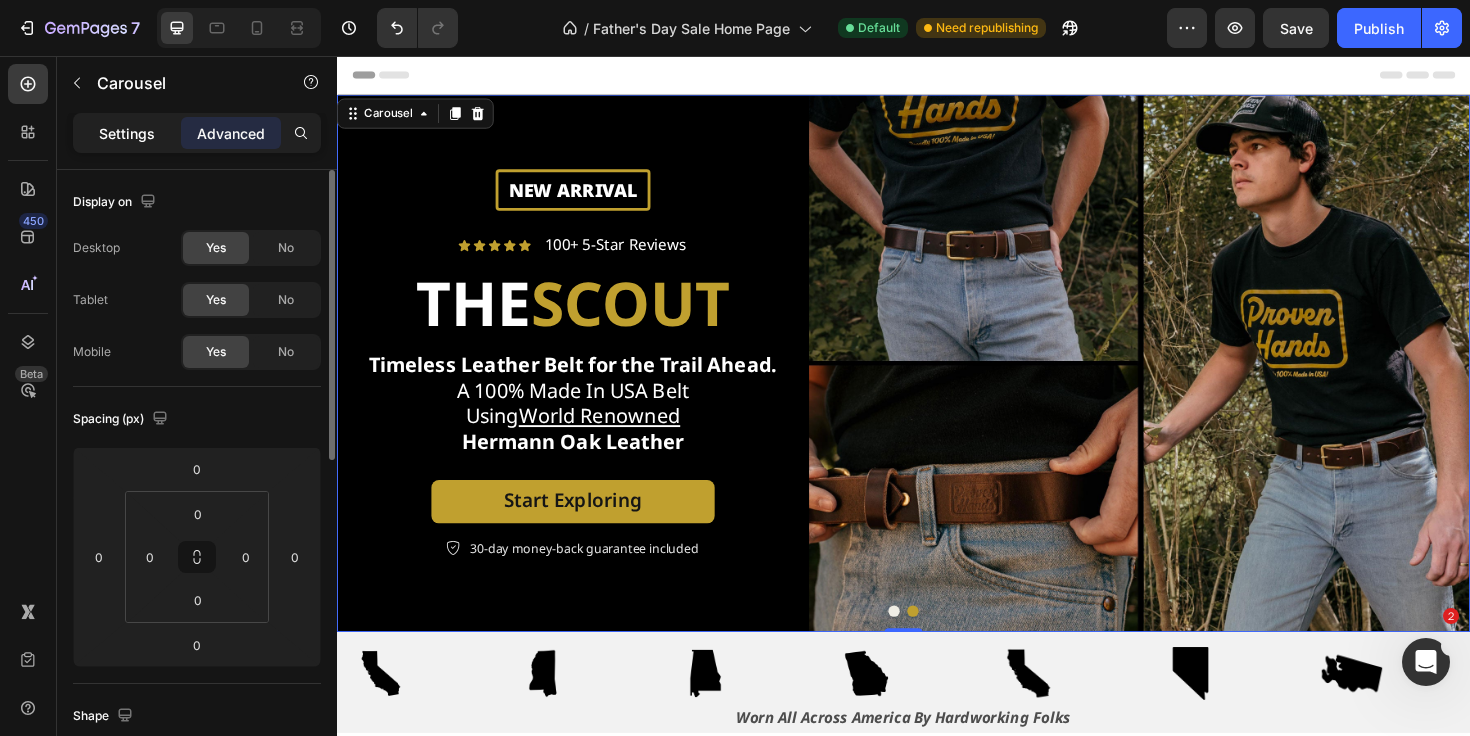 click on "Settings" at bounding box center [127, 133] 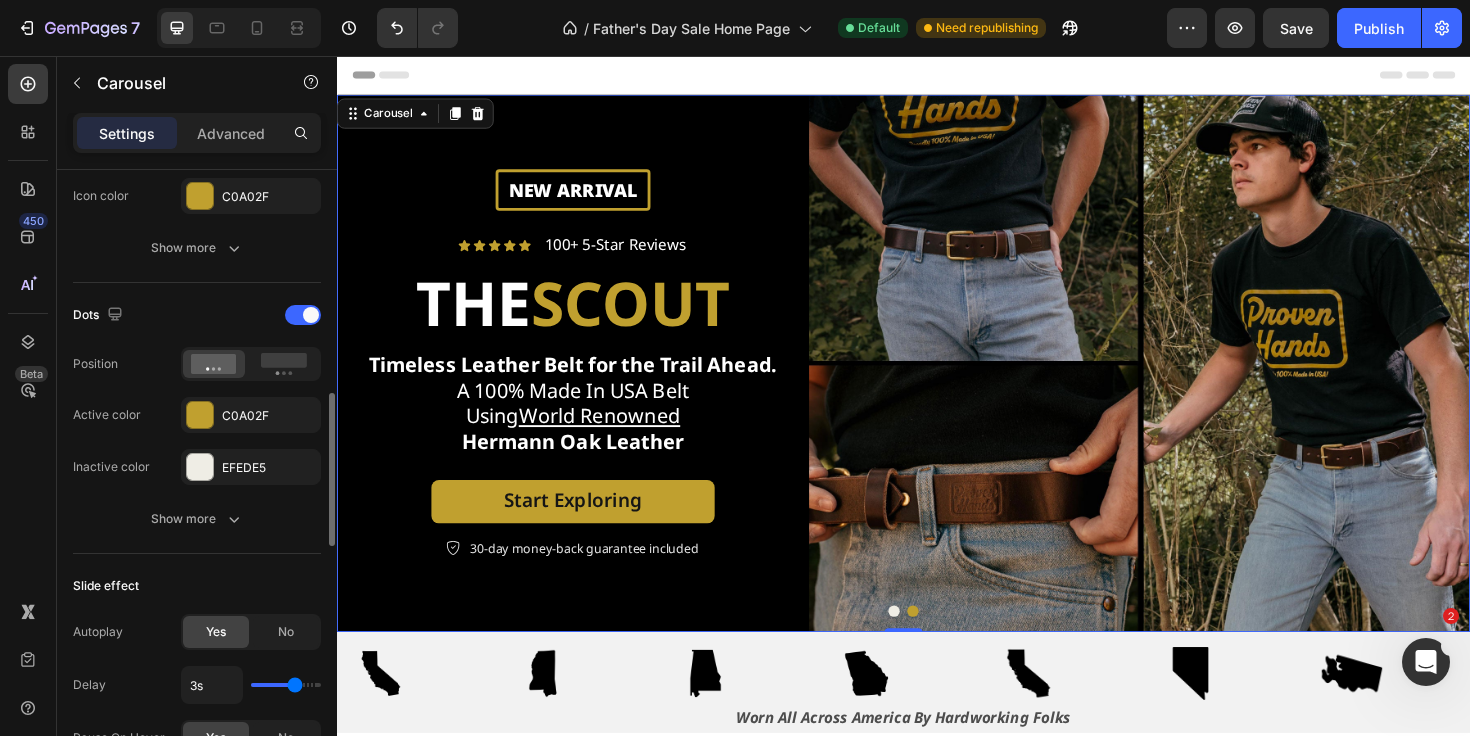 scroll, scrollTop: 921, scrollLeft: 0, axis: vertical 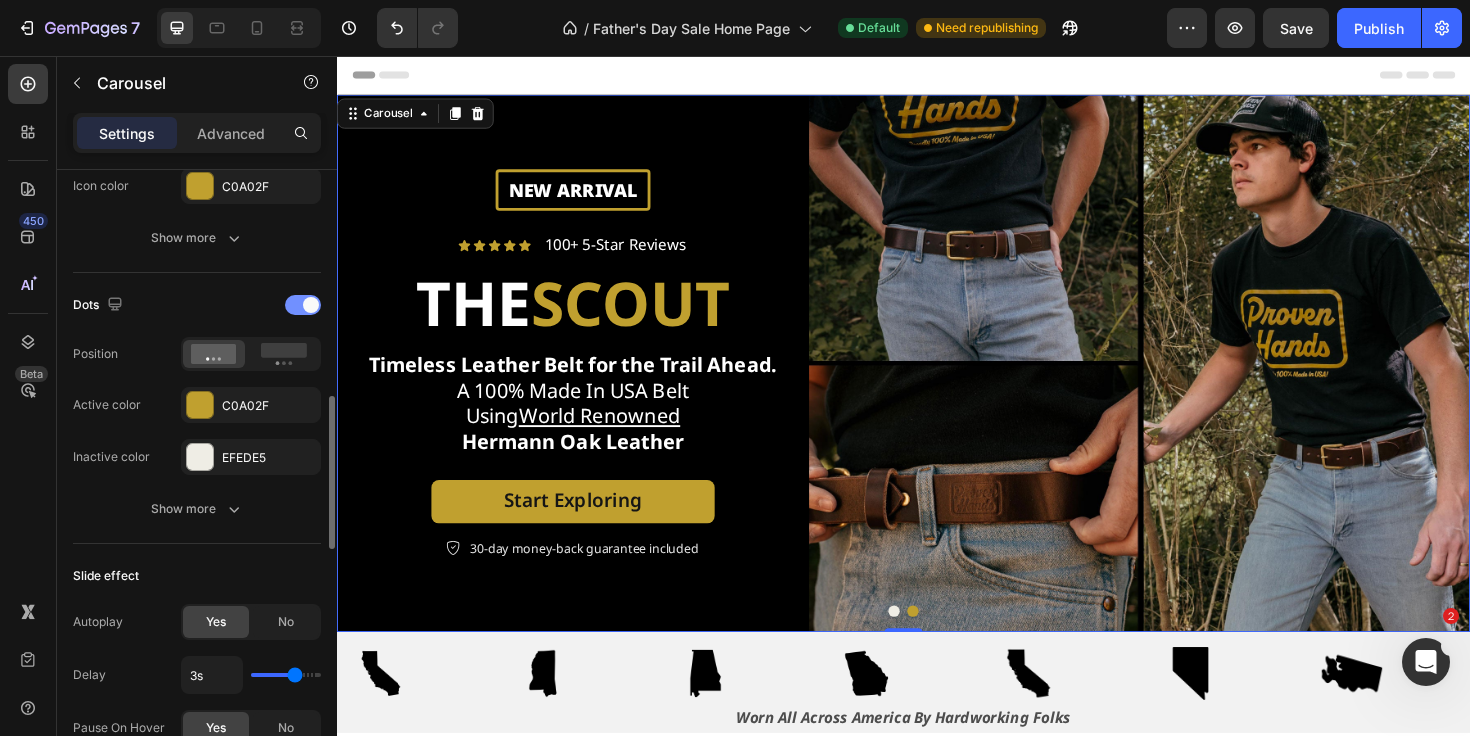 click at bounding box center (303, 305) 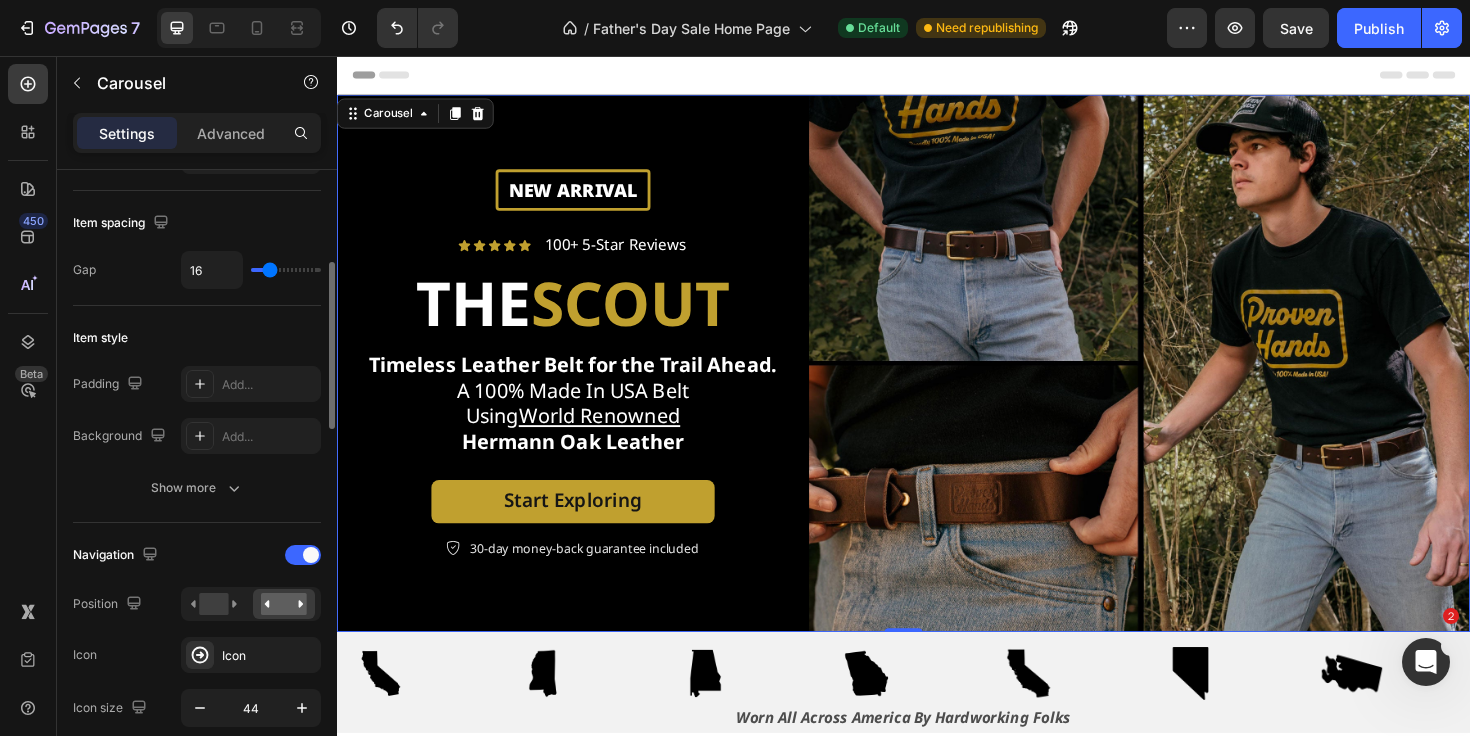 scroll, scrollTop: 0, scrollLeft: 0, axis: both 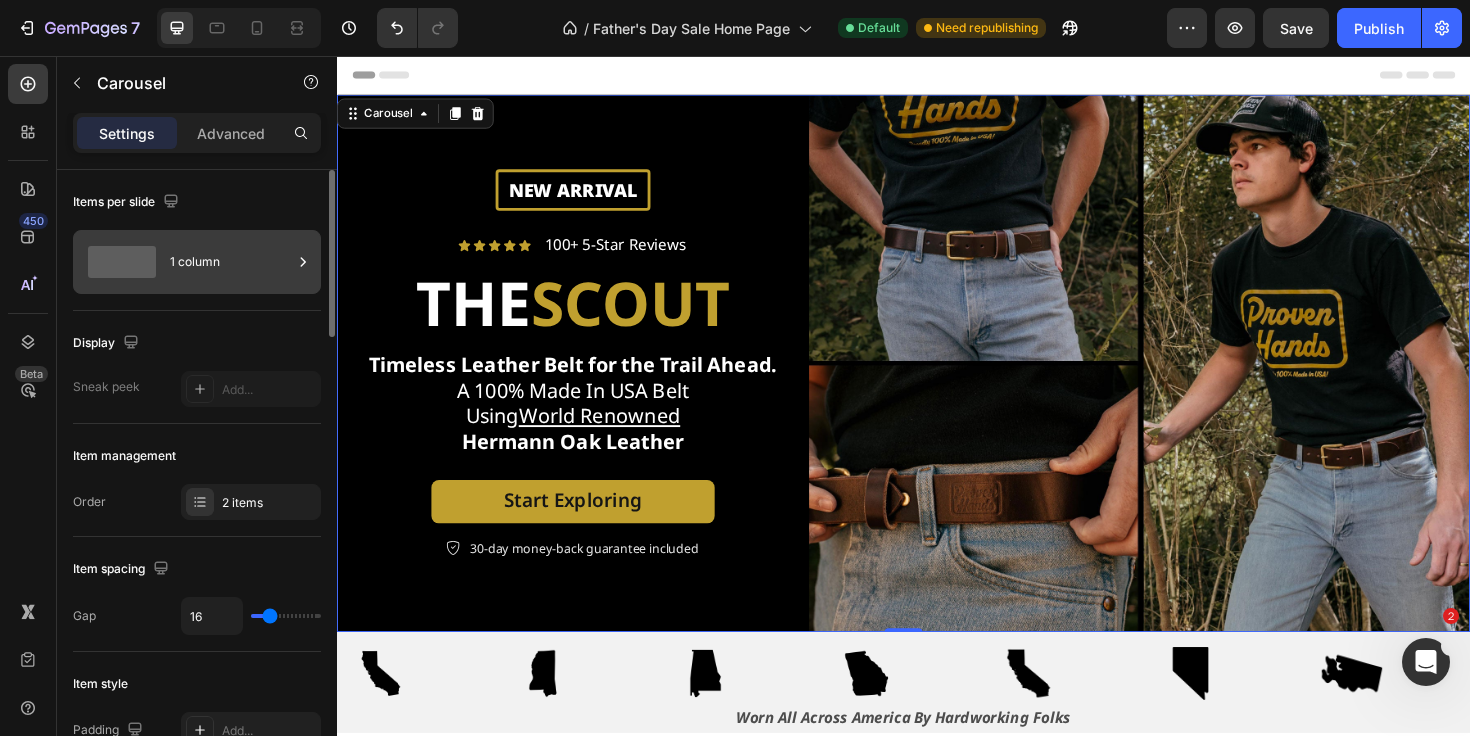 click 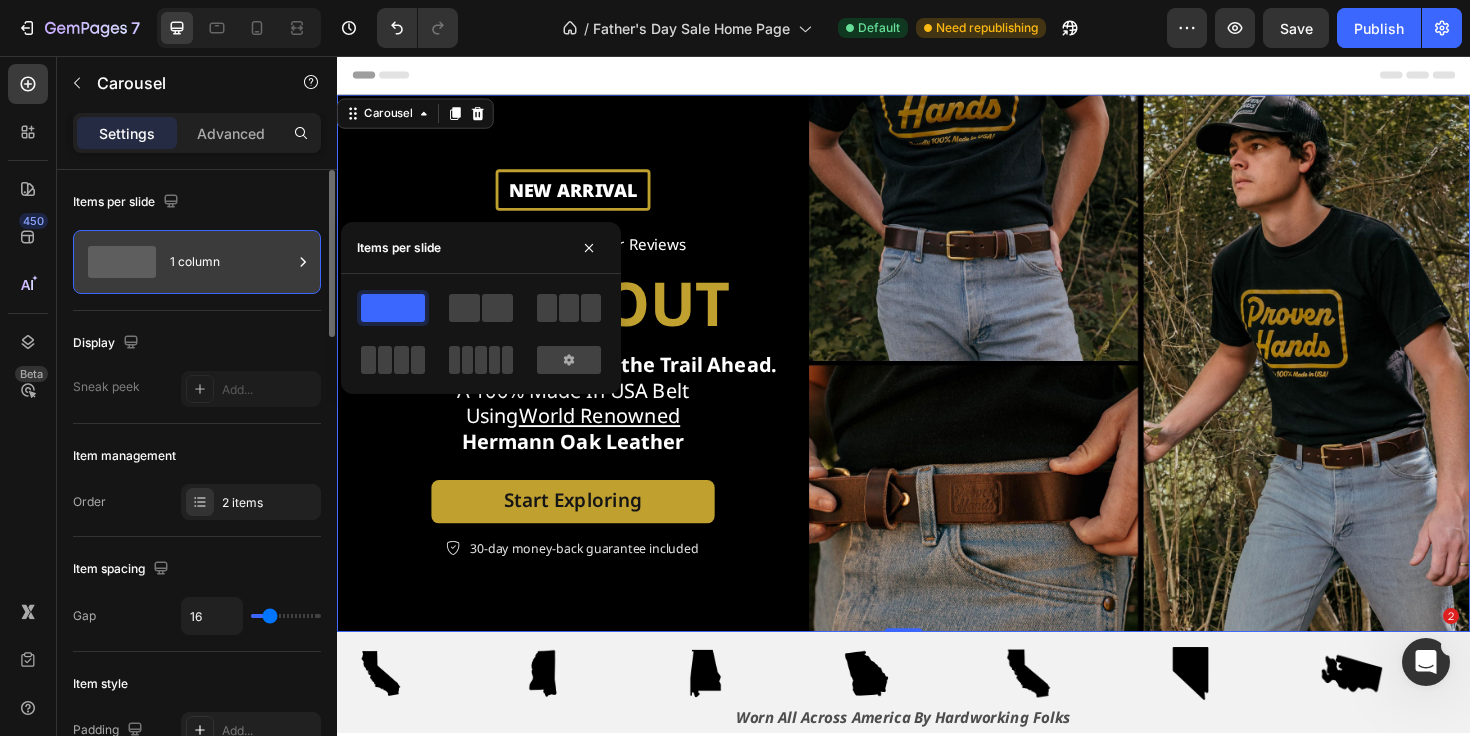 click 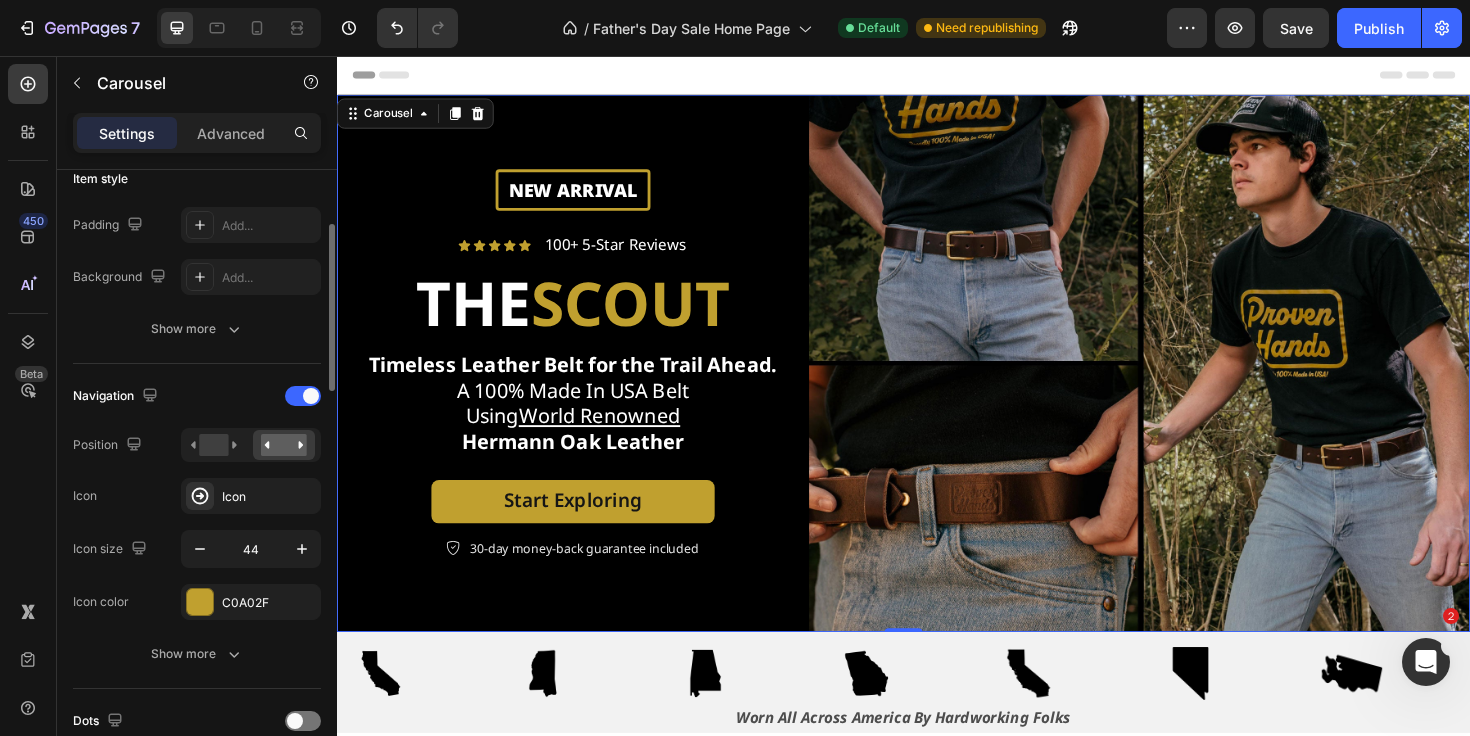 scroll, scrollTop: 506, scrollLeft: 0, axis: vertical 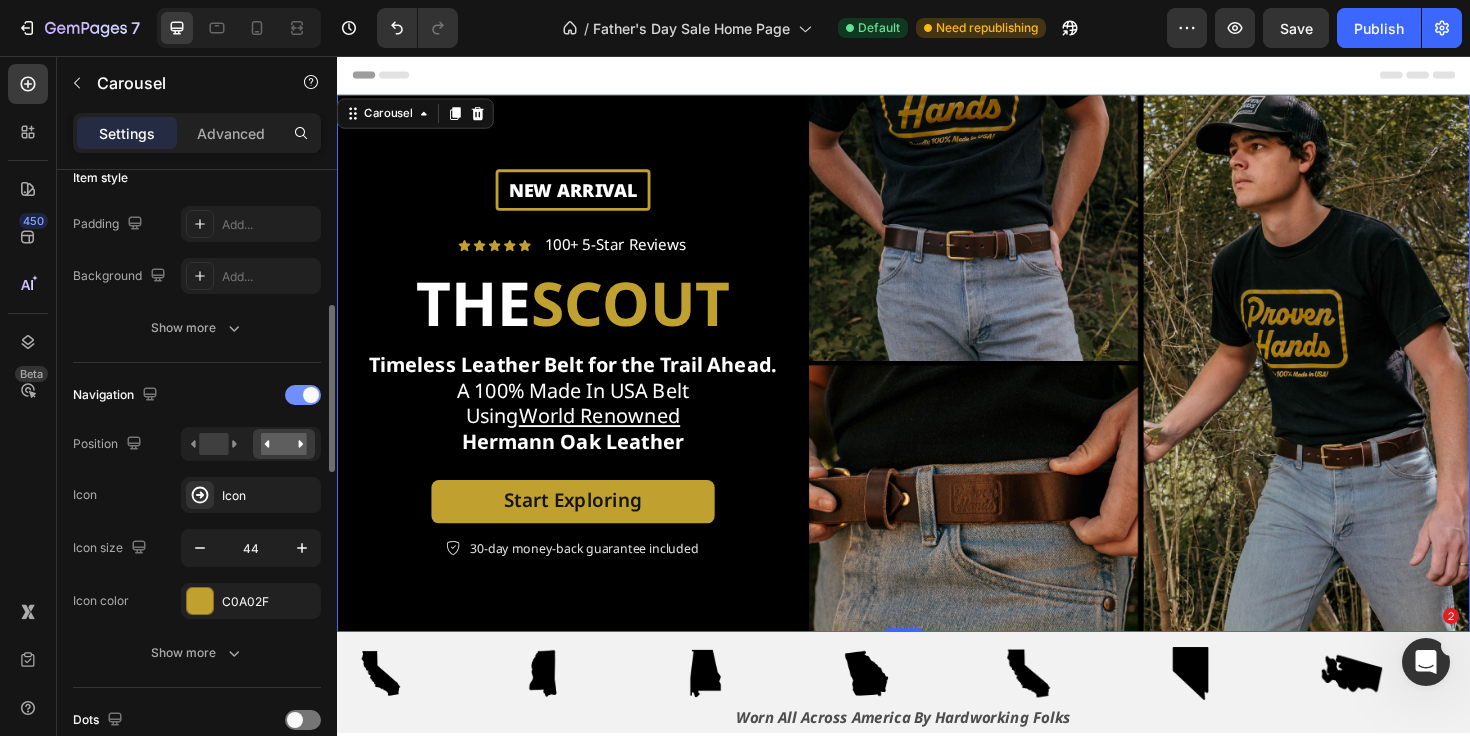 click at bounding box center [303, 395] 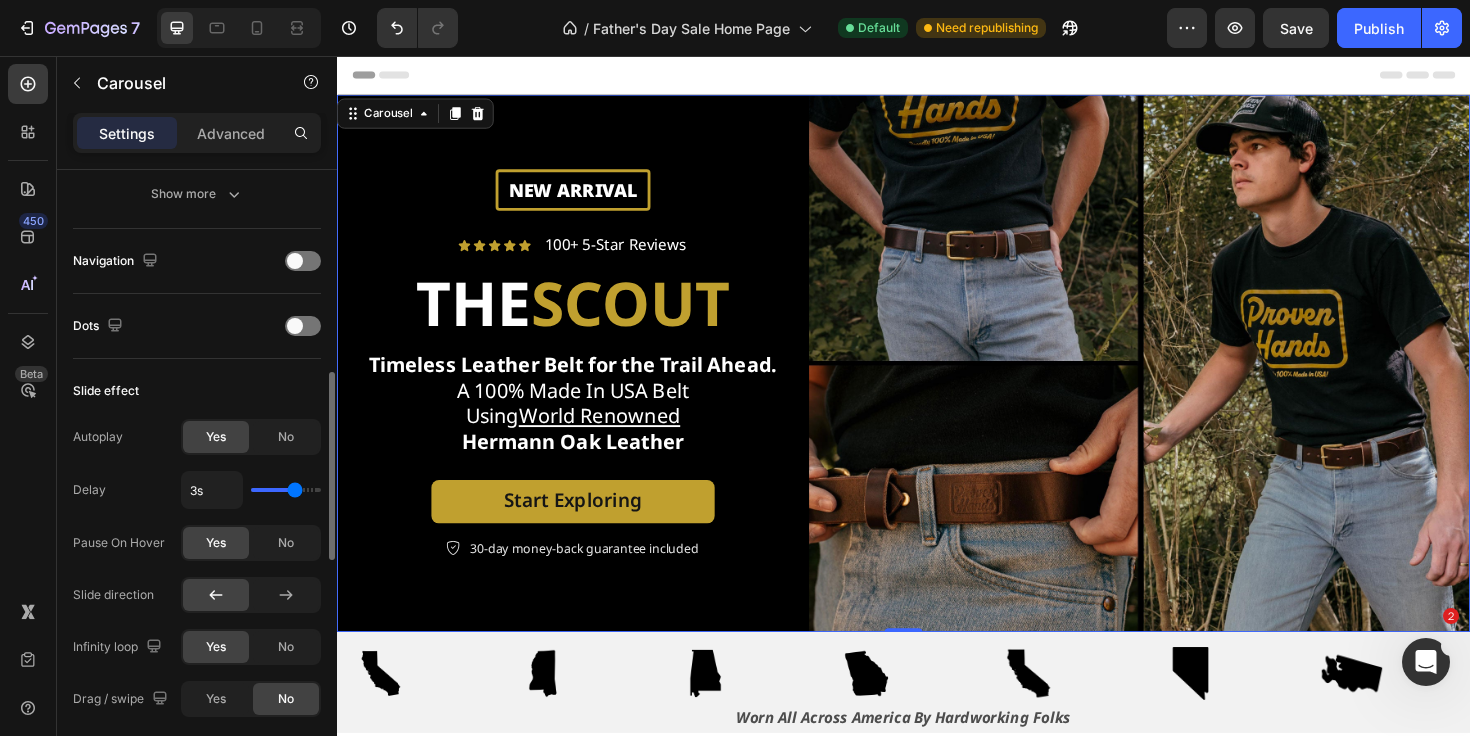 scroll, scrollTop: 646, scrollLeft: 0, axis: vertical 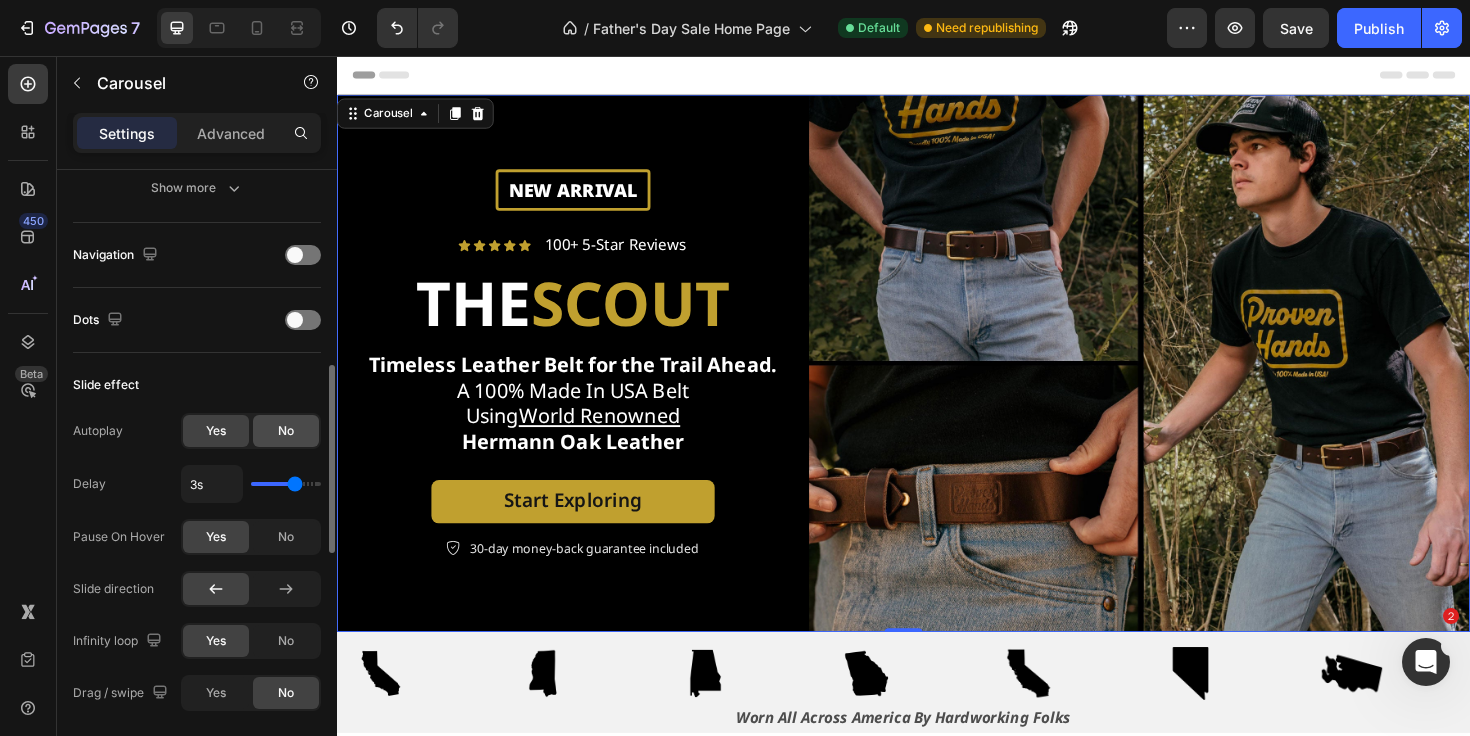 click on "No" 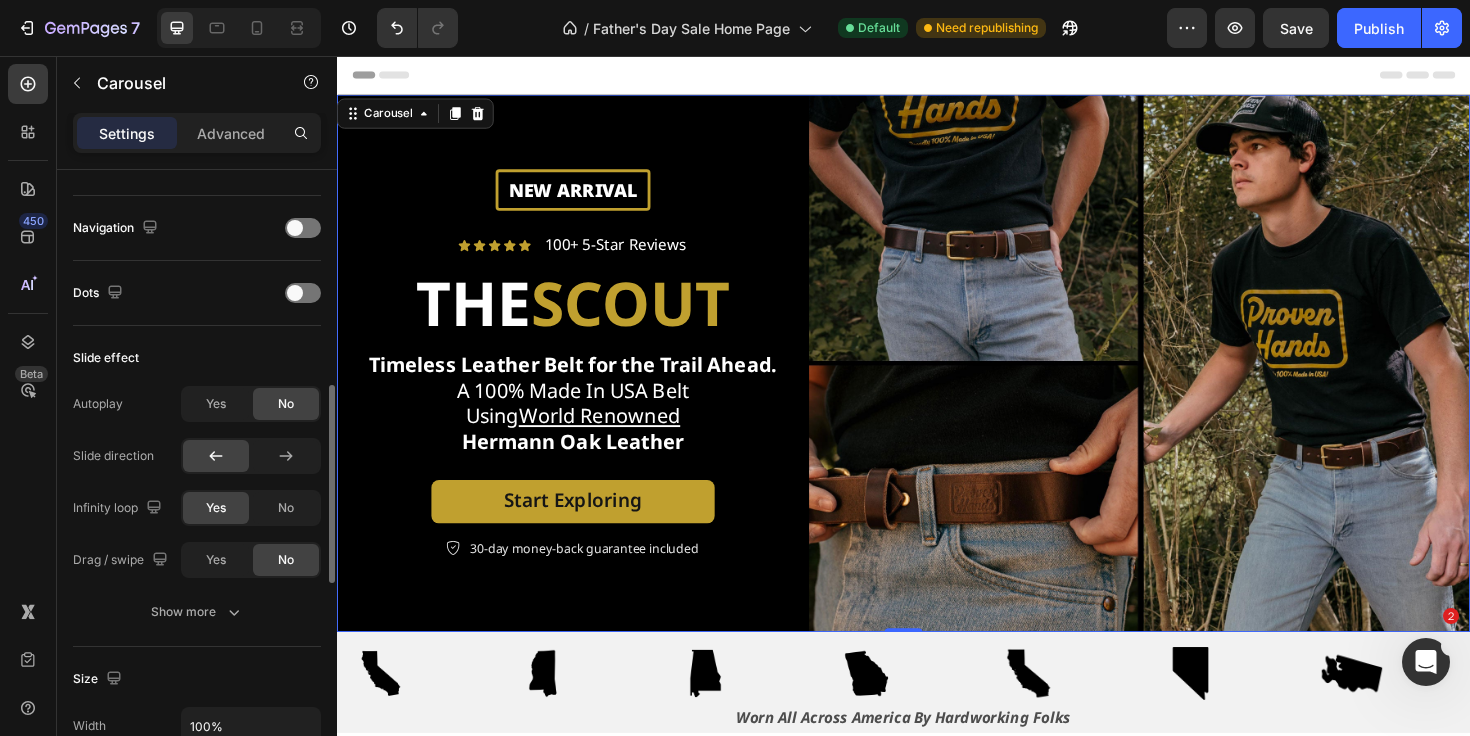 scroll, scrollTop: 674, scrollLeft: 0, axis: vertical 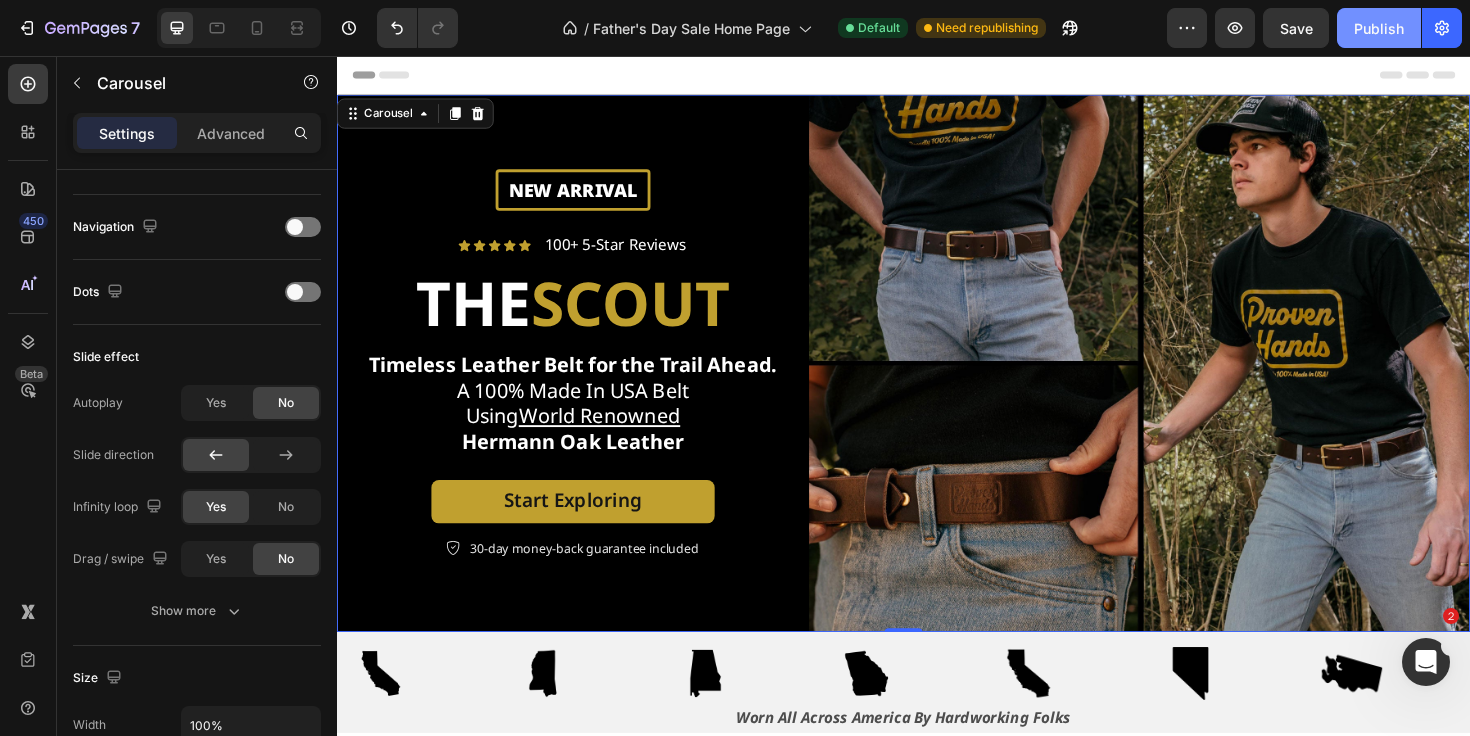click on "Publish" at bounding box center (1379, 28) 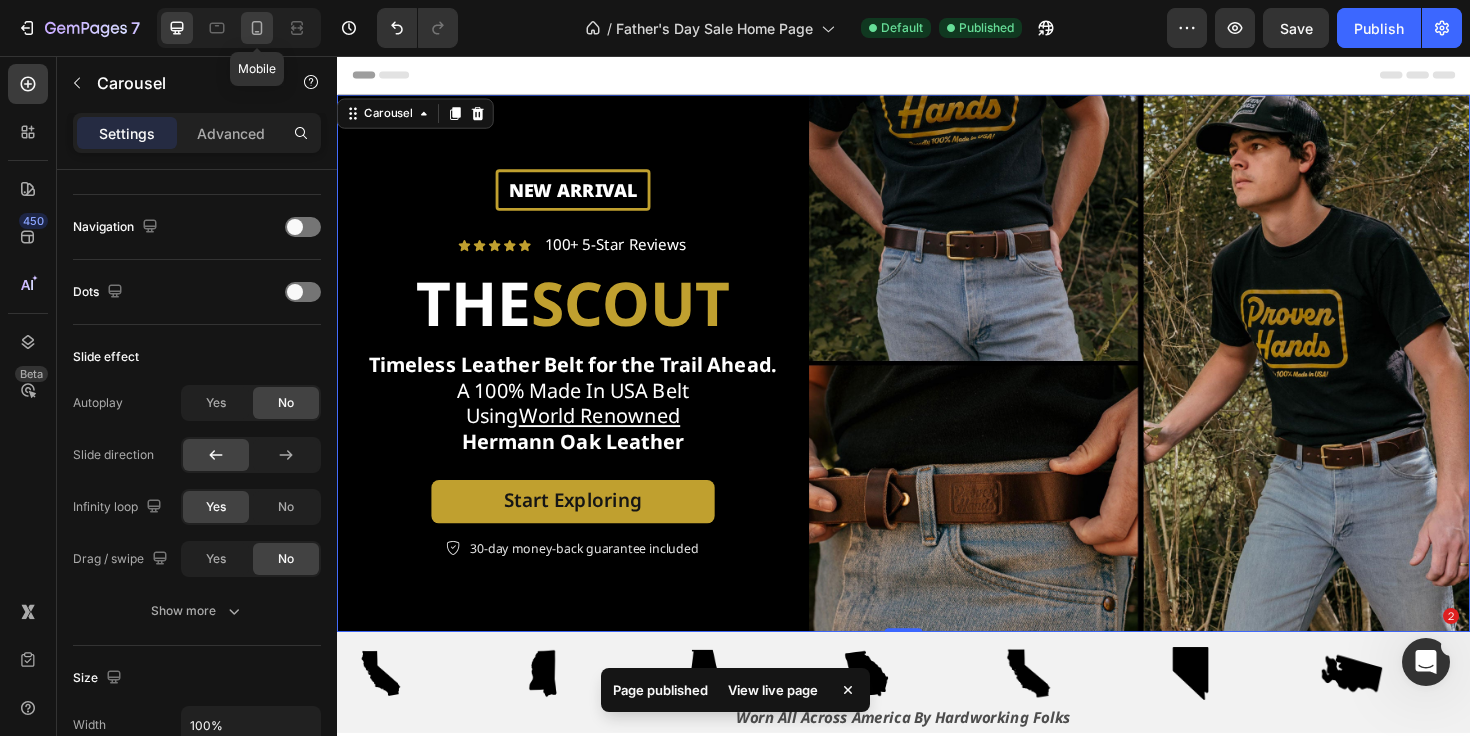 click 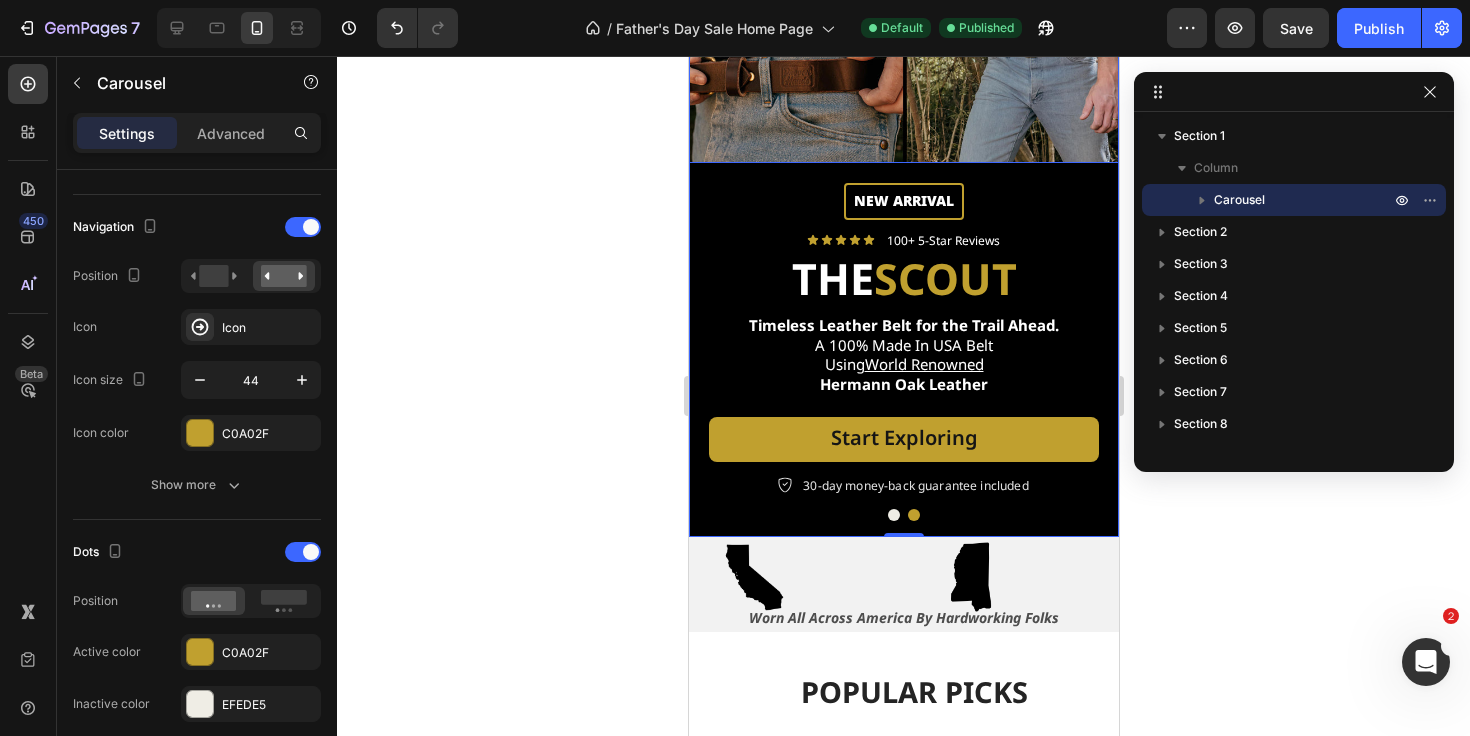 scroll, scrollTop: 0, scrollLeft: 0, axis: both 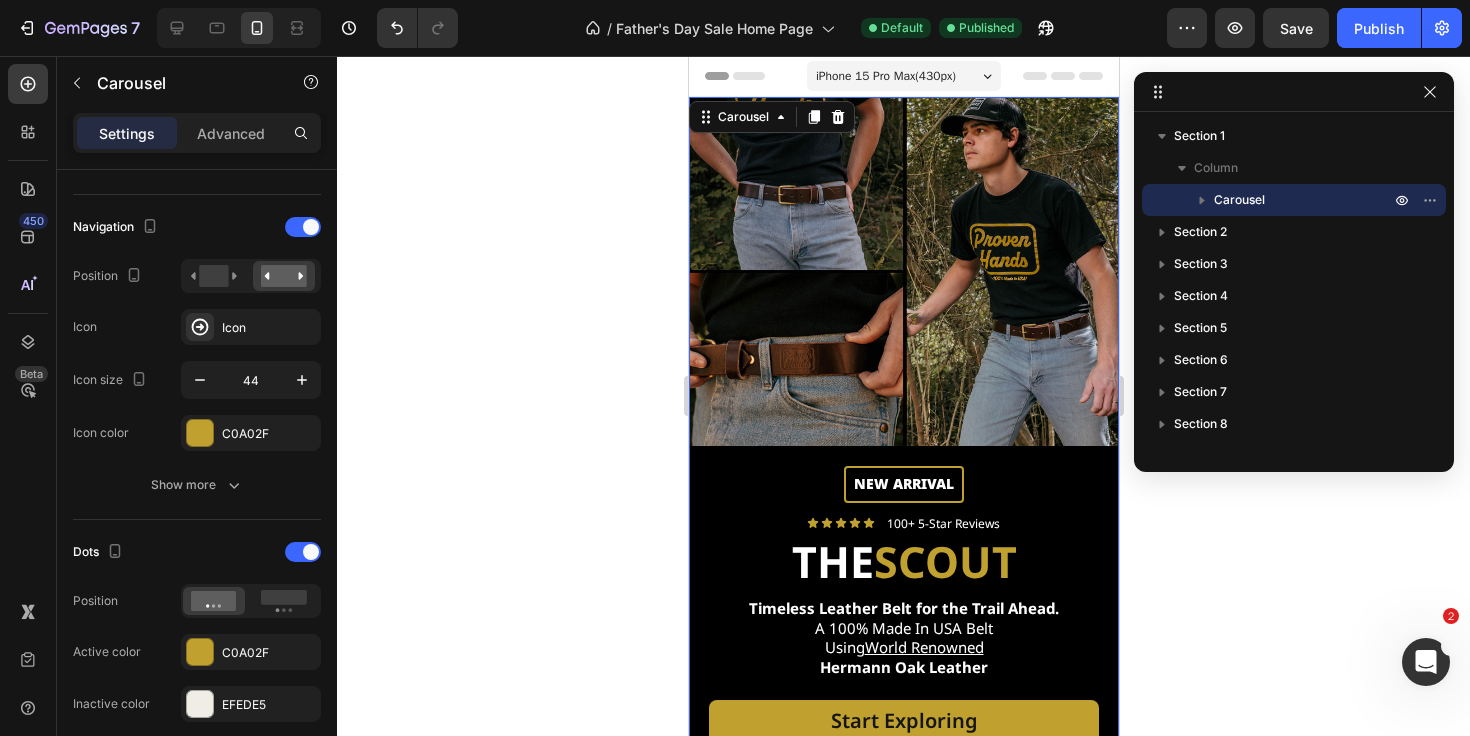 click 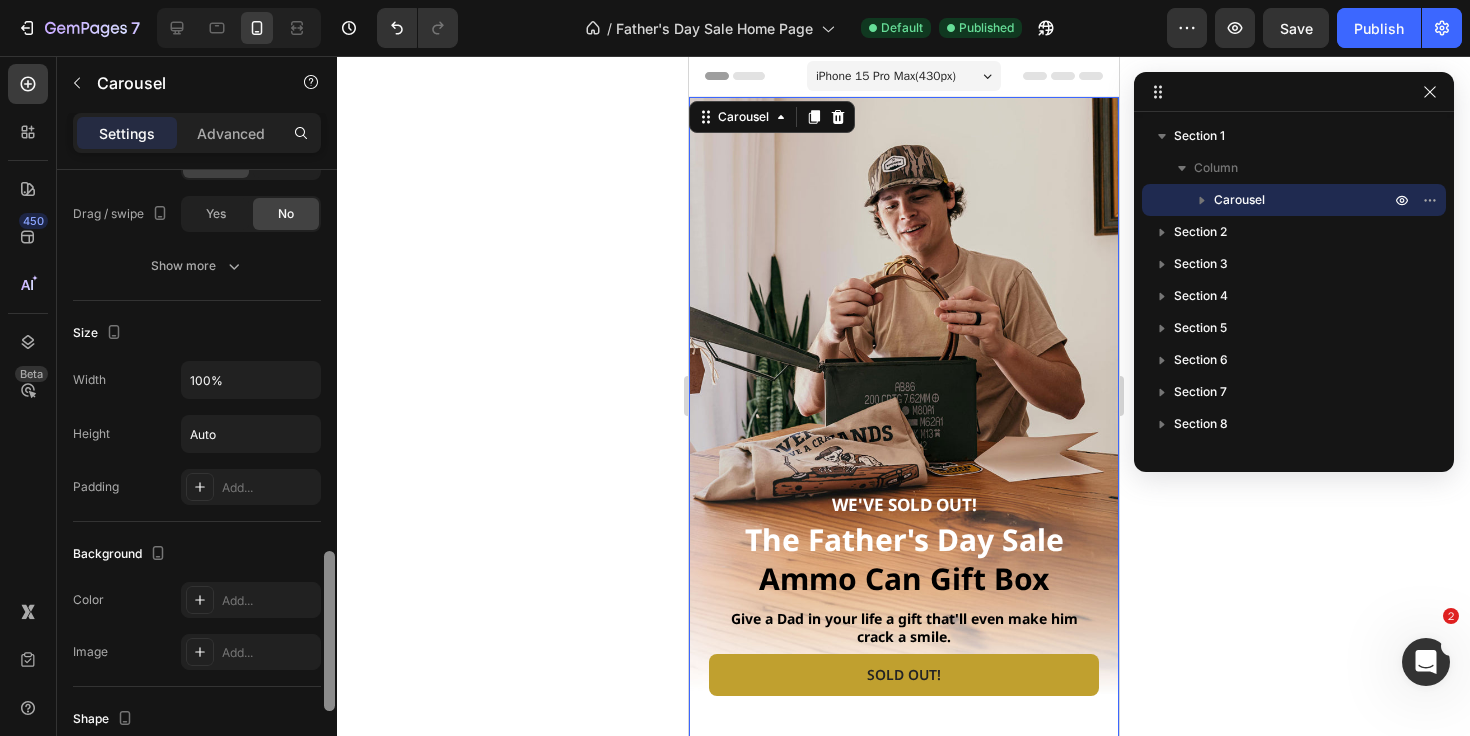 scroll, scrollTop: 279, scrollLeft: 0, axis: vertical 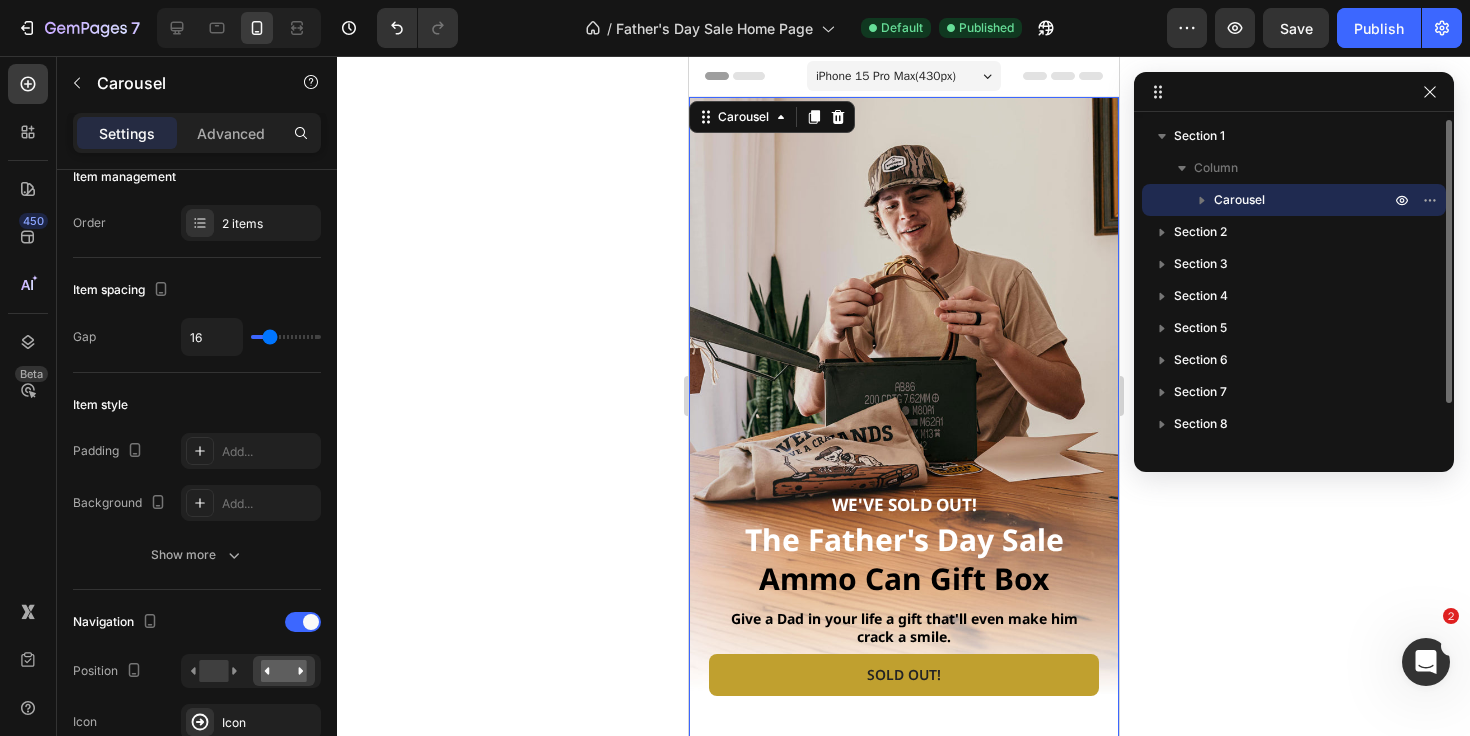 click 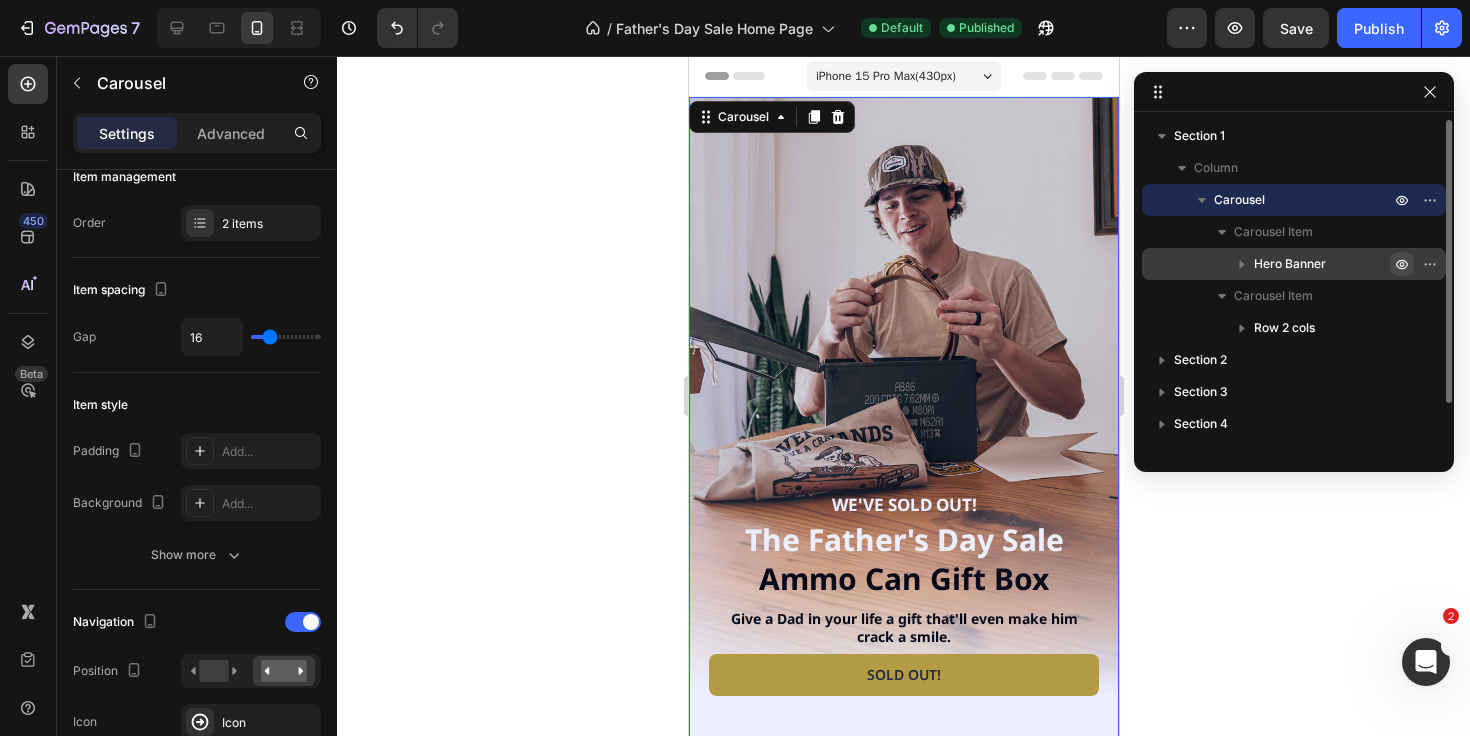click 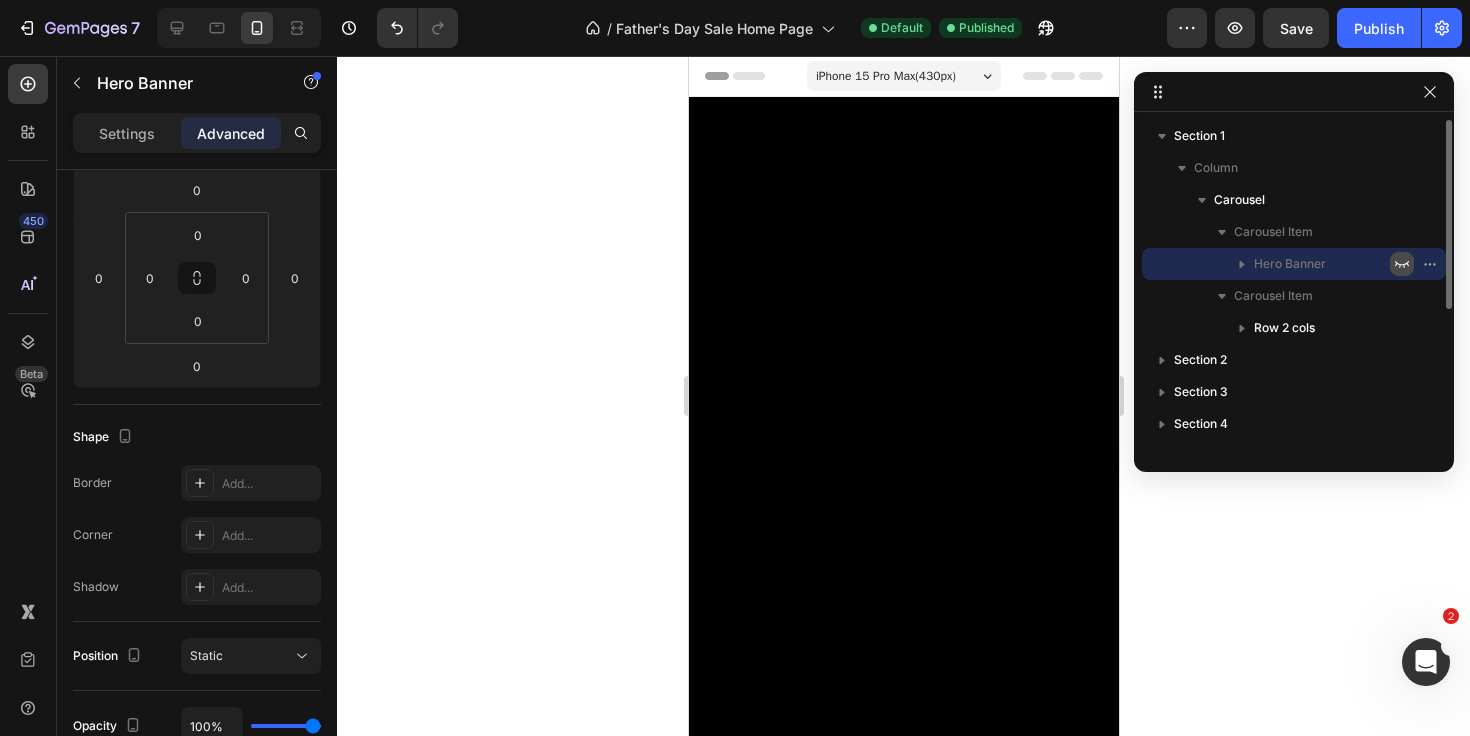 scroll, scrollTop: 0, scrollLeft: 0, axis: both 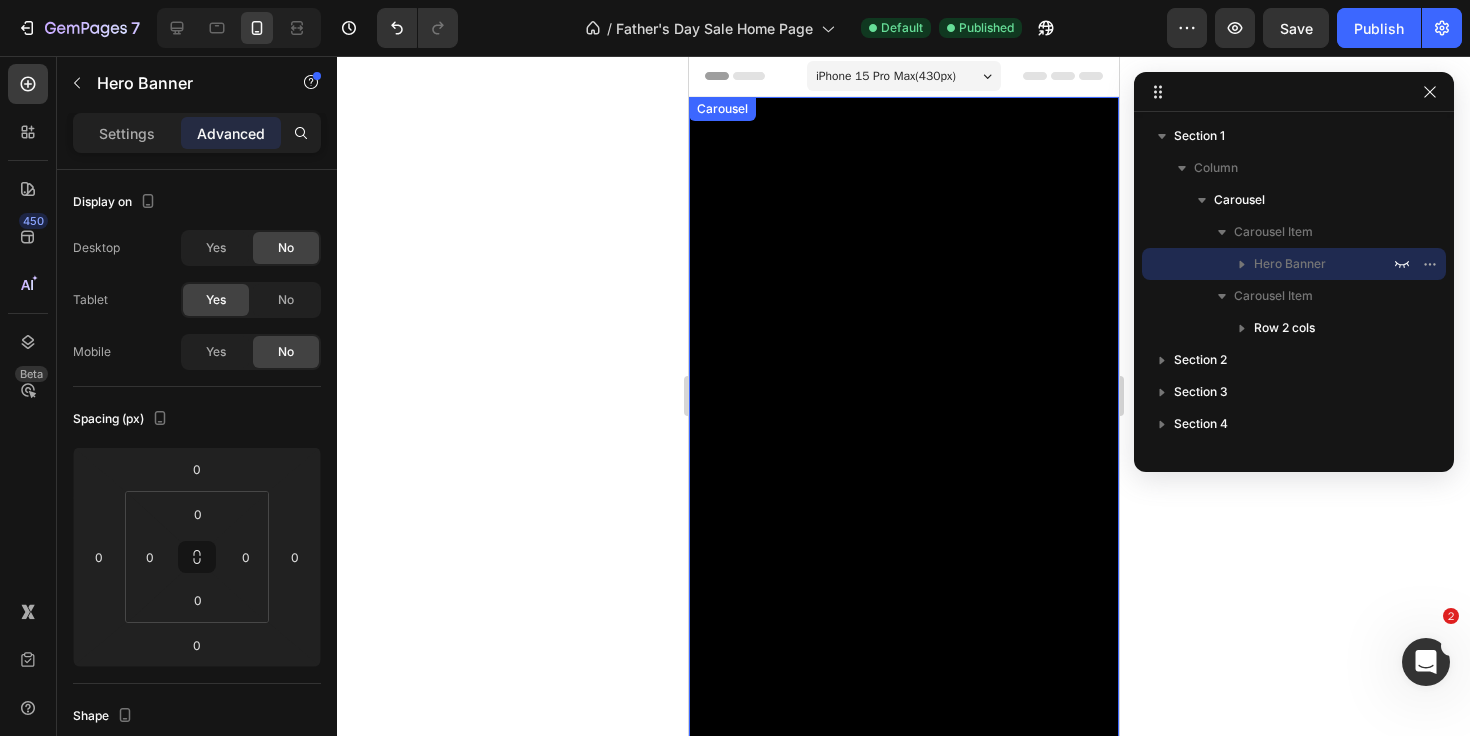 click 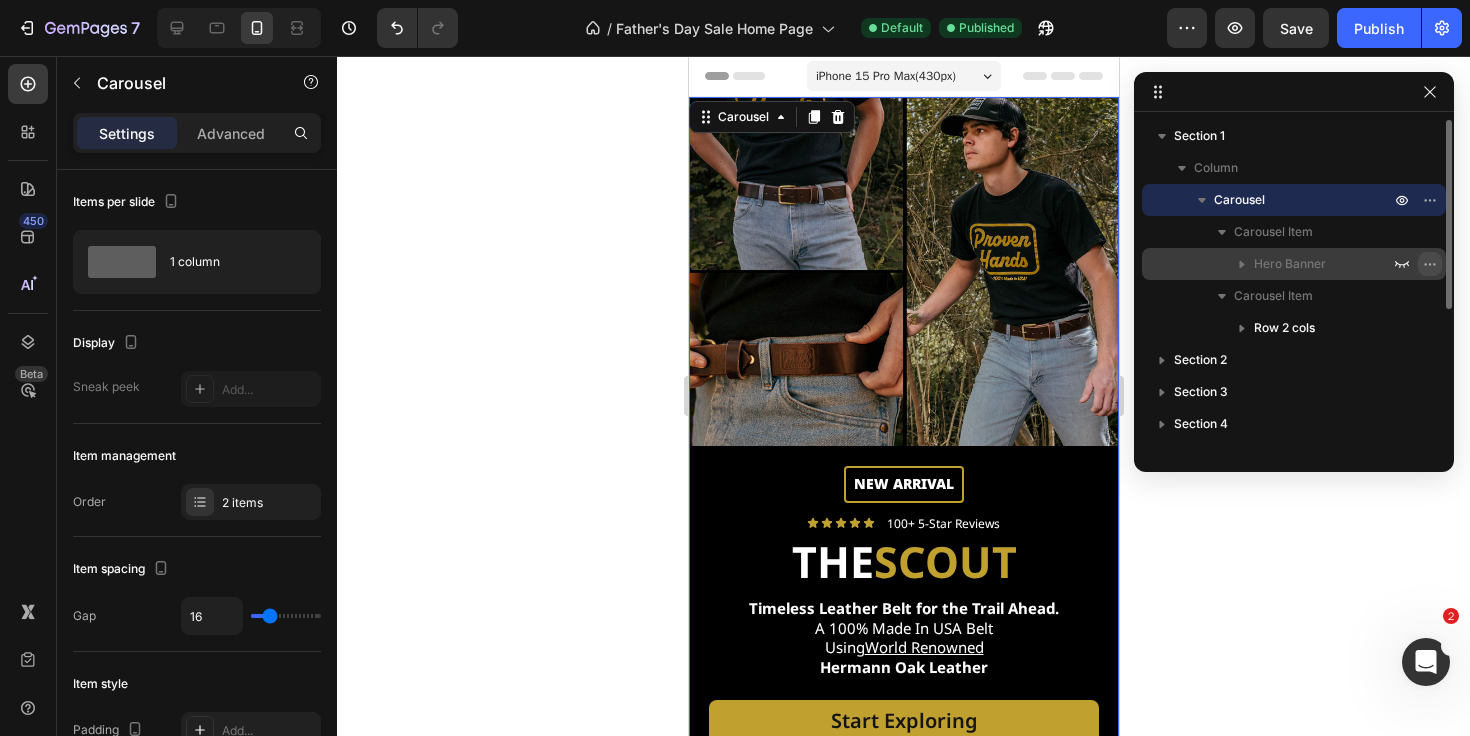 click 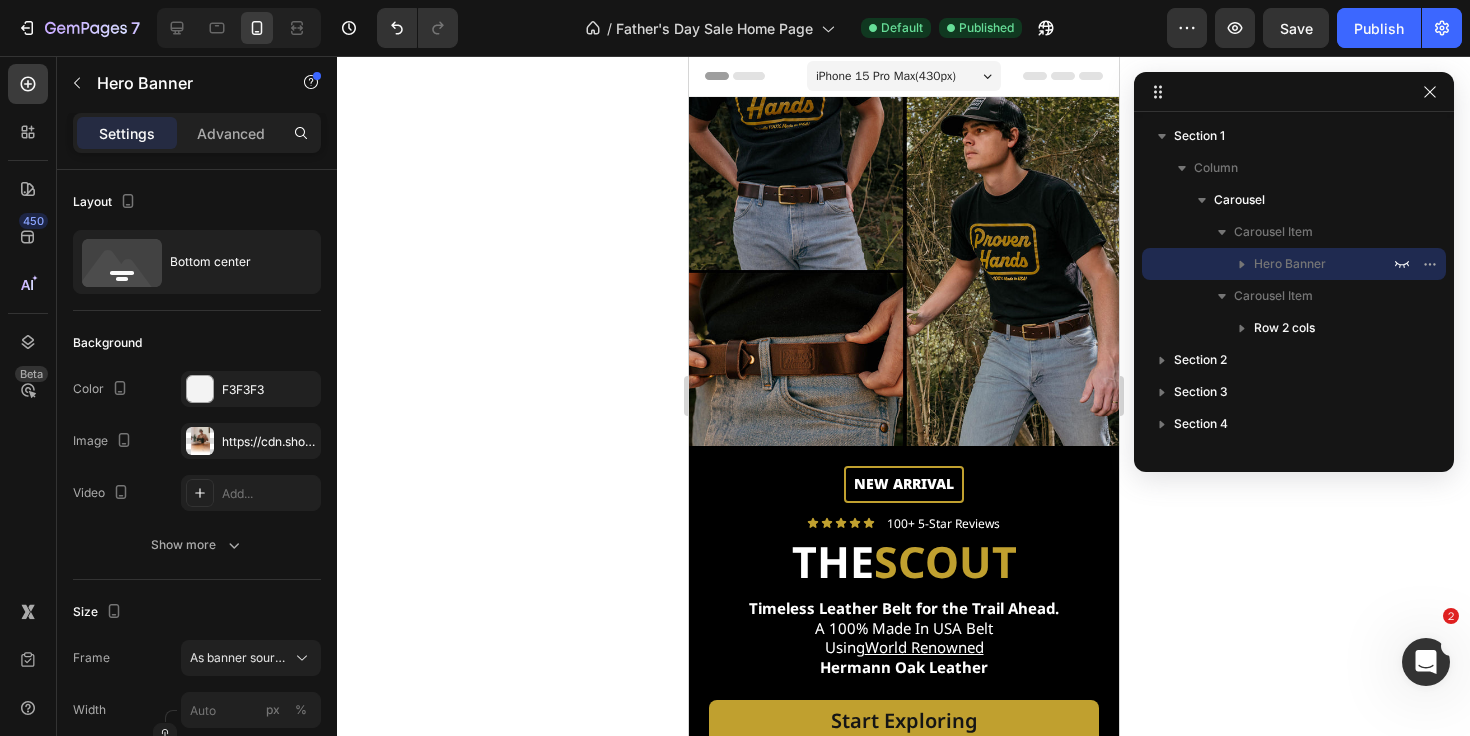 click 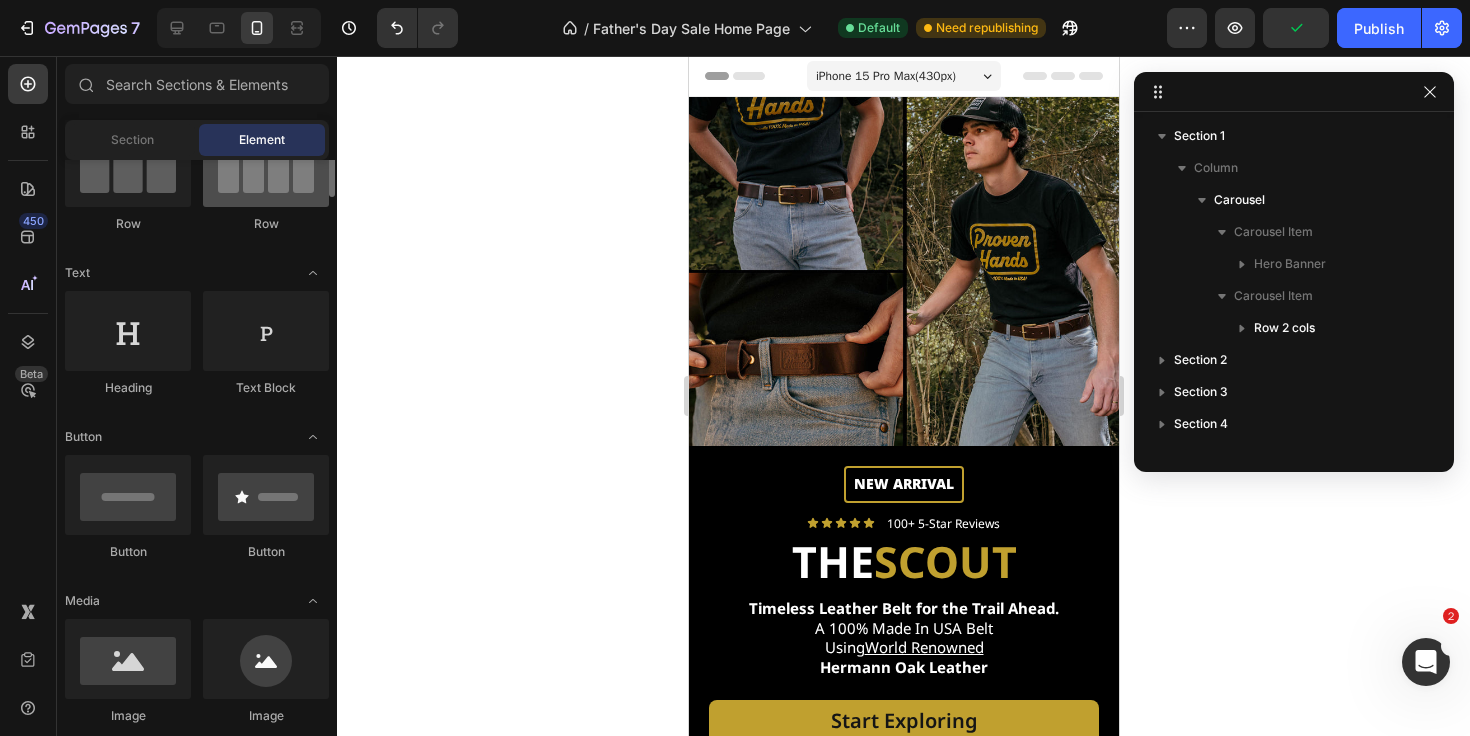 scroll, scrollTop: 0, scrollLeft: 0, axis: both 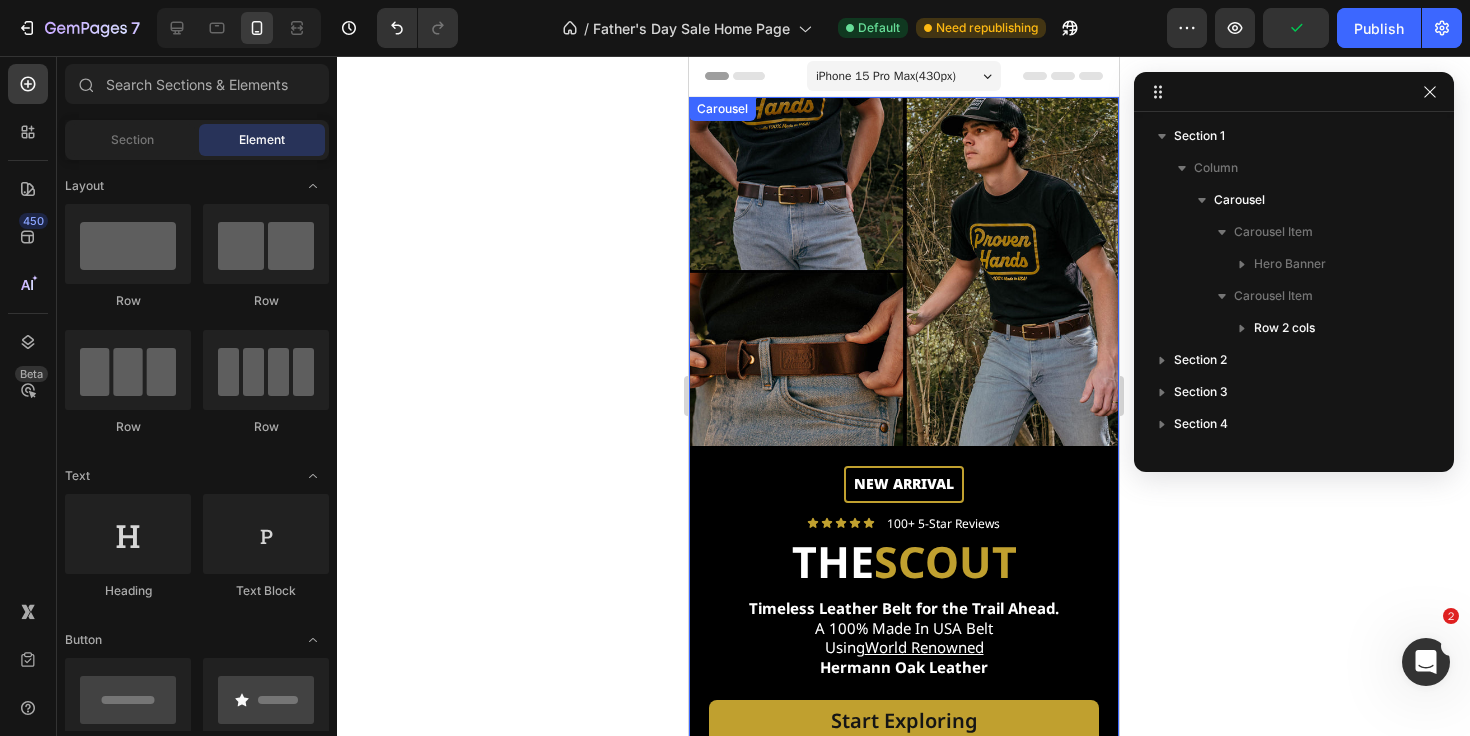 click 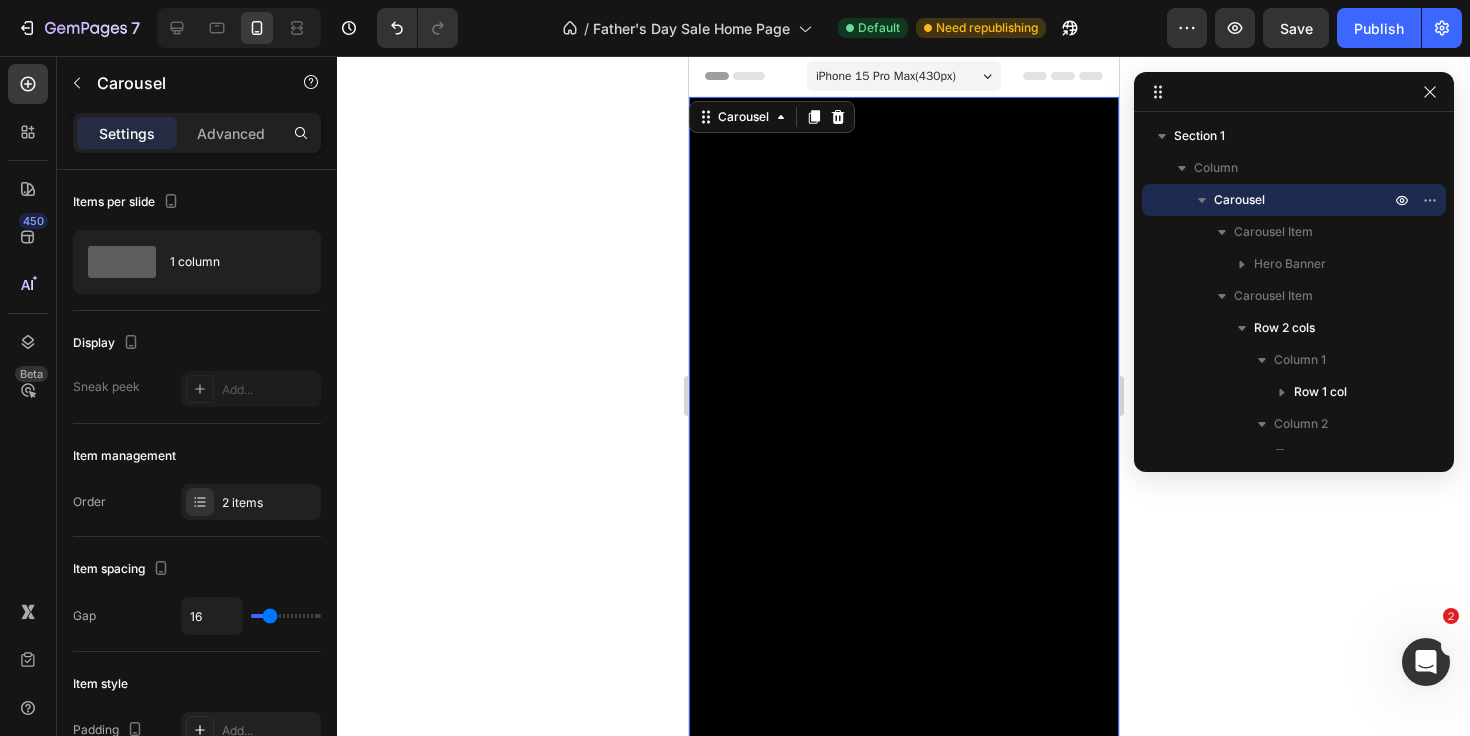 click on "Text Block WE'VE SOLD OUT! Text Block the father's day sale ammo can gift box Heading the father's day sale ammo can gift box Heading Give a Dad in your life a gift that'll even make him crack a smile. Text Block SOLD OUT! Button 00 Days 00 Hrs 00 Mins 00 Secs Countdown Timer Row Hero Banner" at bounding box center [903, 458] 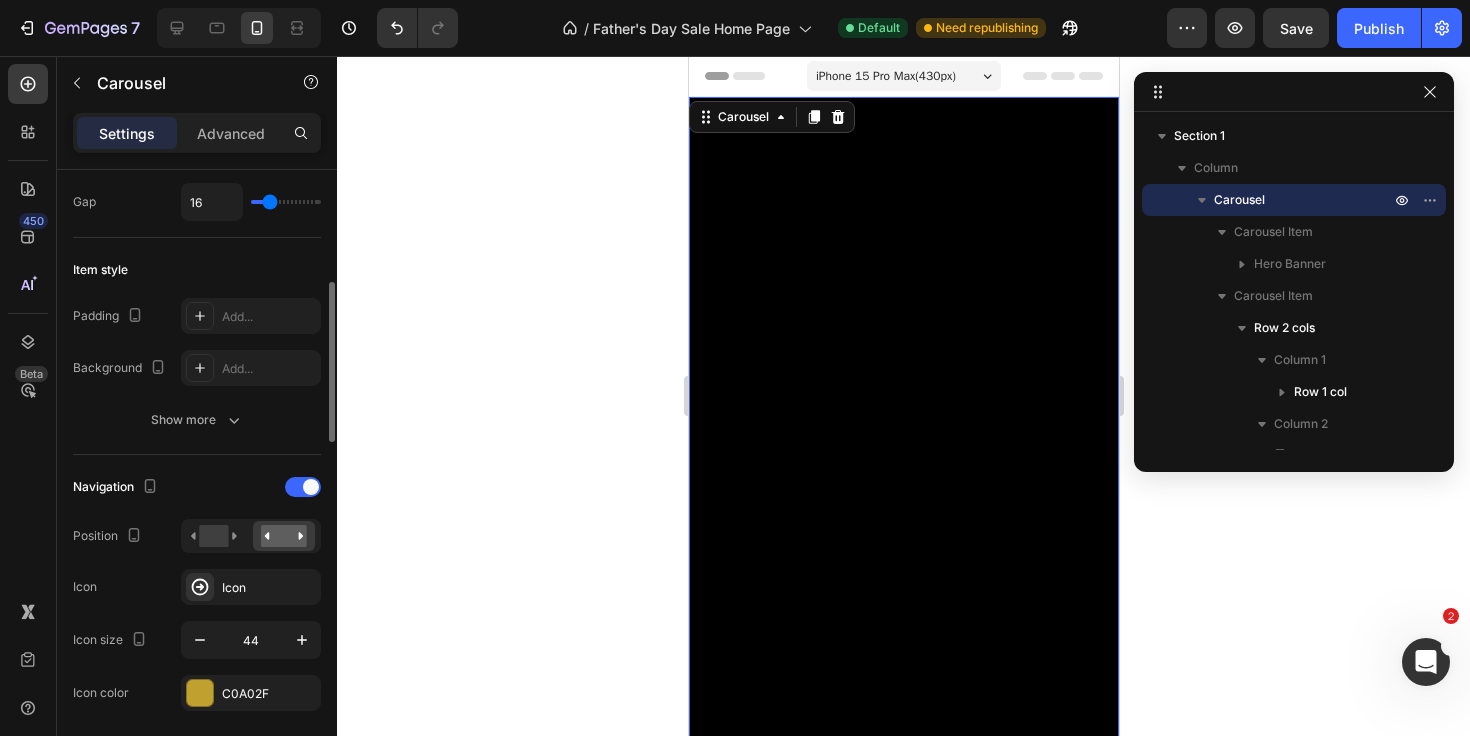 scroll, scrollTop: 425, scrollLeft: 0, axis: vertical 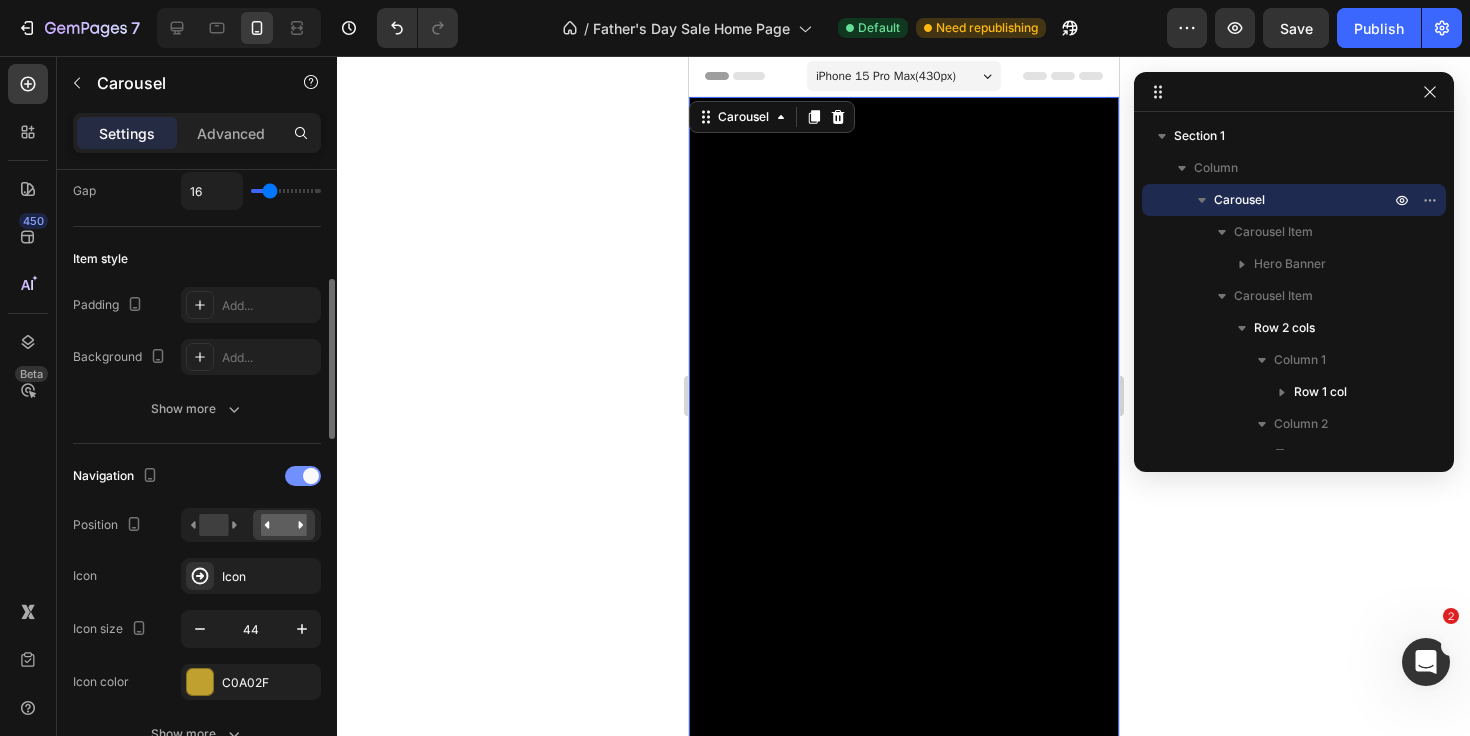 click at bounding box center (303, 476) 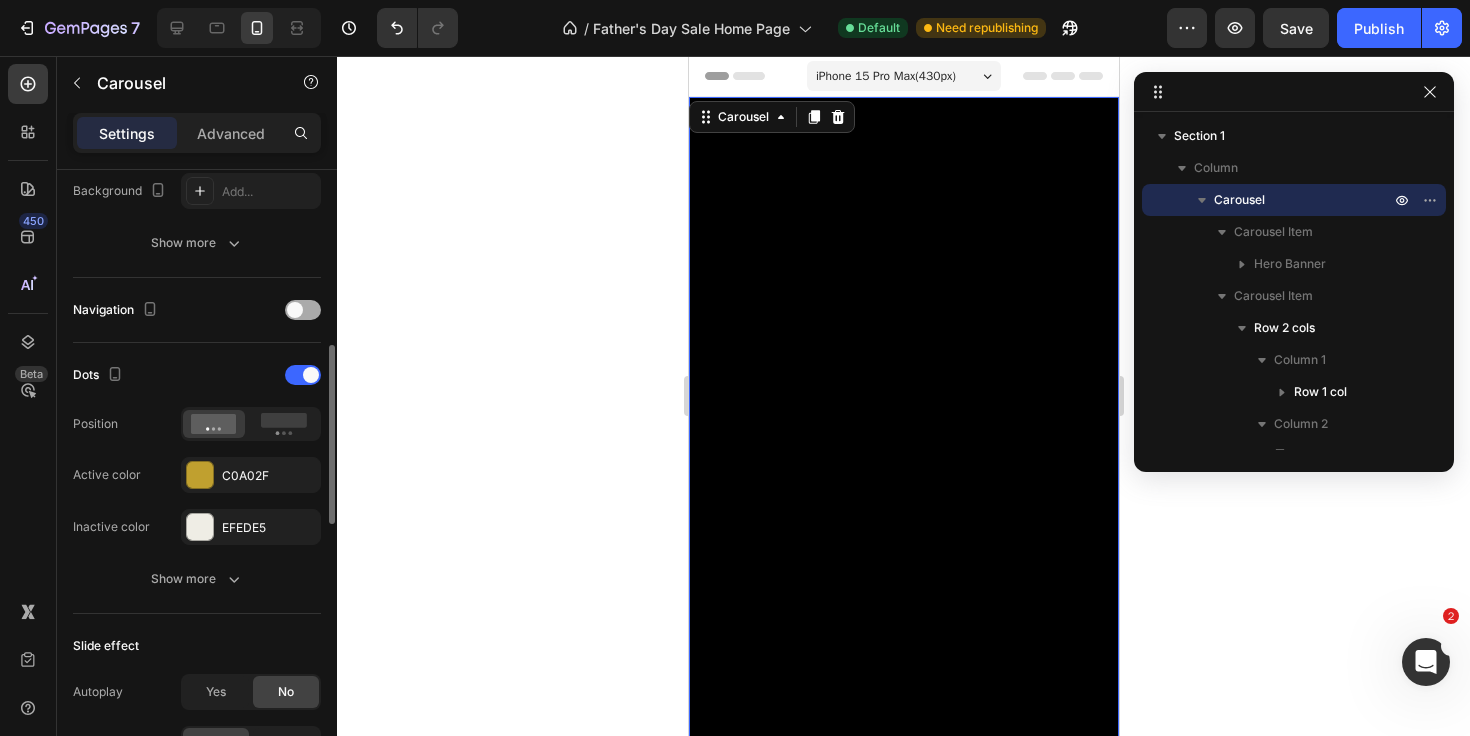 scroll, scrollTop: 599, scrollLeft: 0, axis: vertical 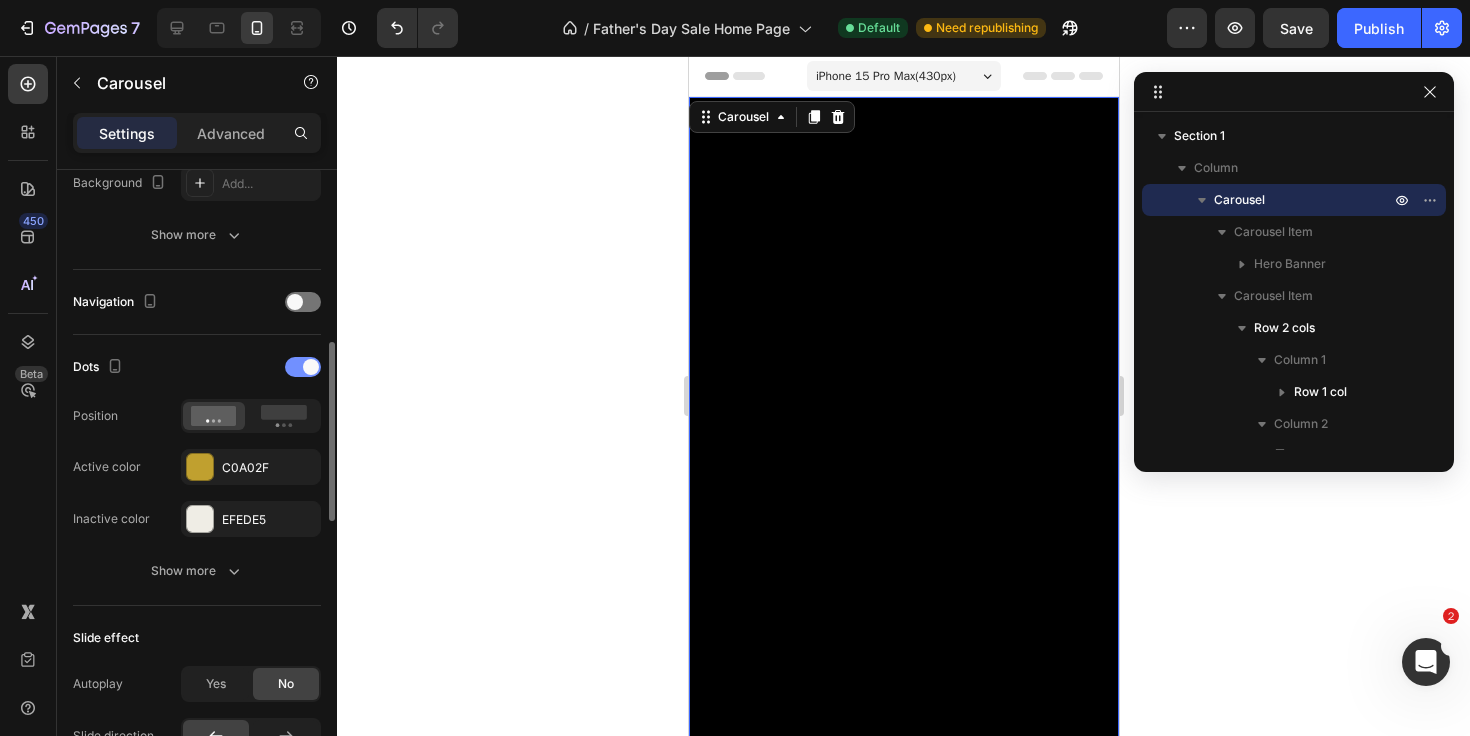 click at bounding box center [311, 367] 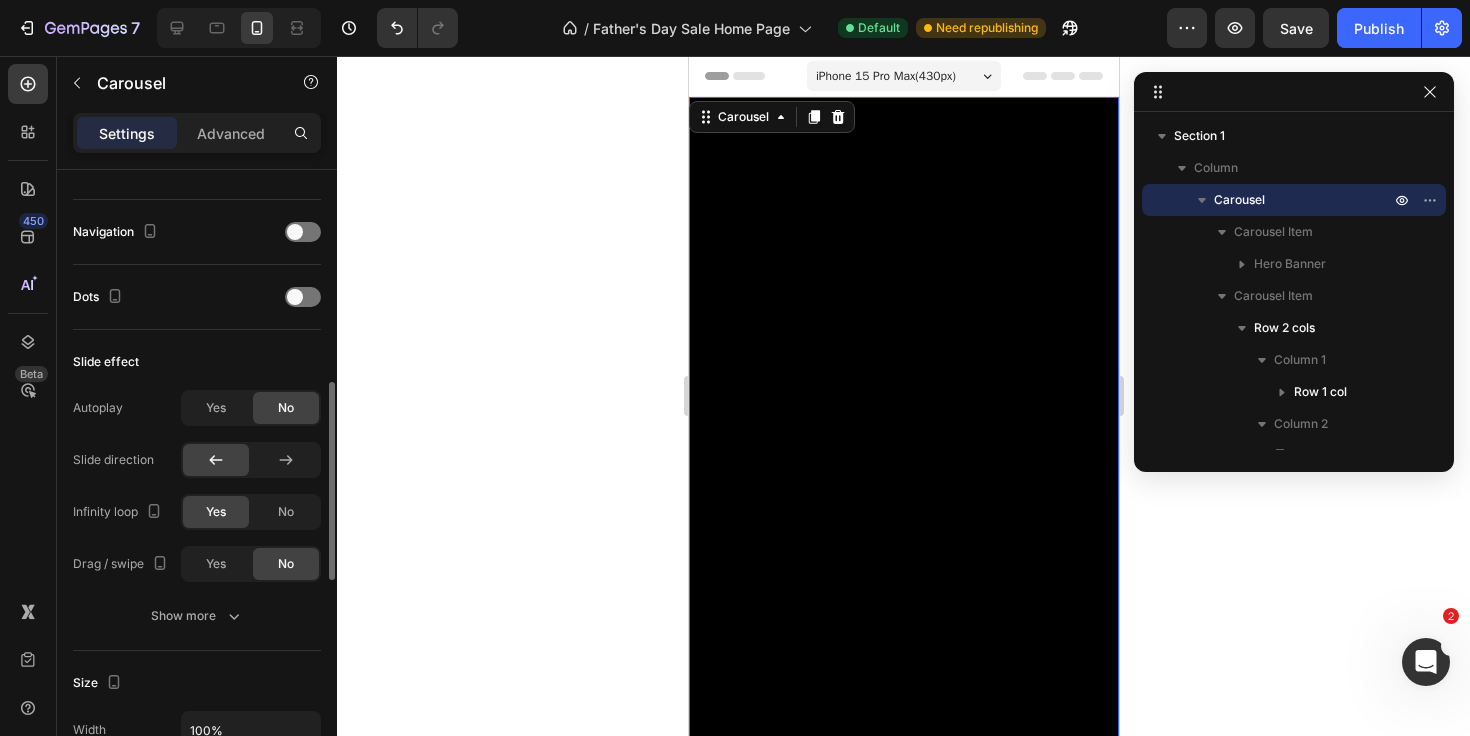 scroll, scrollTop: 671, scrollLeft: 0, axis: vertical 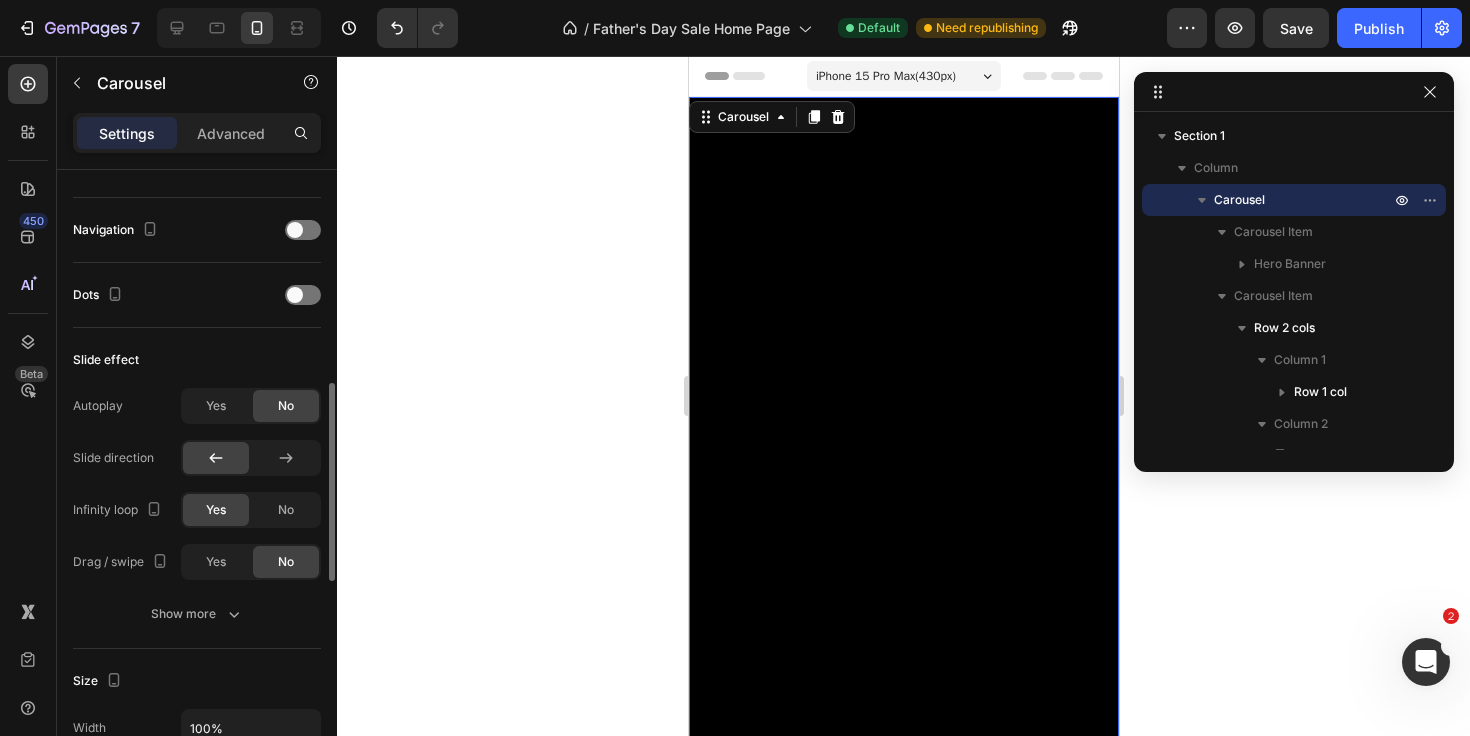 click on "No" 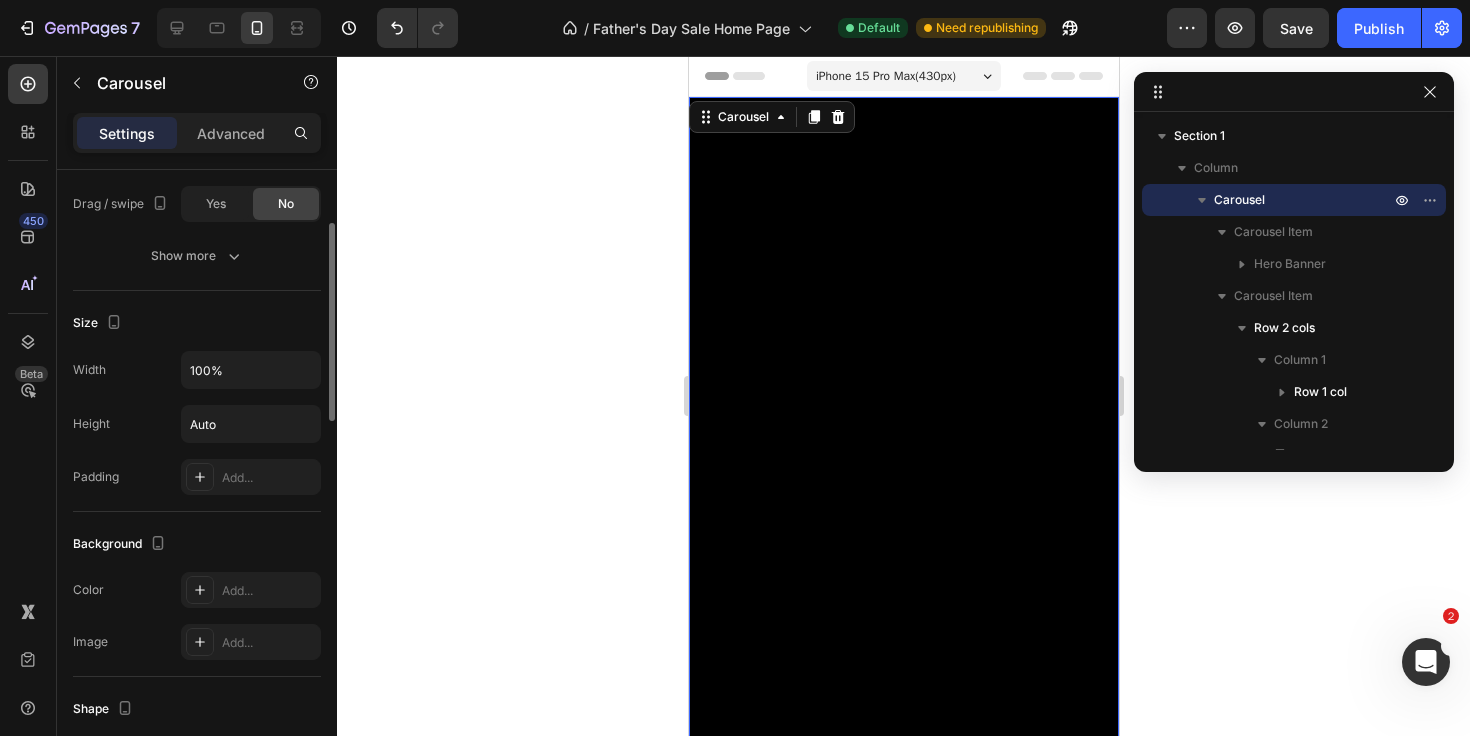 scroll, scrollTop: 692, scrollLeft: 0, axis: vertical 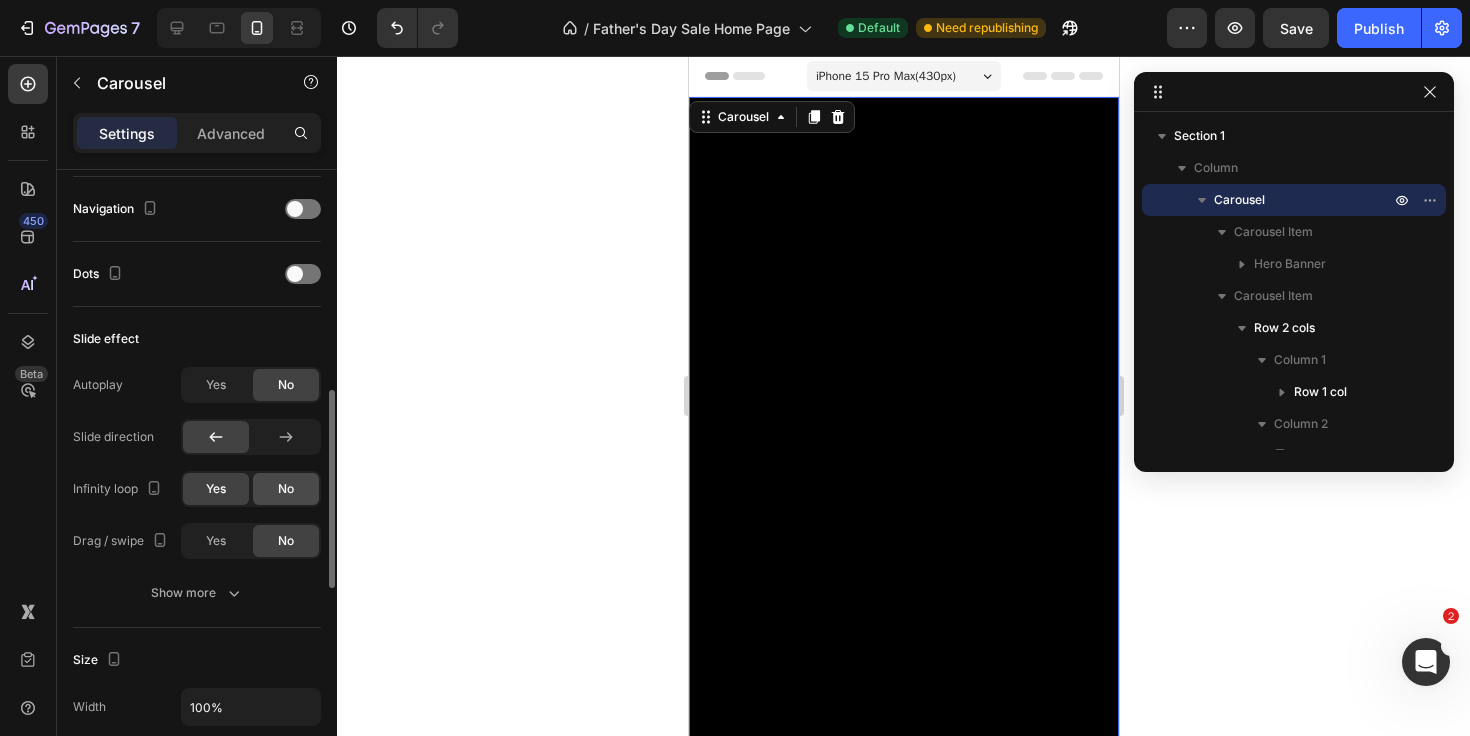 click on "No" 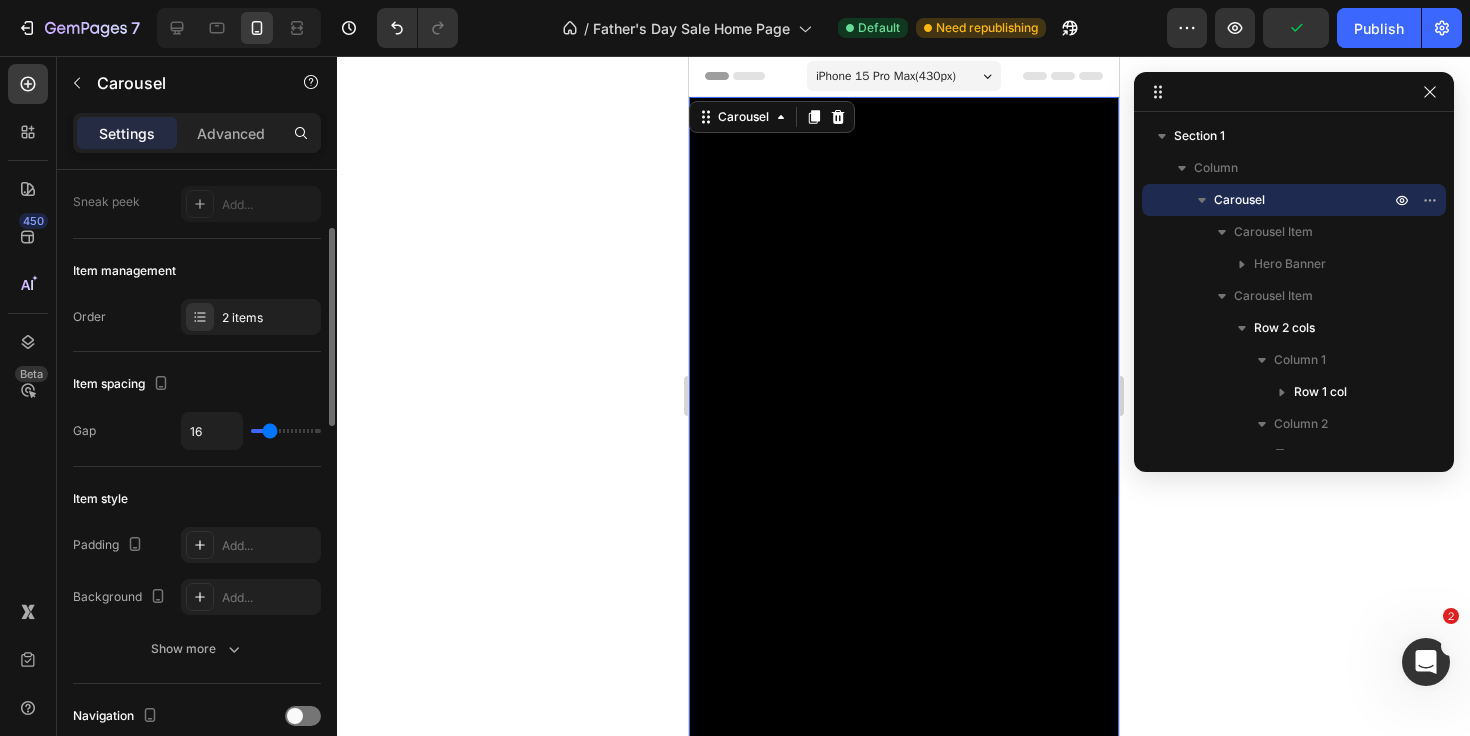 scroll, scrollTop: 0, scrollLeft: 0, axis: both 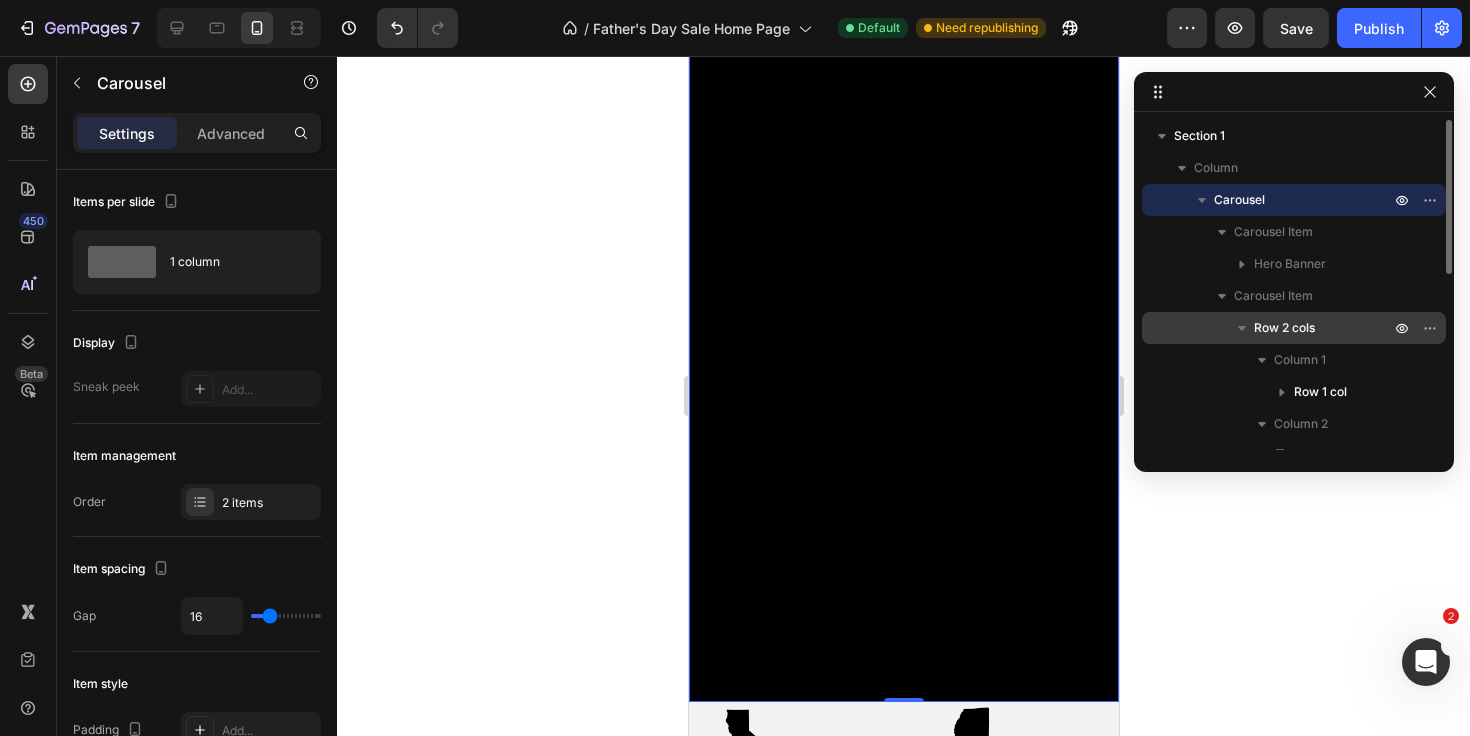 click on "Row 2 cols" at bounding box center [1324, 328] 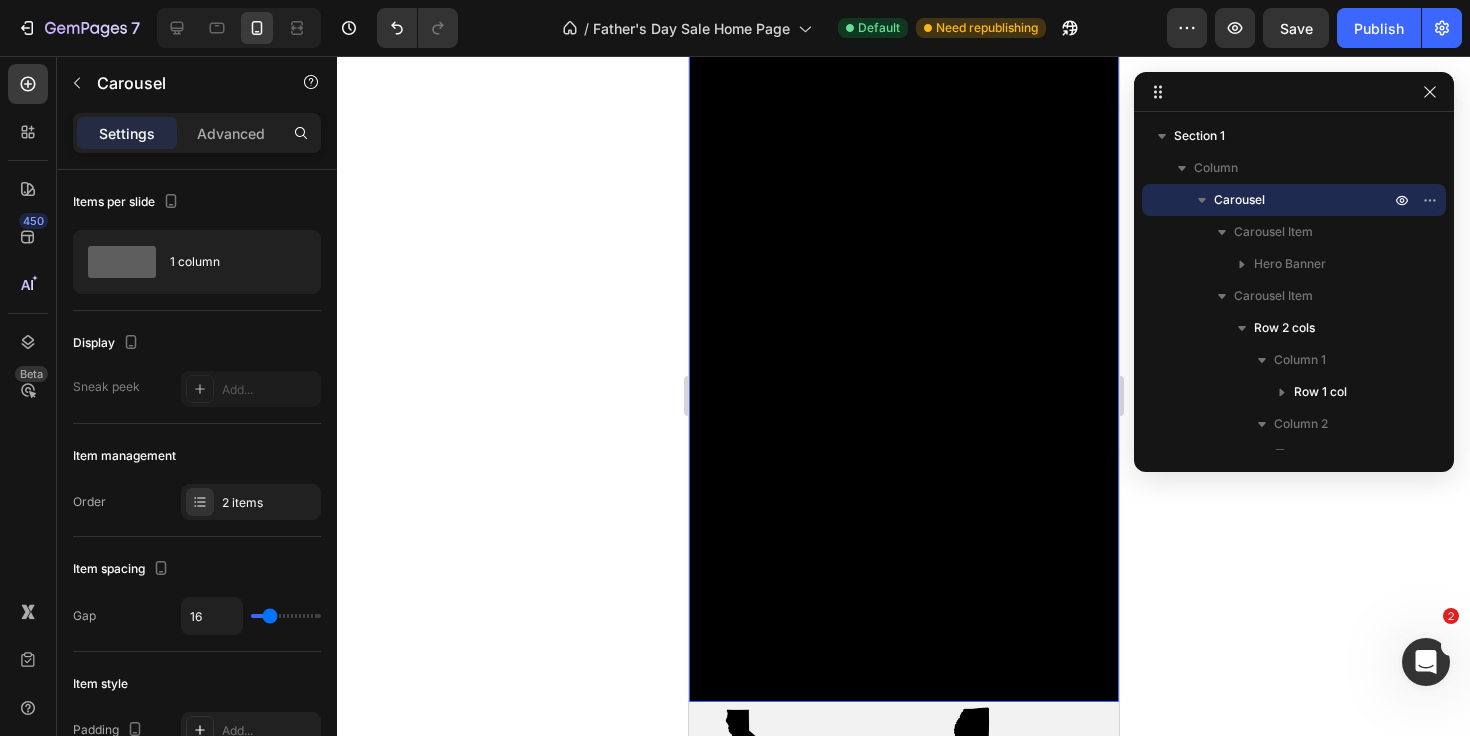 click on "Text Block WE'VE SOLD OUT! Text Block the father's day sale ammo can gift box Heading the father's day sale ammo can gift box Heading Give a Dad in your life a gift that'll even make him crack a smile. Text Block SOLD OUT! Button 00 Days 00 Hrs 00 Mins 00 Secs Countdown Timer Row Hero Banner" at bounding box center [903, 340] 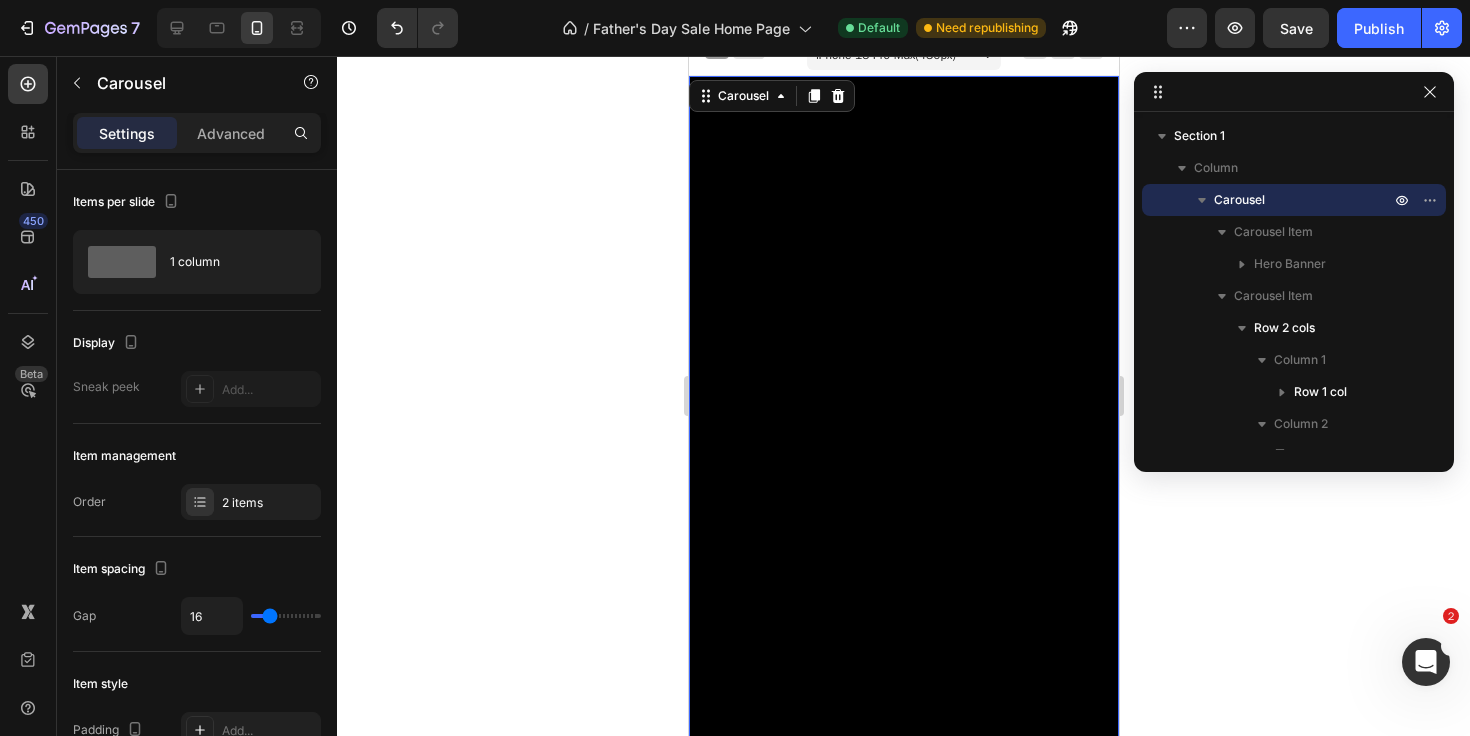 scroll, scrollTop: 0, scrollLeft: 0, axis: both 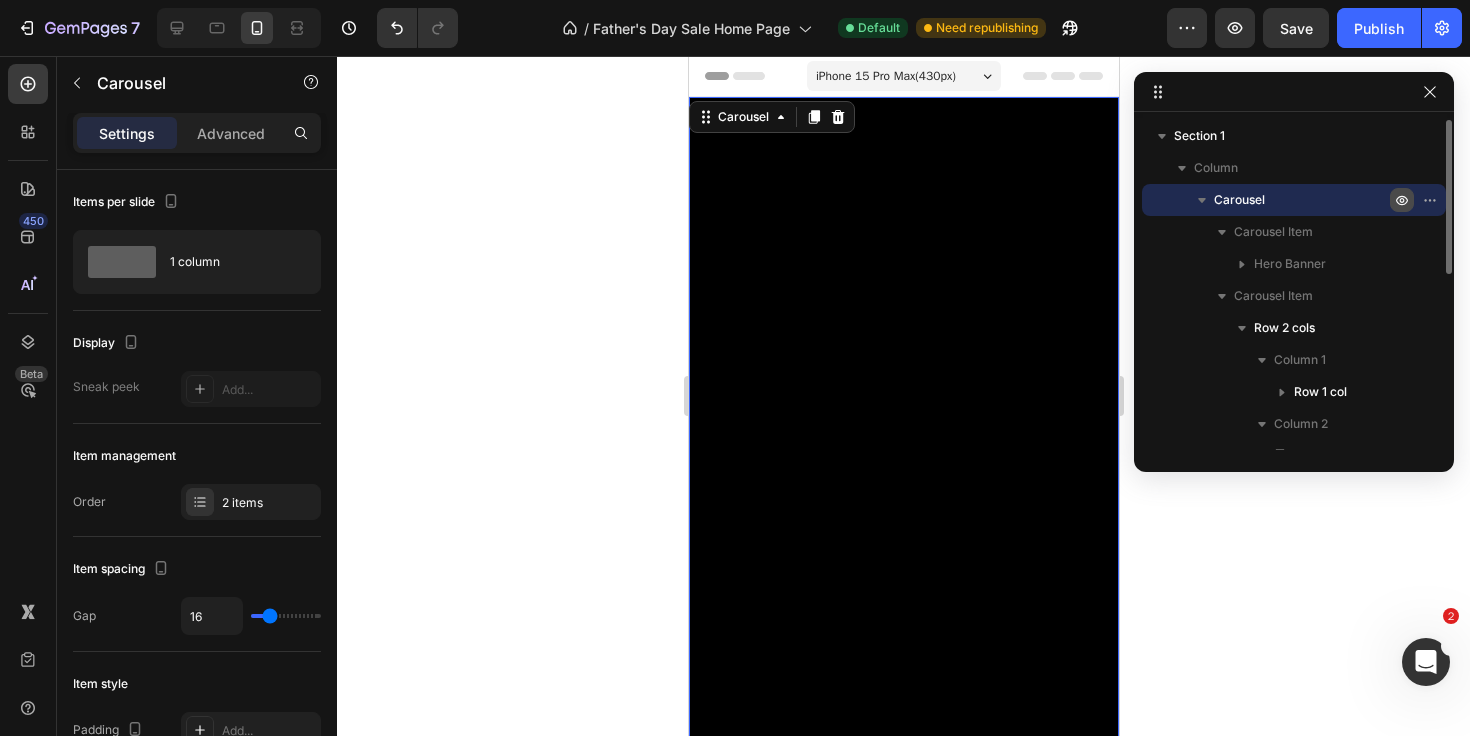 click 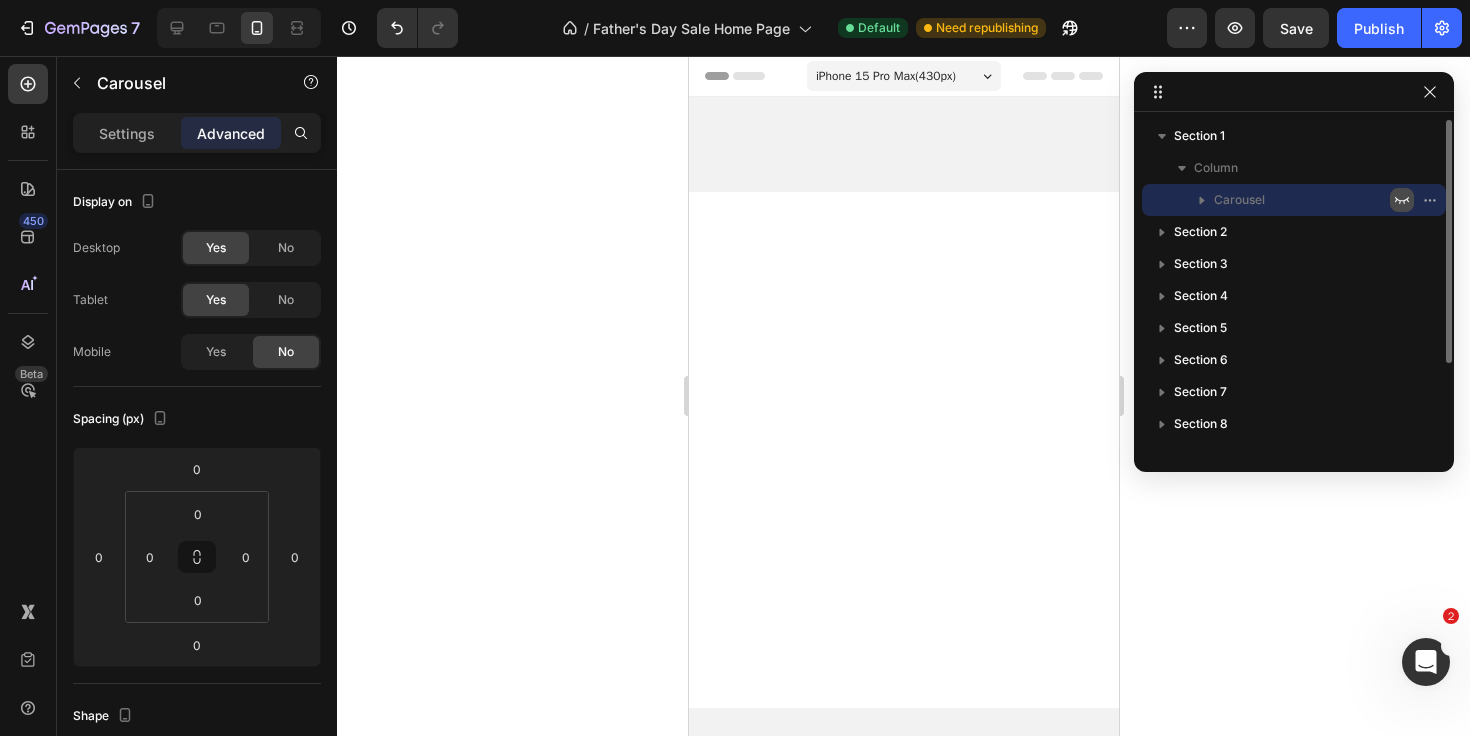 click 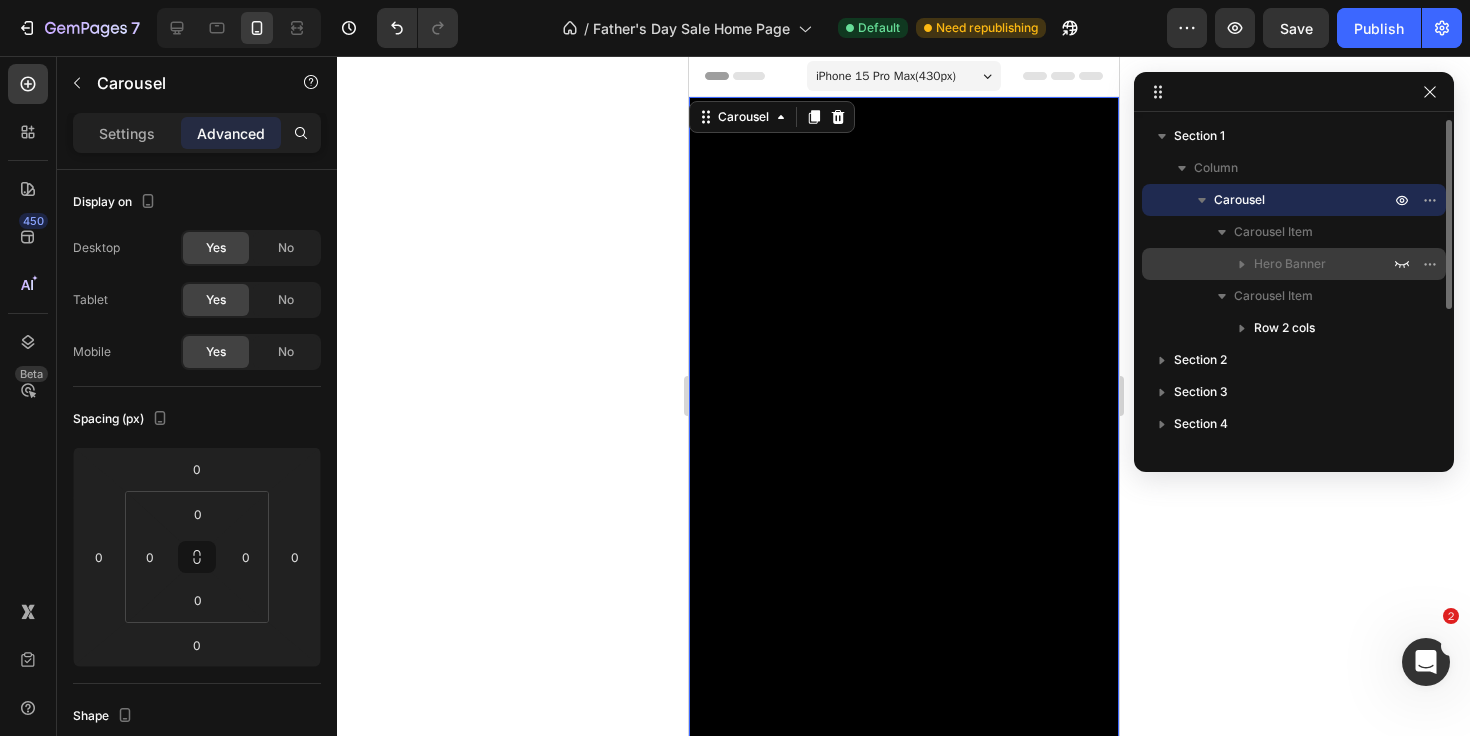 drag, startPoint x: 1320, startPoint y: 325, endPoint x: 1310, endPoint y: 276, distance: 50.01 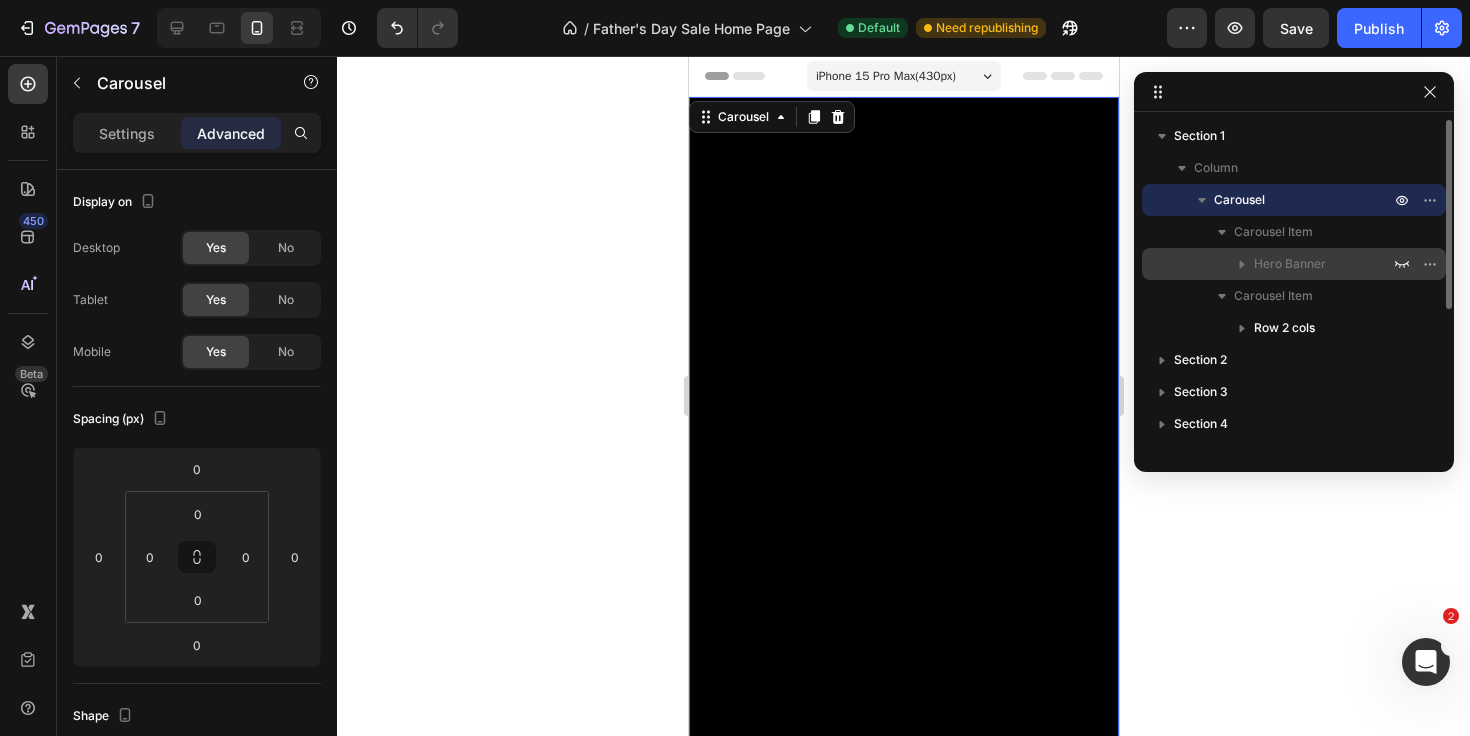 click on "Carousel Item Hero Banner Carousel Item Row 2 cols" at bounding box center (1294, 280) 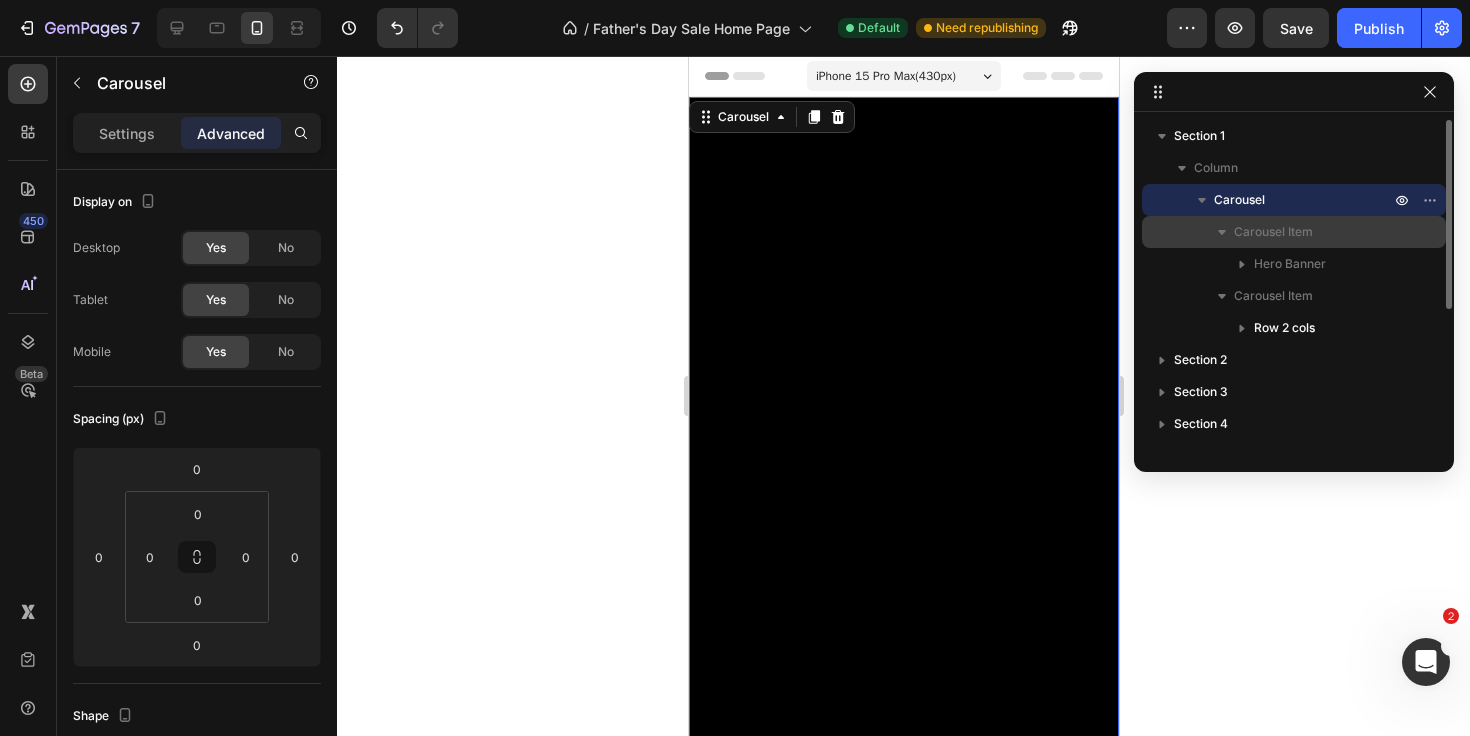 click on "Carousel Item" at bounding box center [1294, 232] 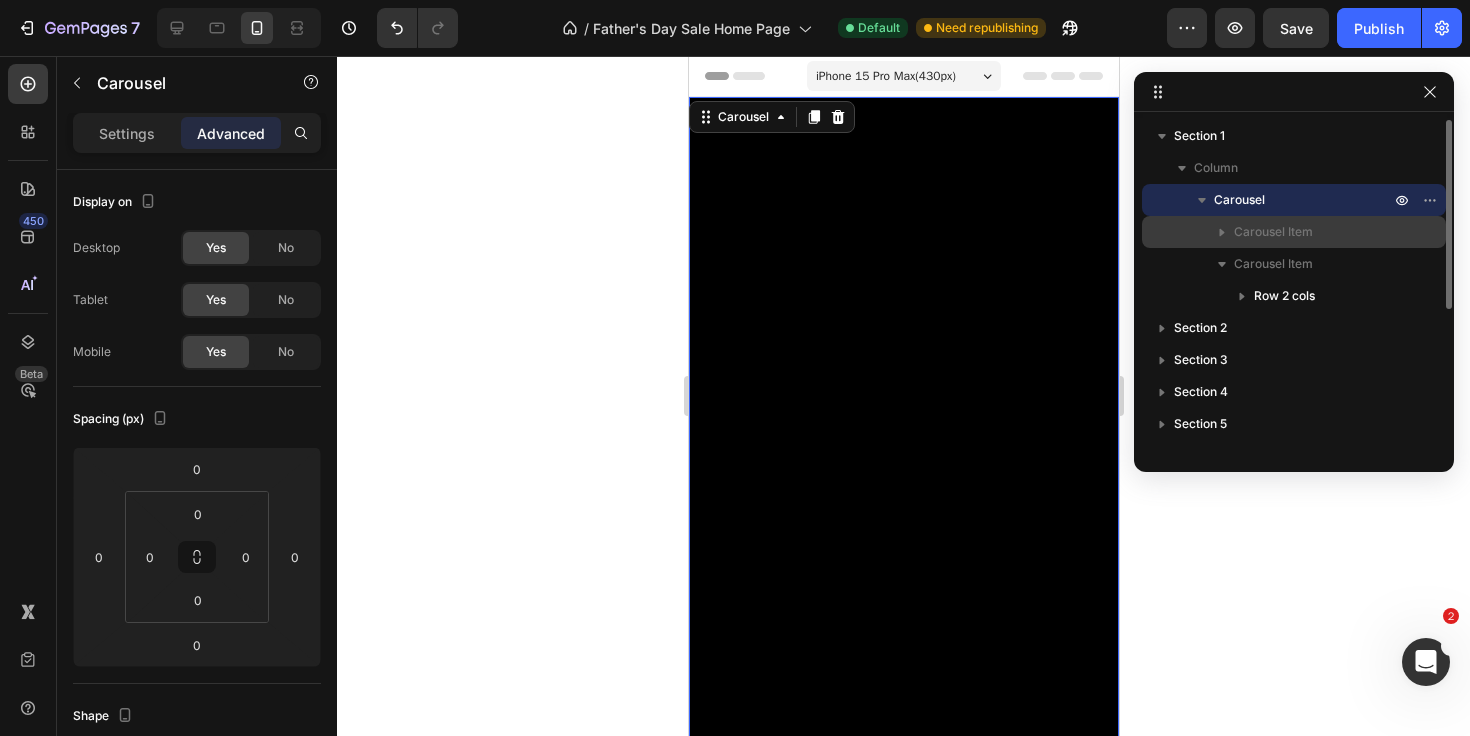 click on "Carousel Item" at bounding box center [1314, 232] 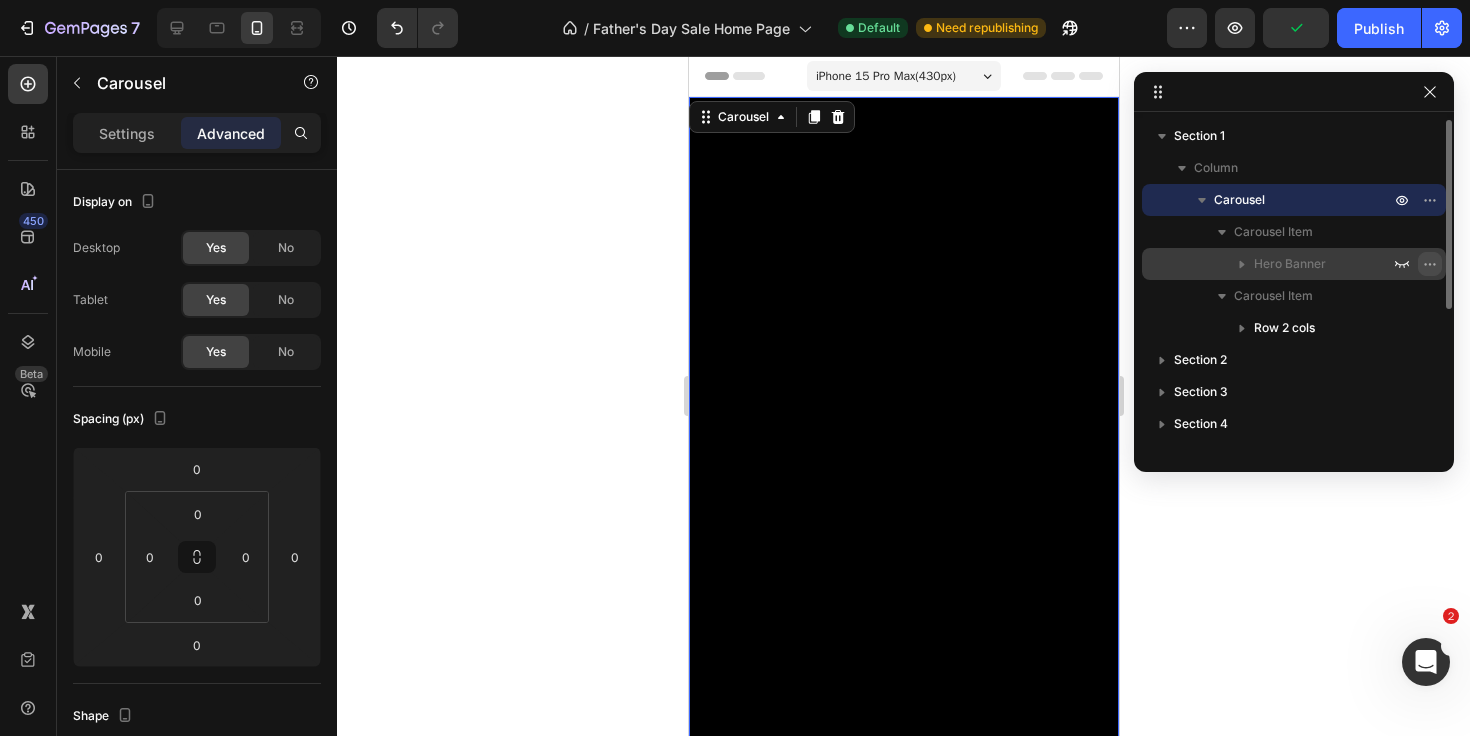 click 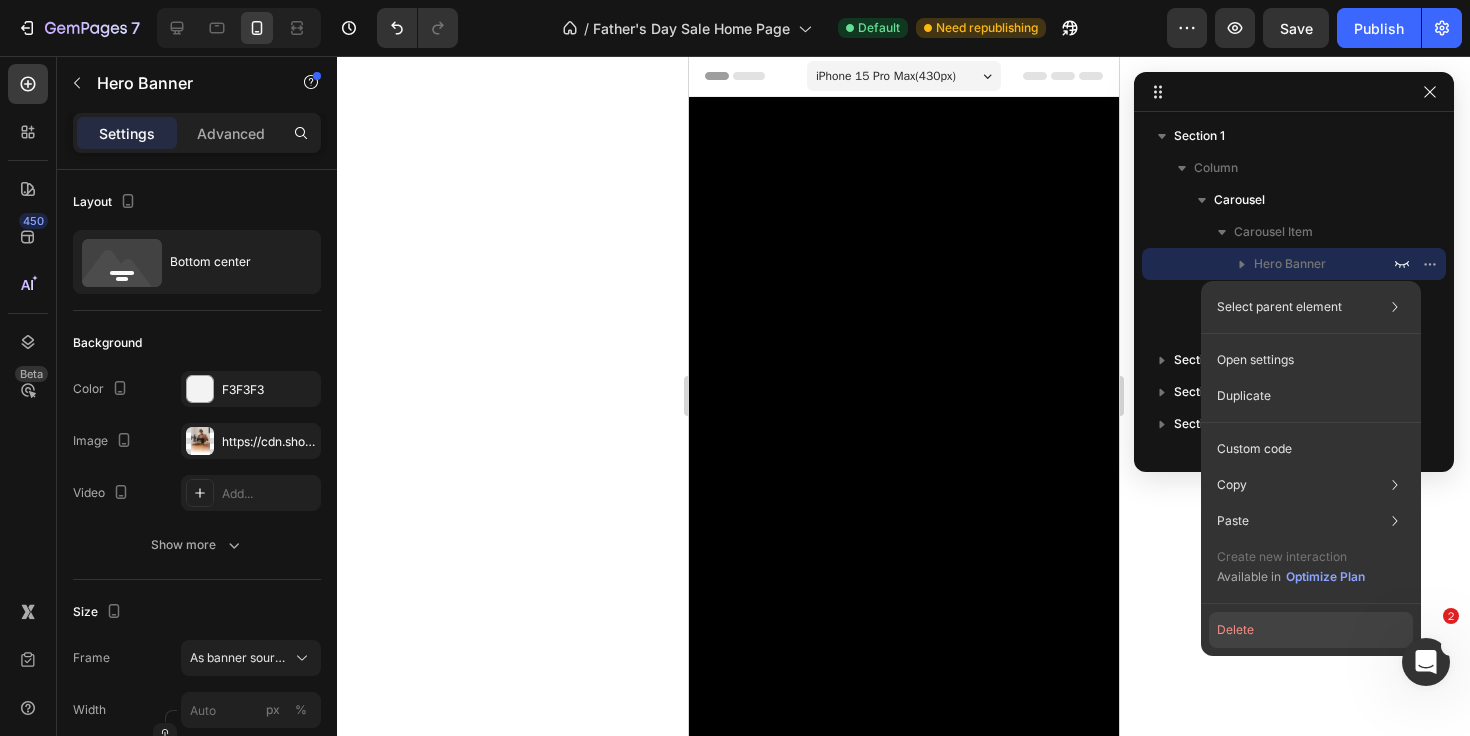 click on "Delete" 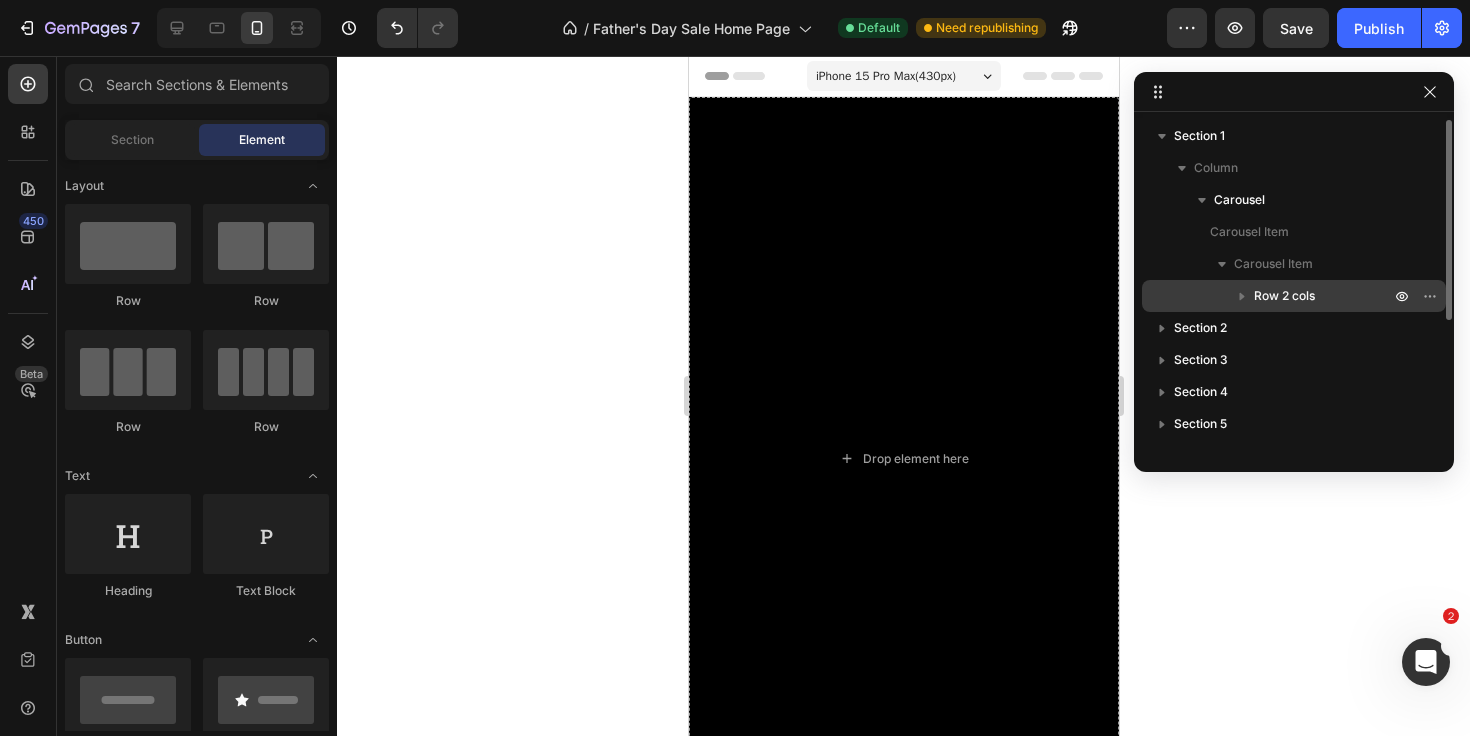 click on "Row 2 cols" at bounding box center [1284, 296] 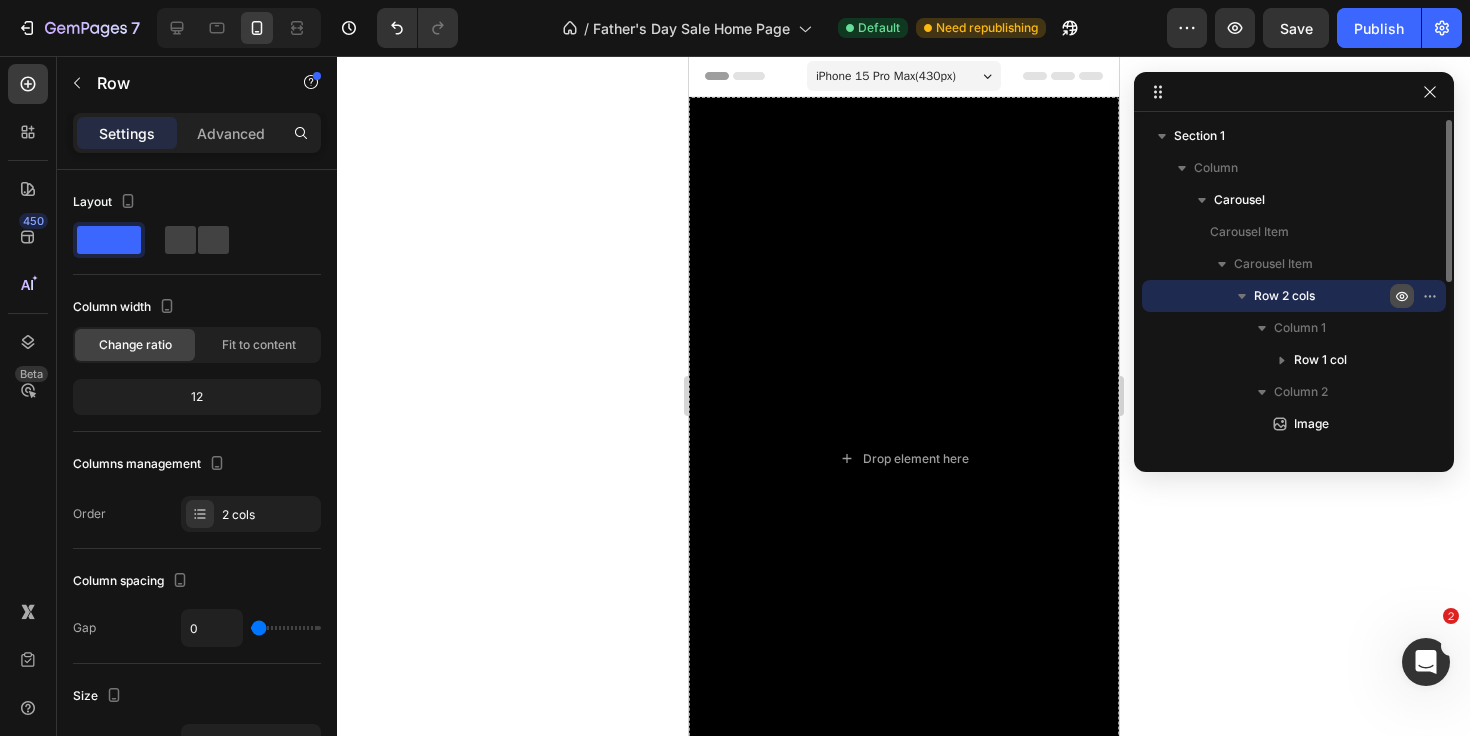 click 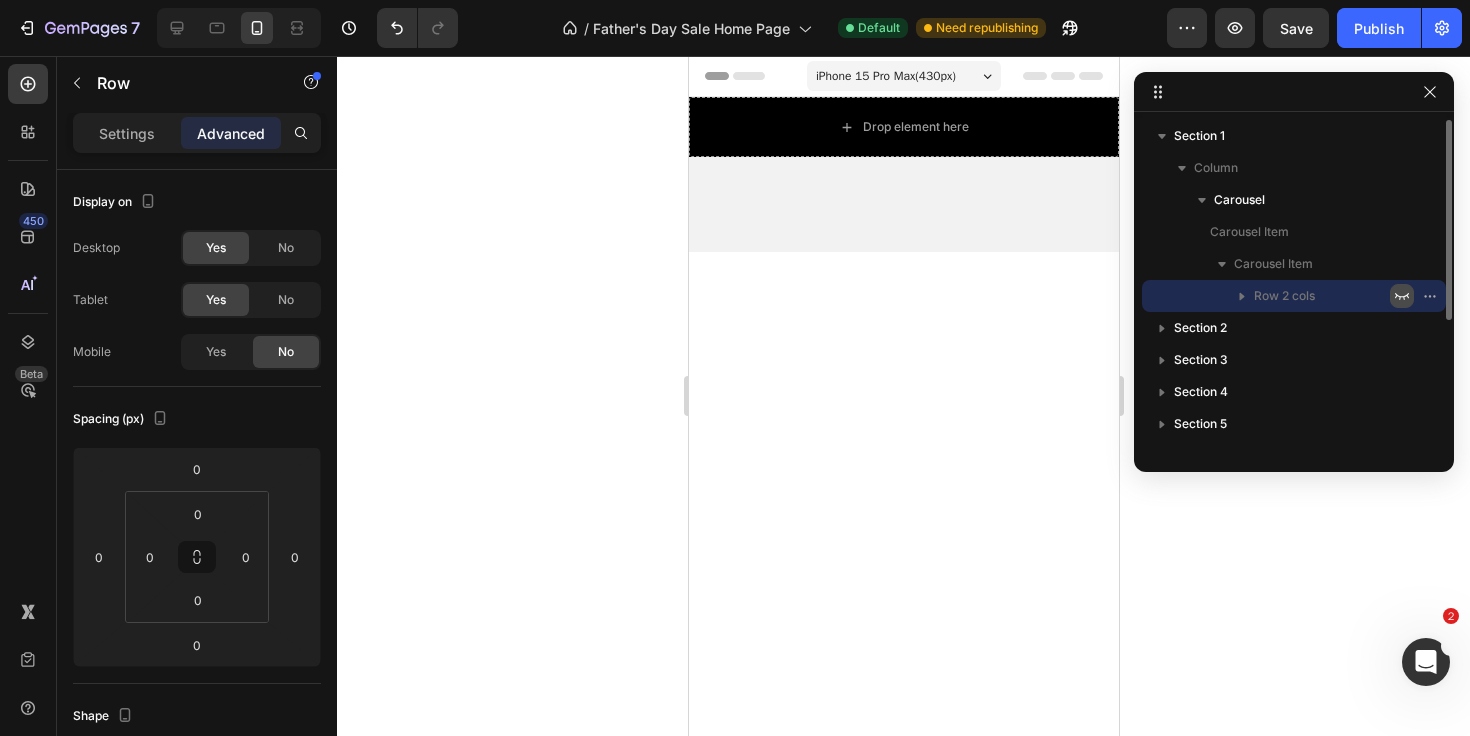 click 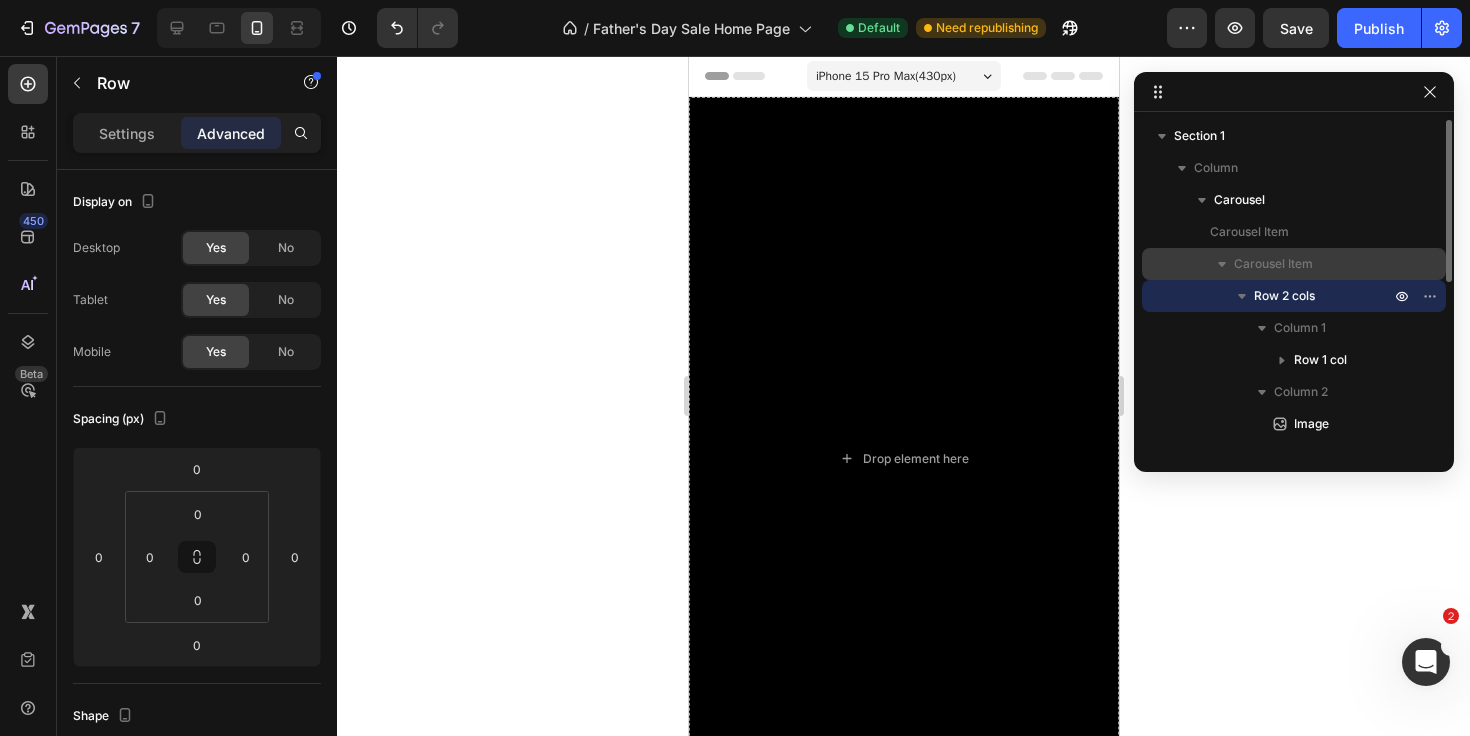 click on "Carousel Item" at bounding box center [1273, 264] 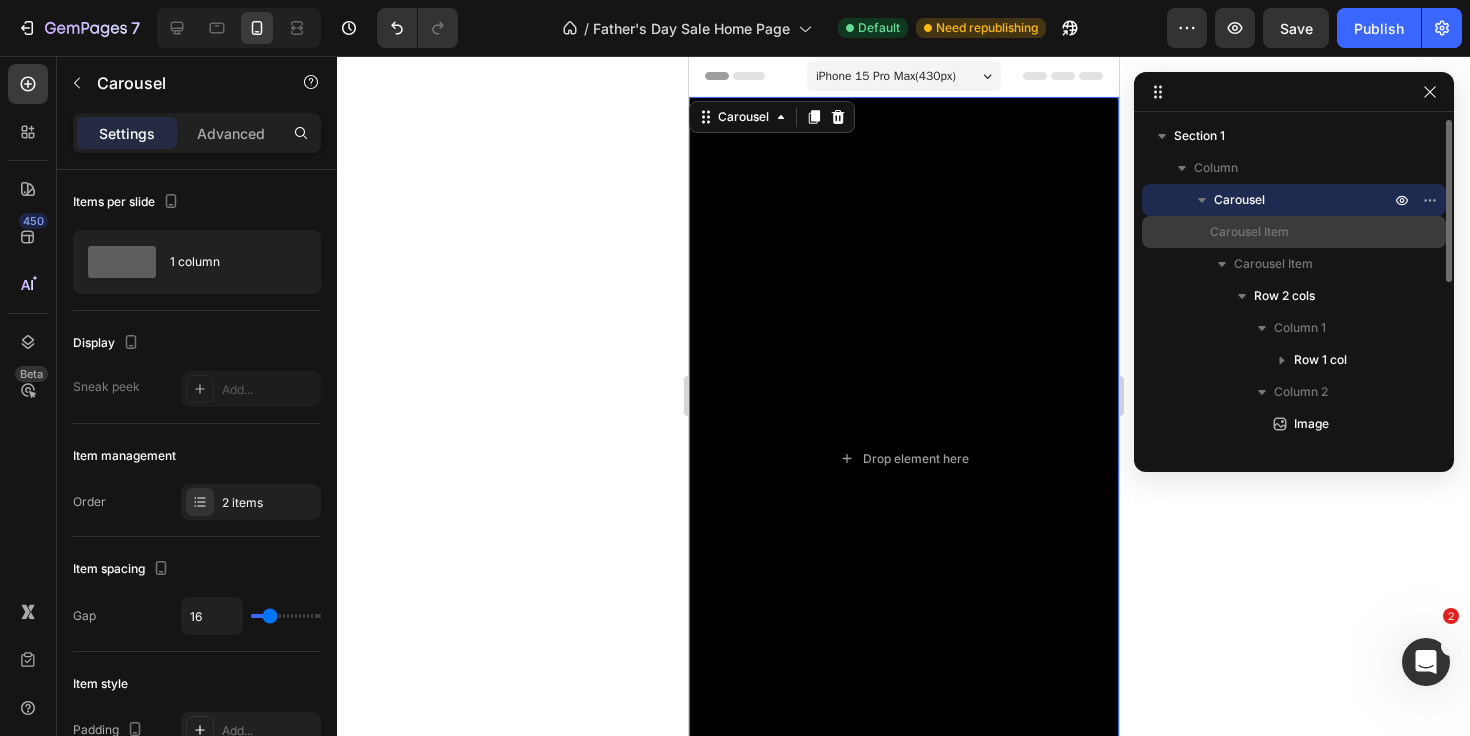 click on "Carousel Item" at bounding box center [1249, 232] 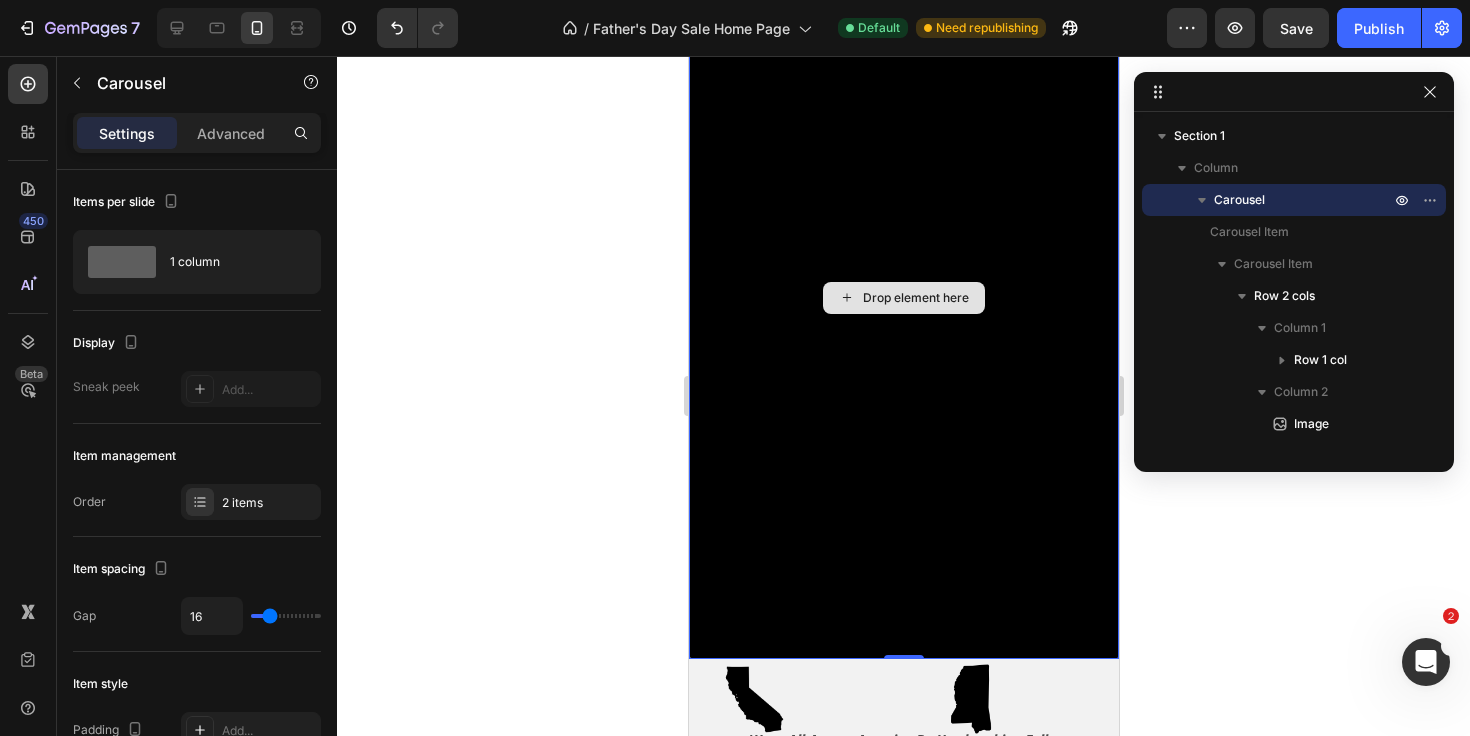 scroll, scrollTop: 167, scrollLeft: 0, axis: vertical 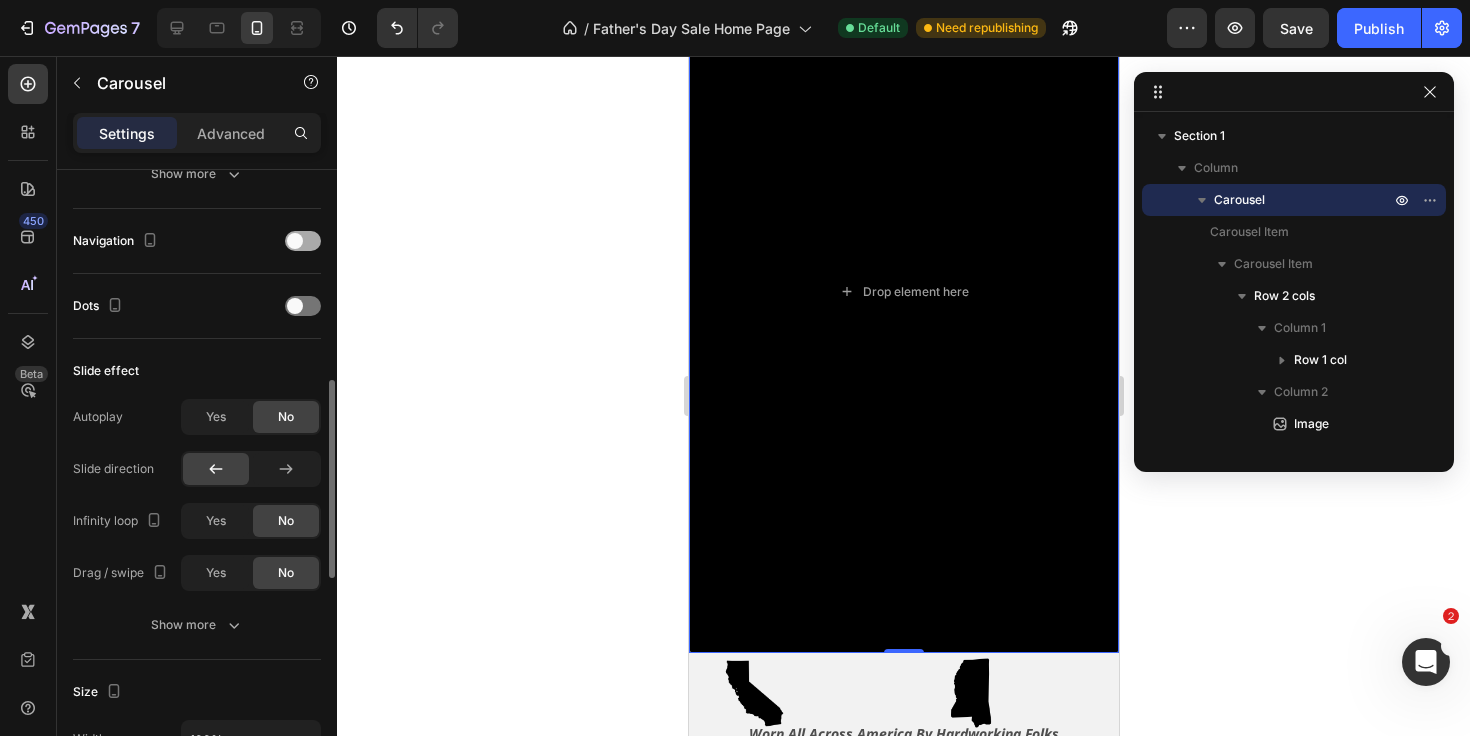 click at bounding box center (303, 241) 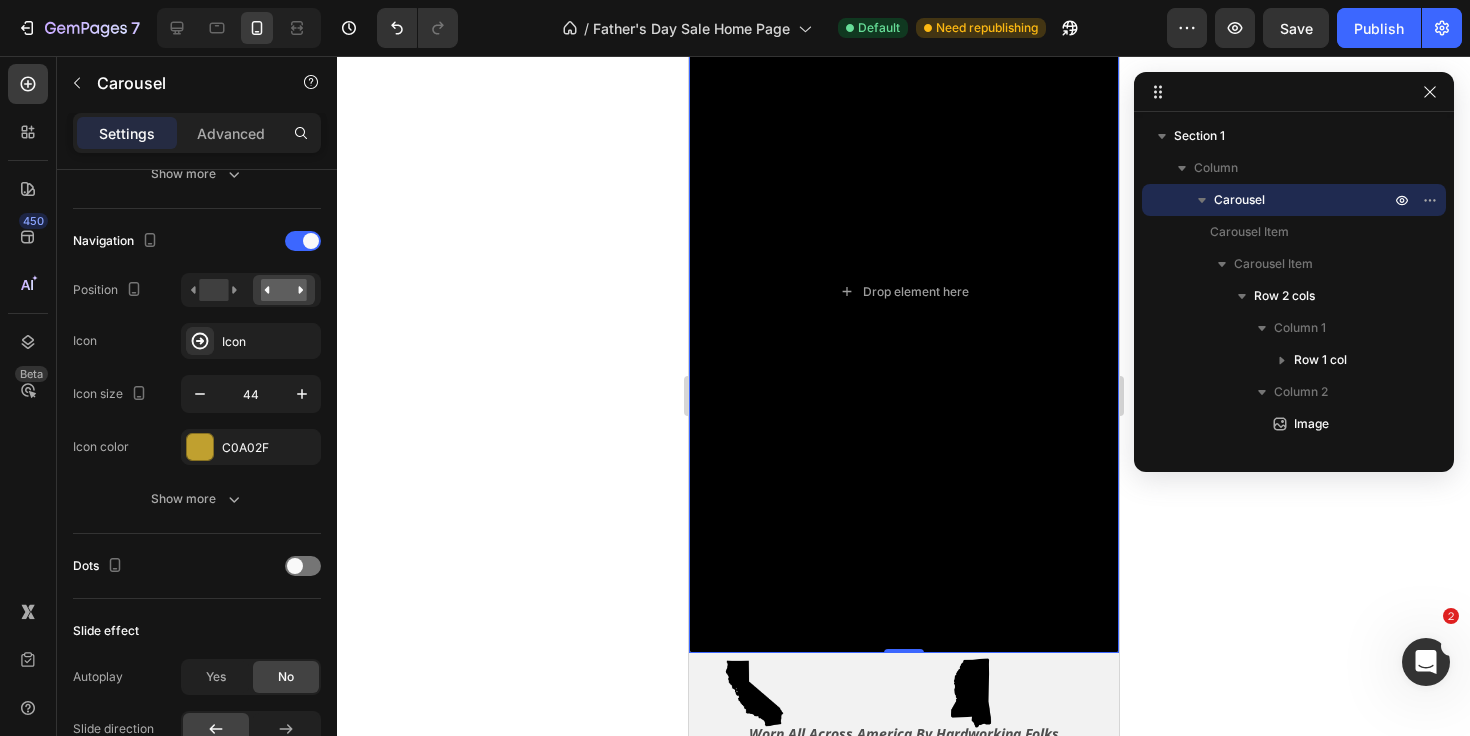 click 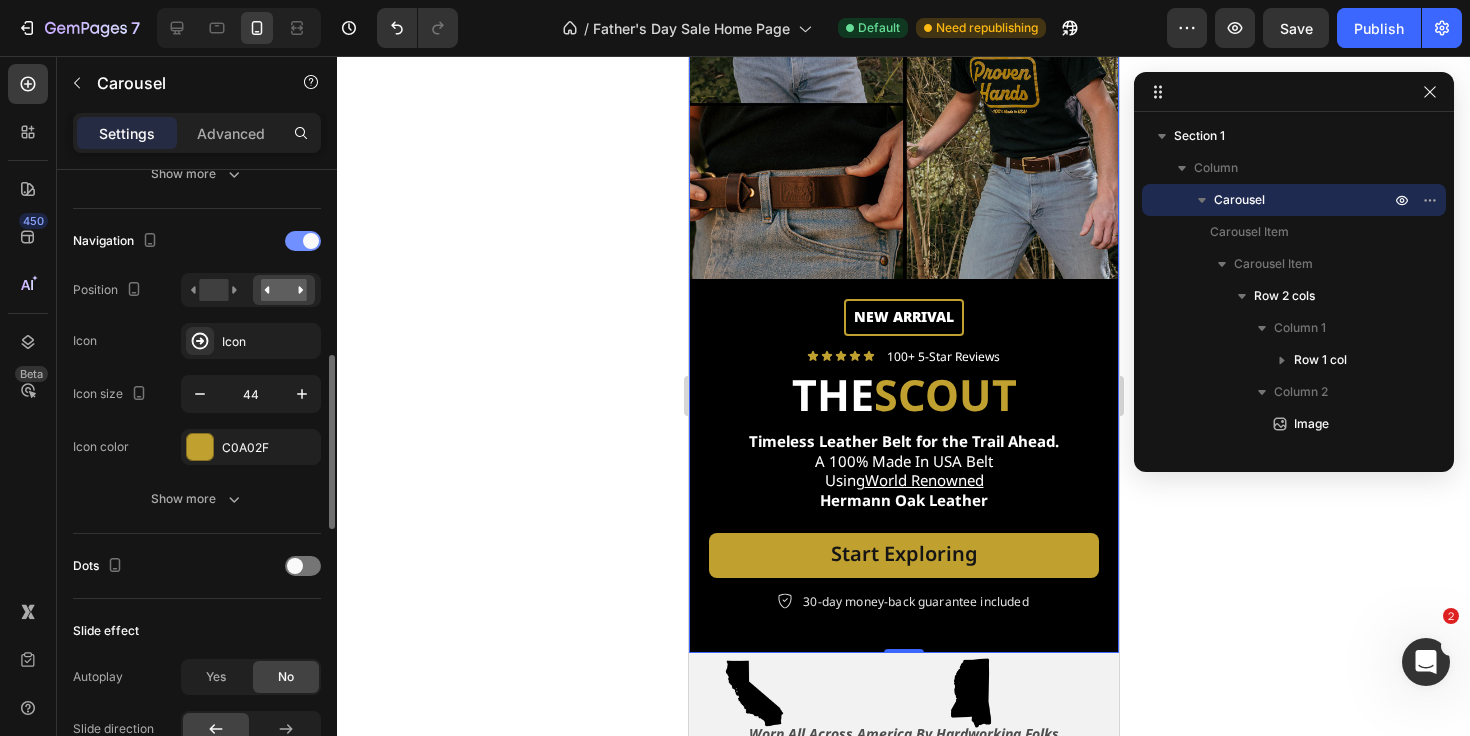 click at bounding box center (311, 241) 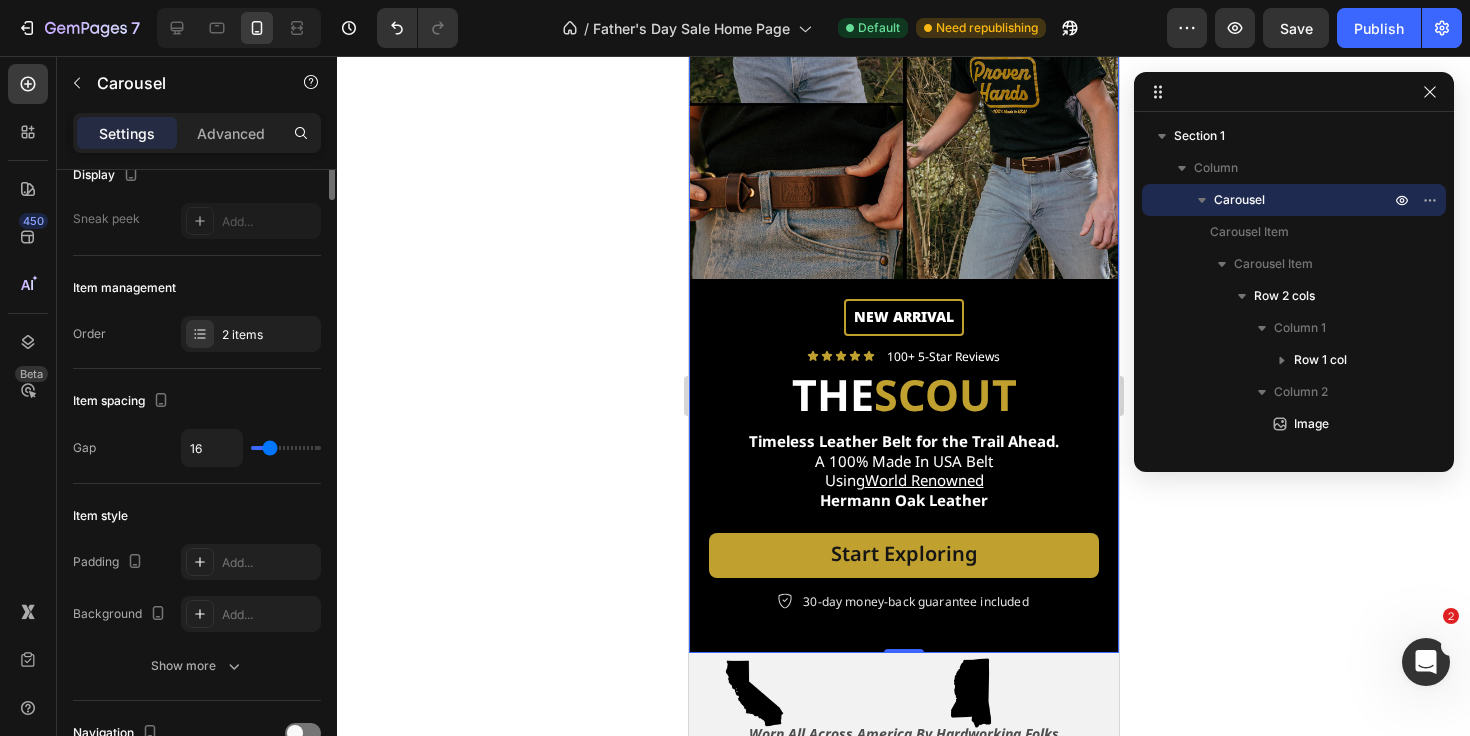 scroll, scrollTop: 0, scrollLeft: 0, axis: both 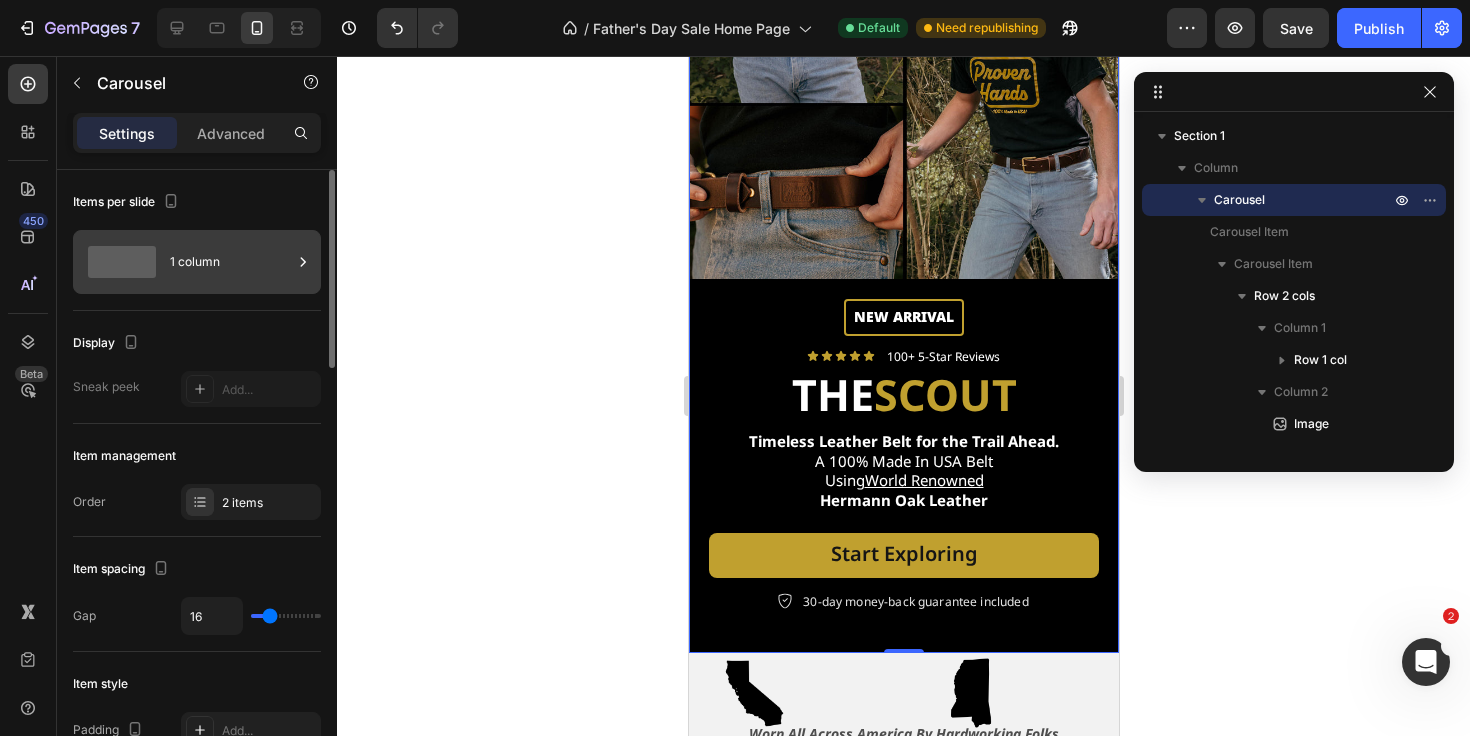 click on "1 column" at bounding box center (231, 262) 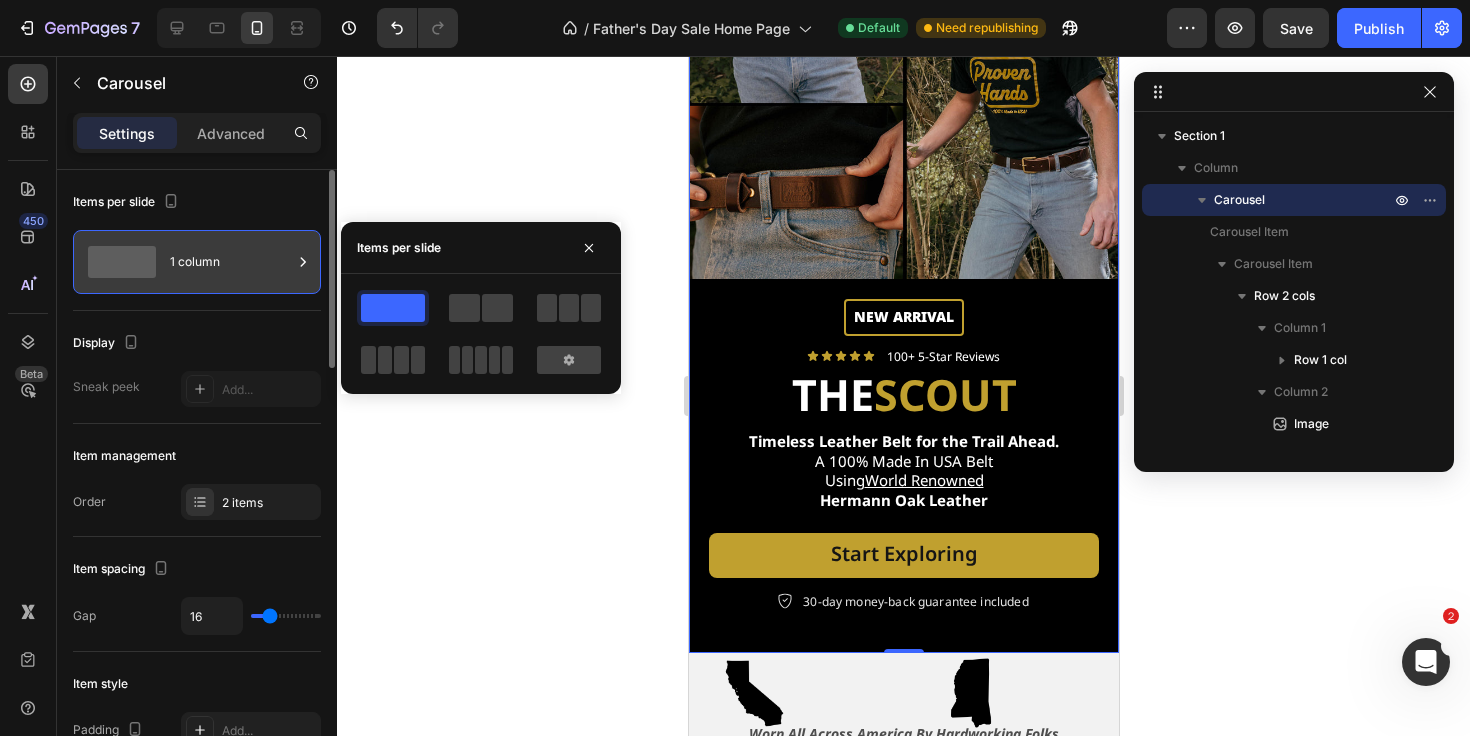 click on "1 column" at bounding box center (231, 262) 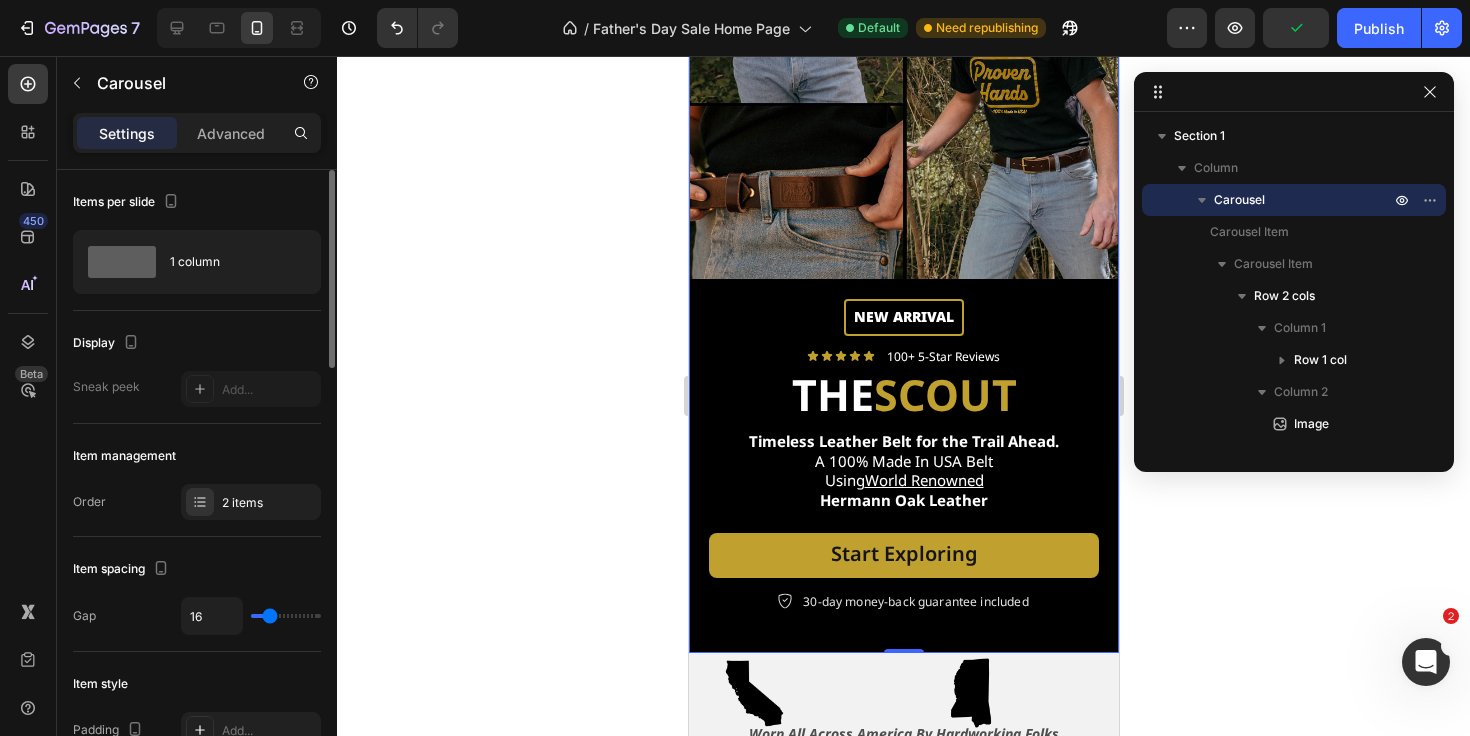 scroll, scrollTop: 7, scrollLeft: 0, axis: vertical 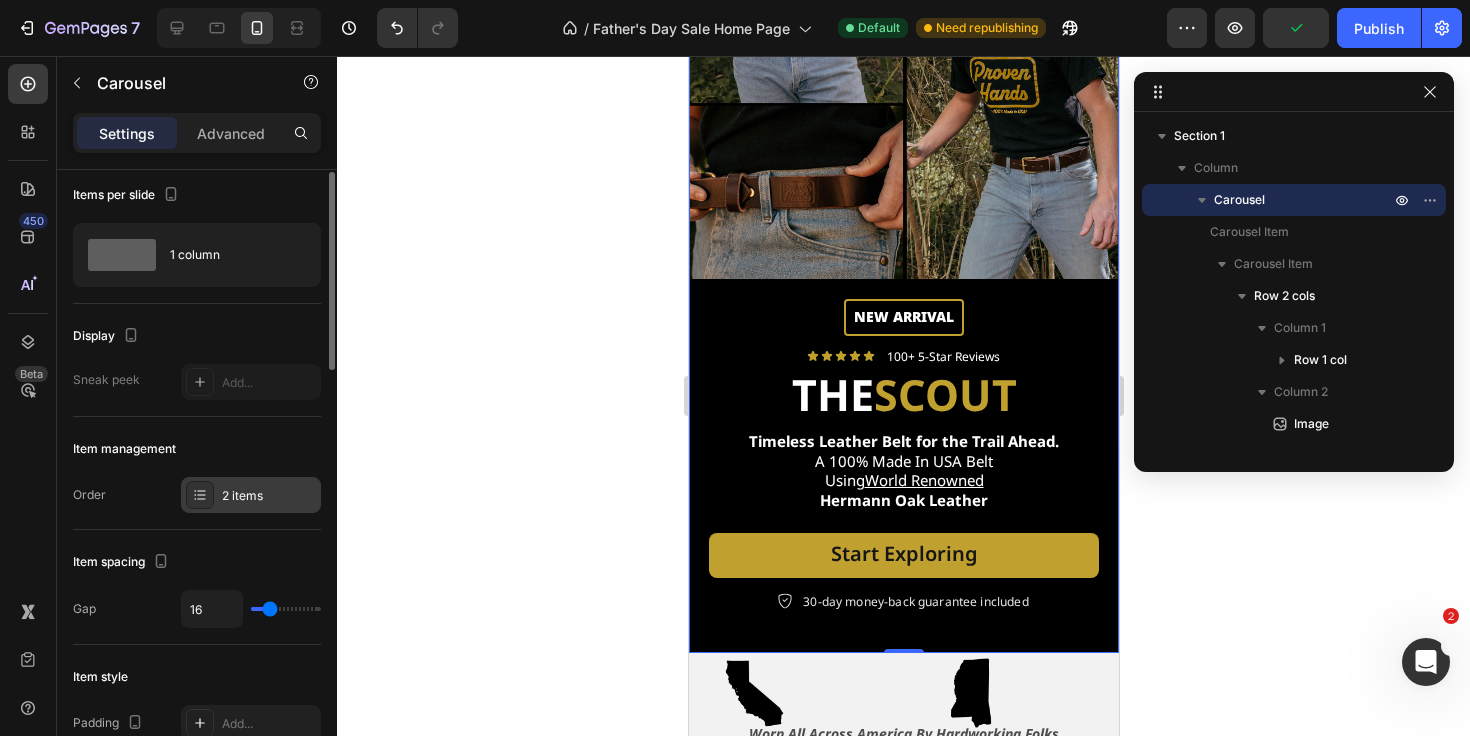 click on "2 items" at bounding box center [251, 495] 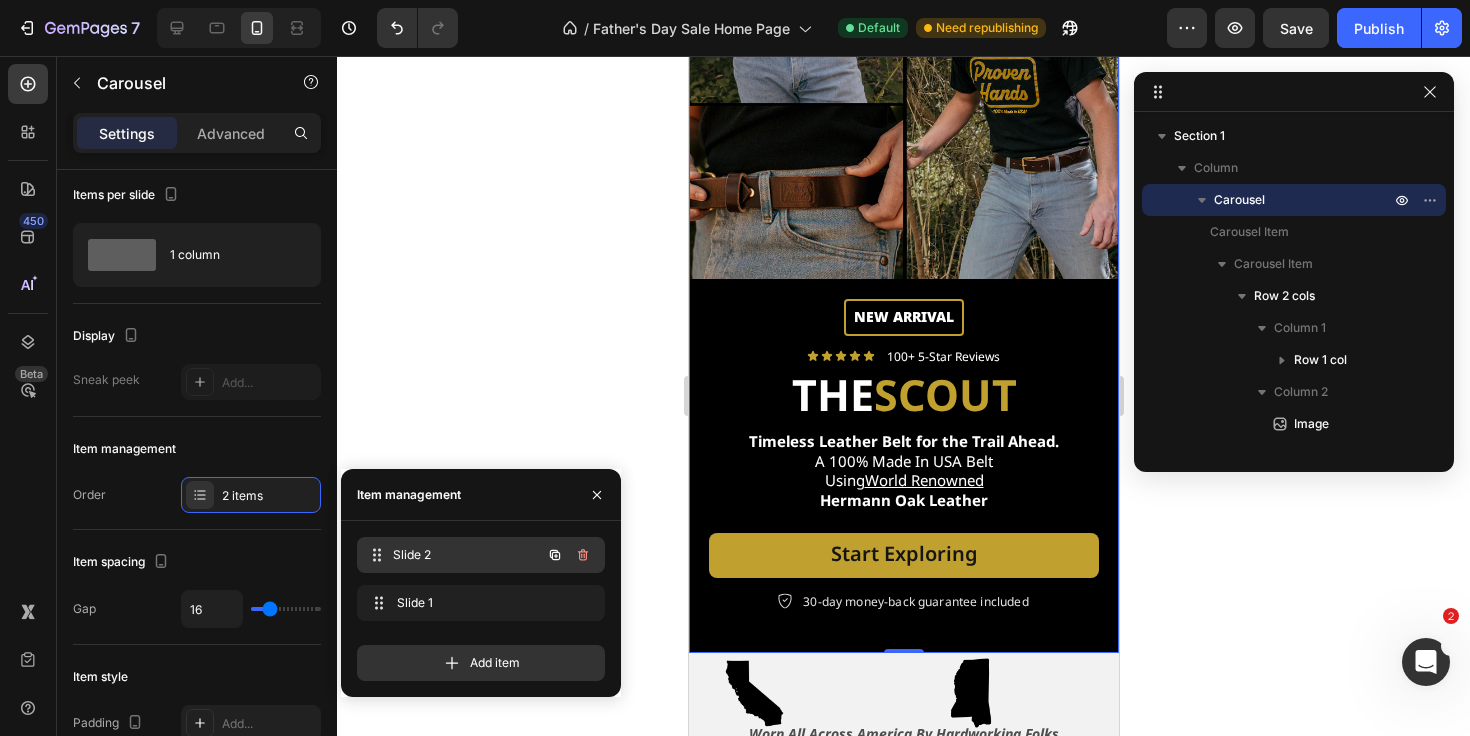 click on "Slide 2" at bounding box center (467, 555) 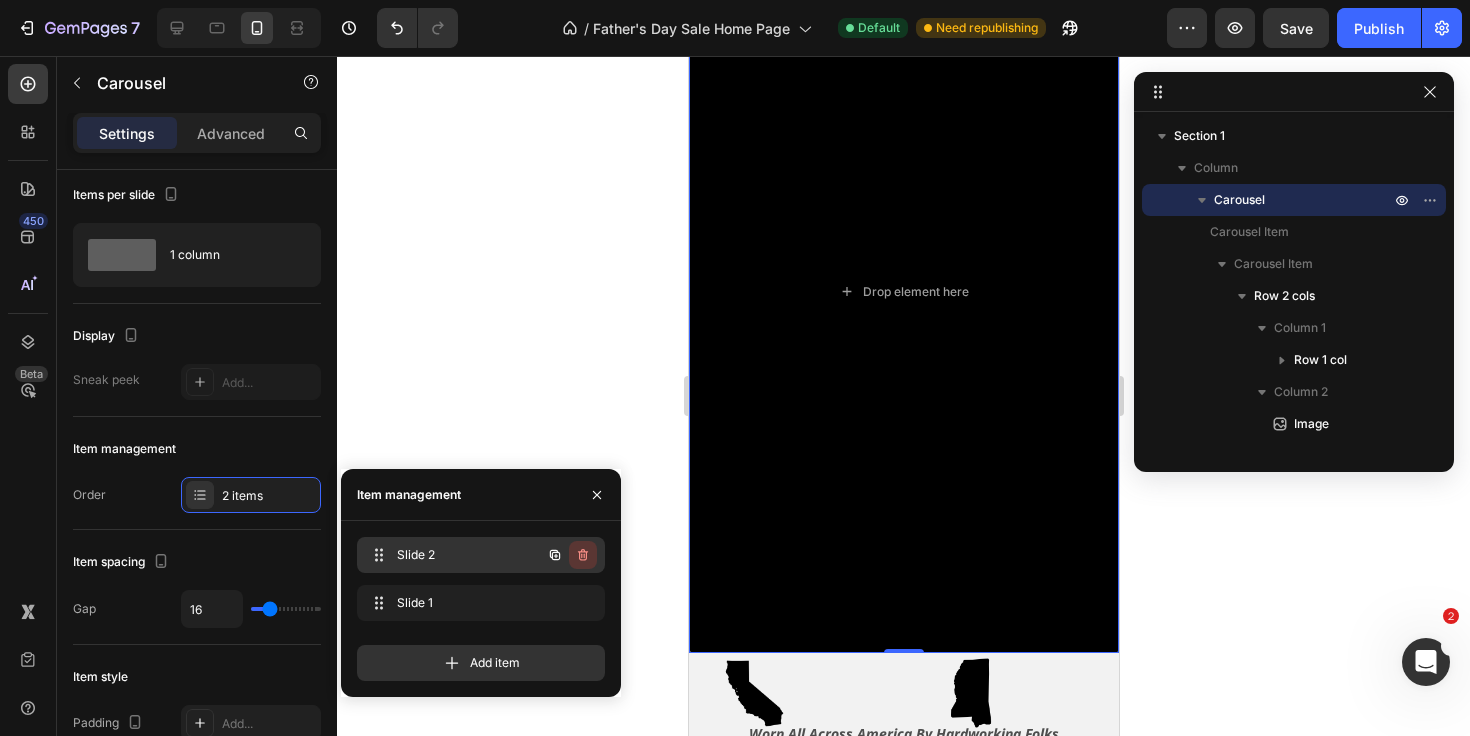 click 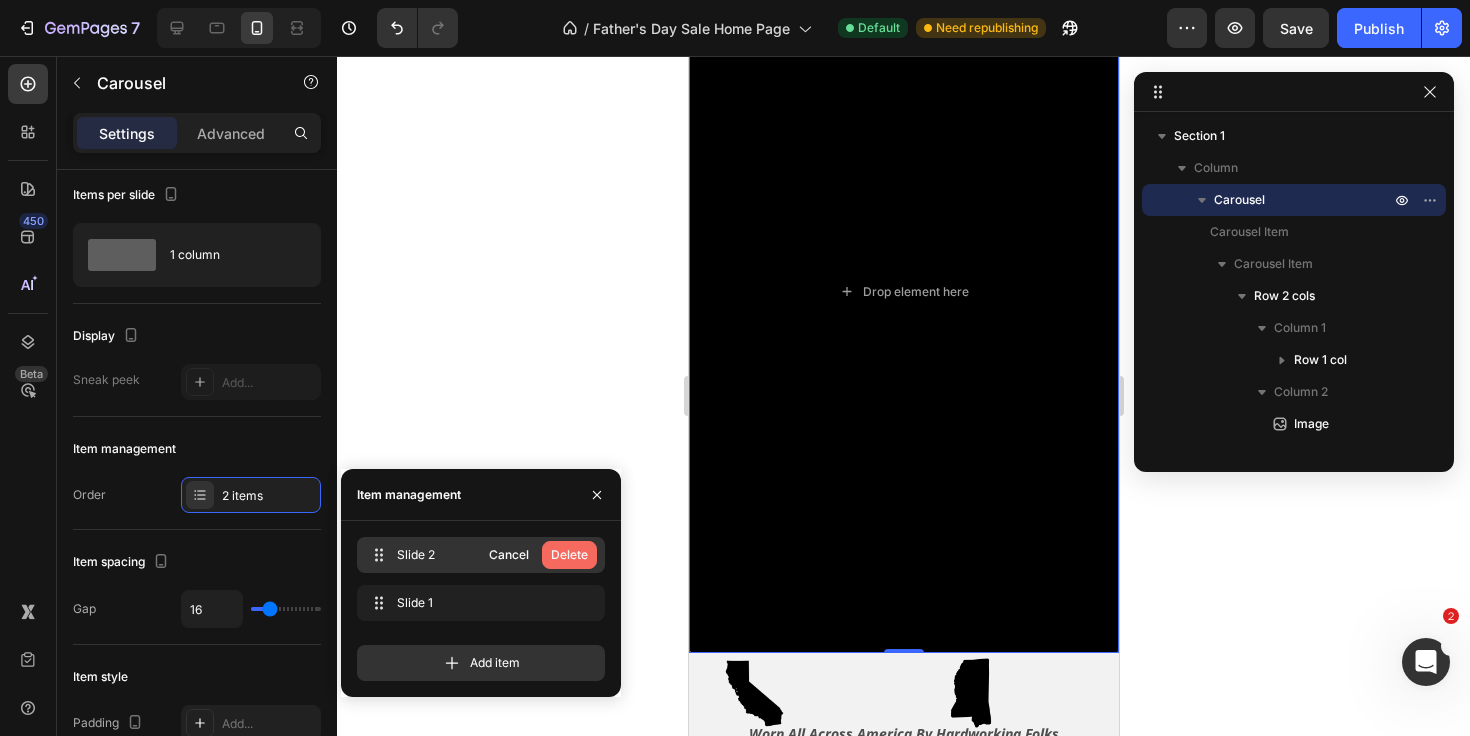 click on "Delete" at bounding box center [569, 555] 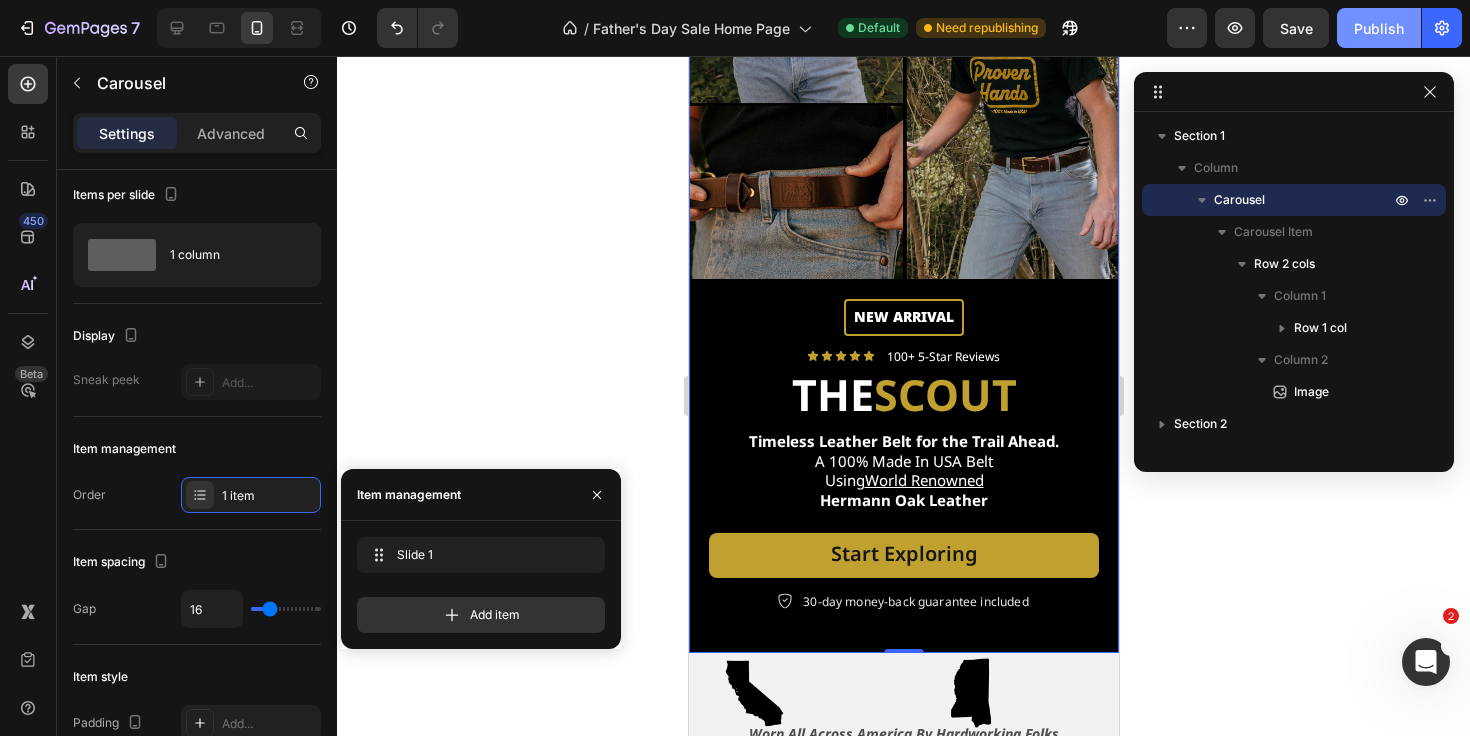 click on "Publish" at bounding box center [1379, 28] 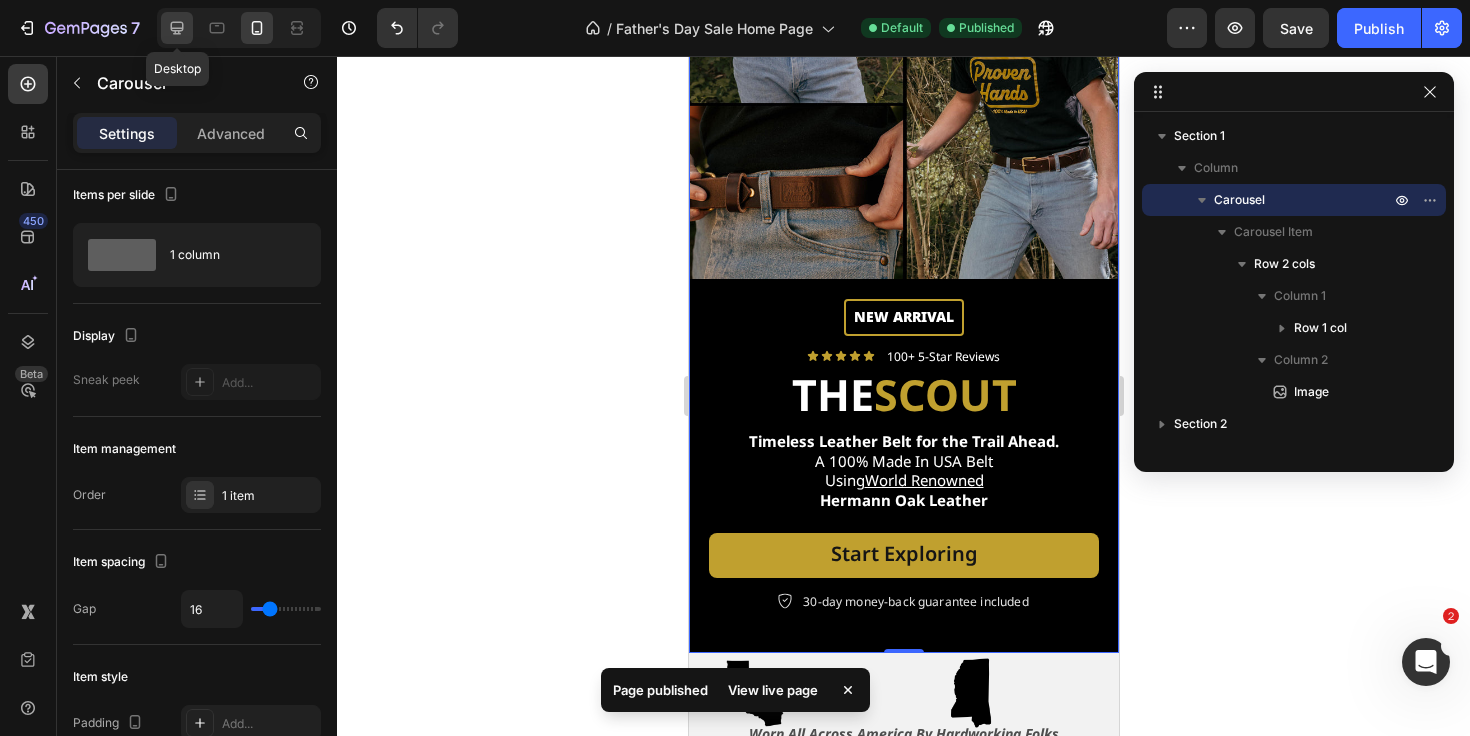 click 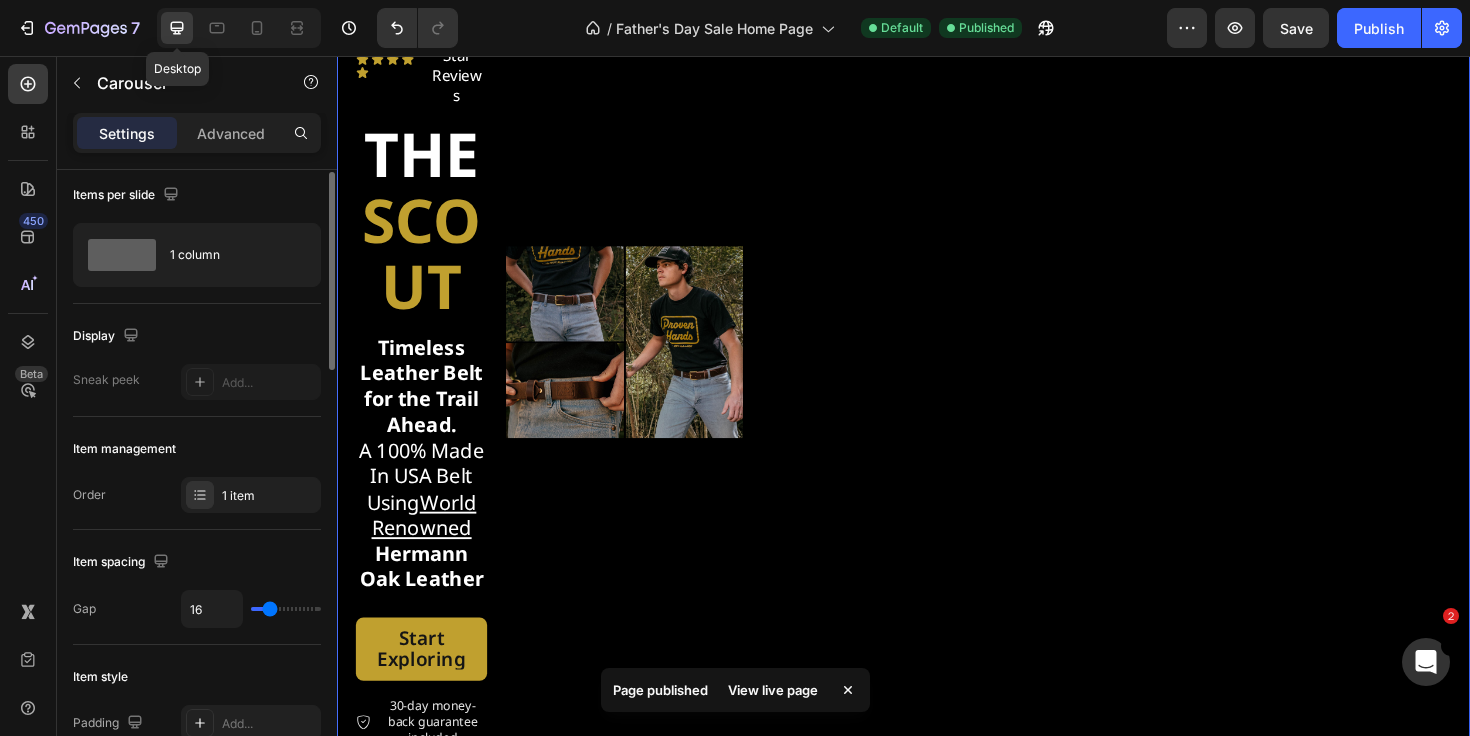 scroll, scrollTop: 0, scrollLeft: 0, axis: both 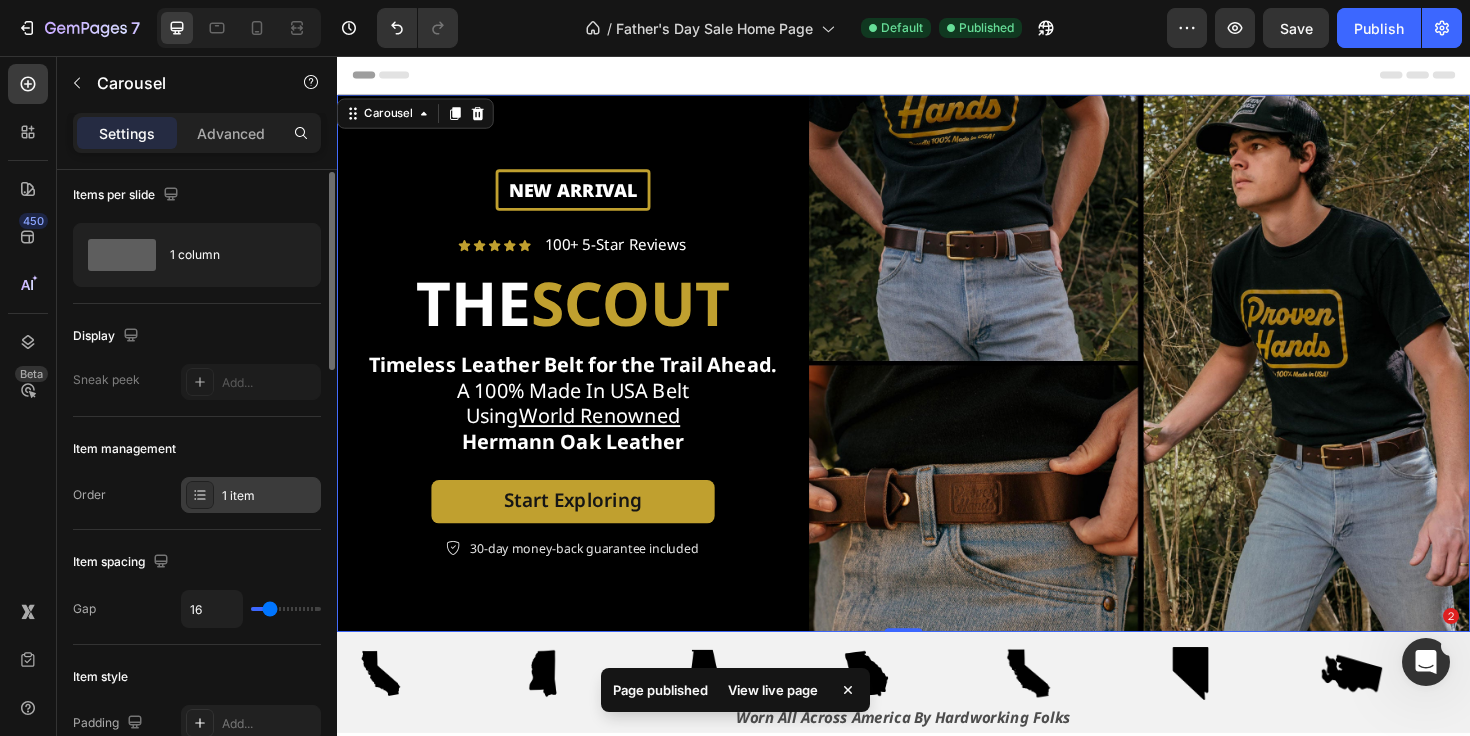 click on "1 item" at bounding box center [269, 496] 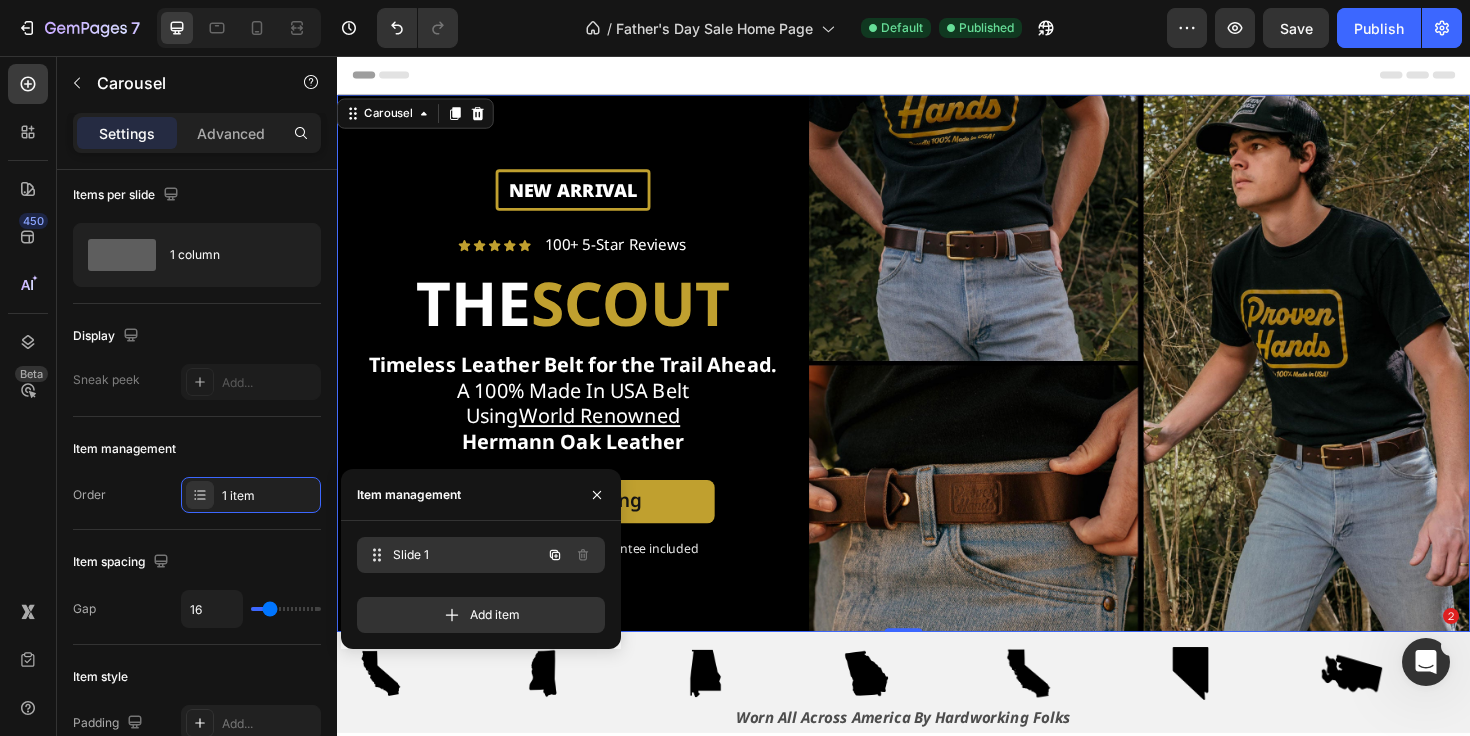 click on "Slide 1" at bounding box center (467, 555) 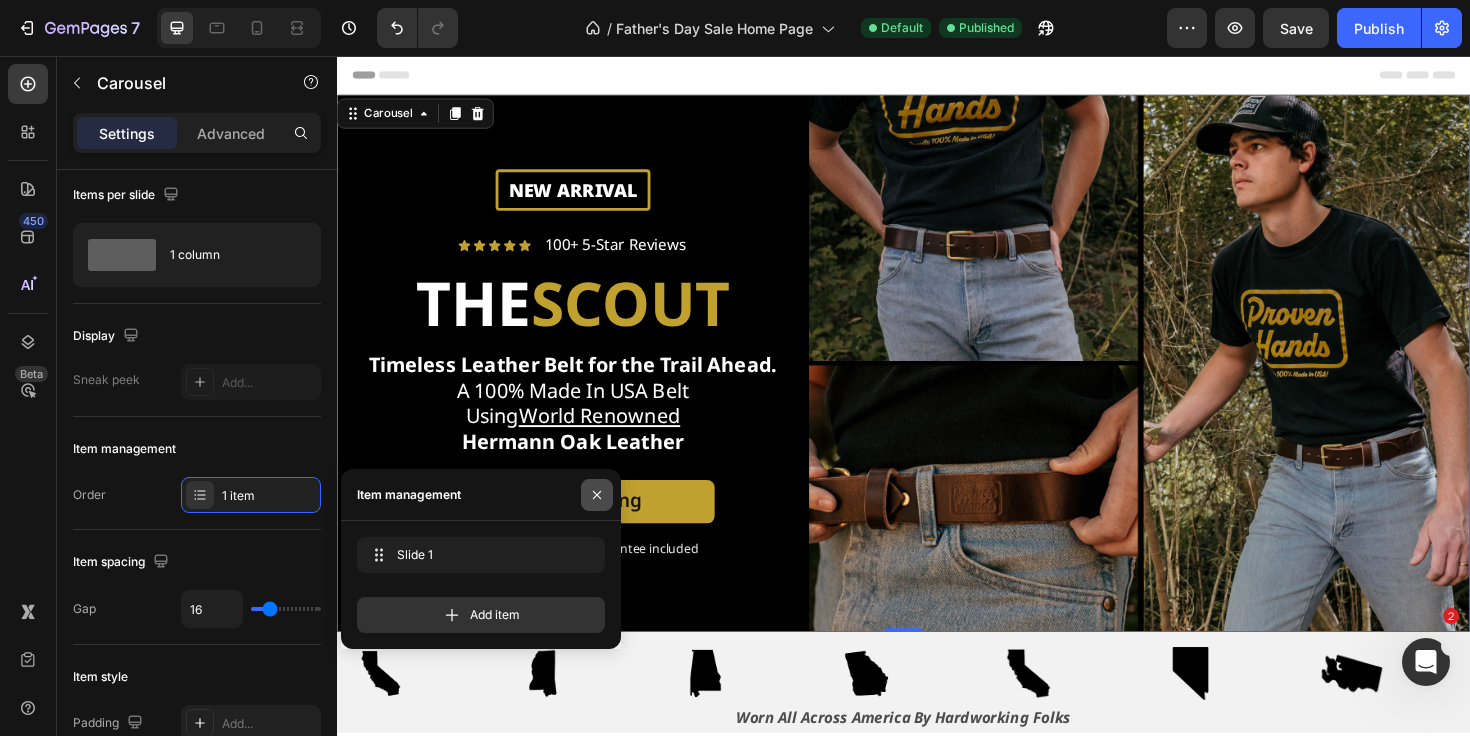click 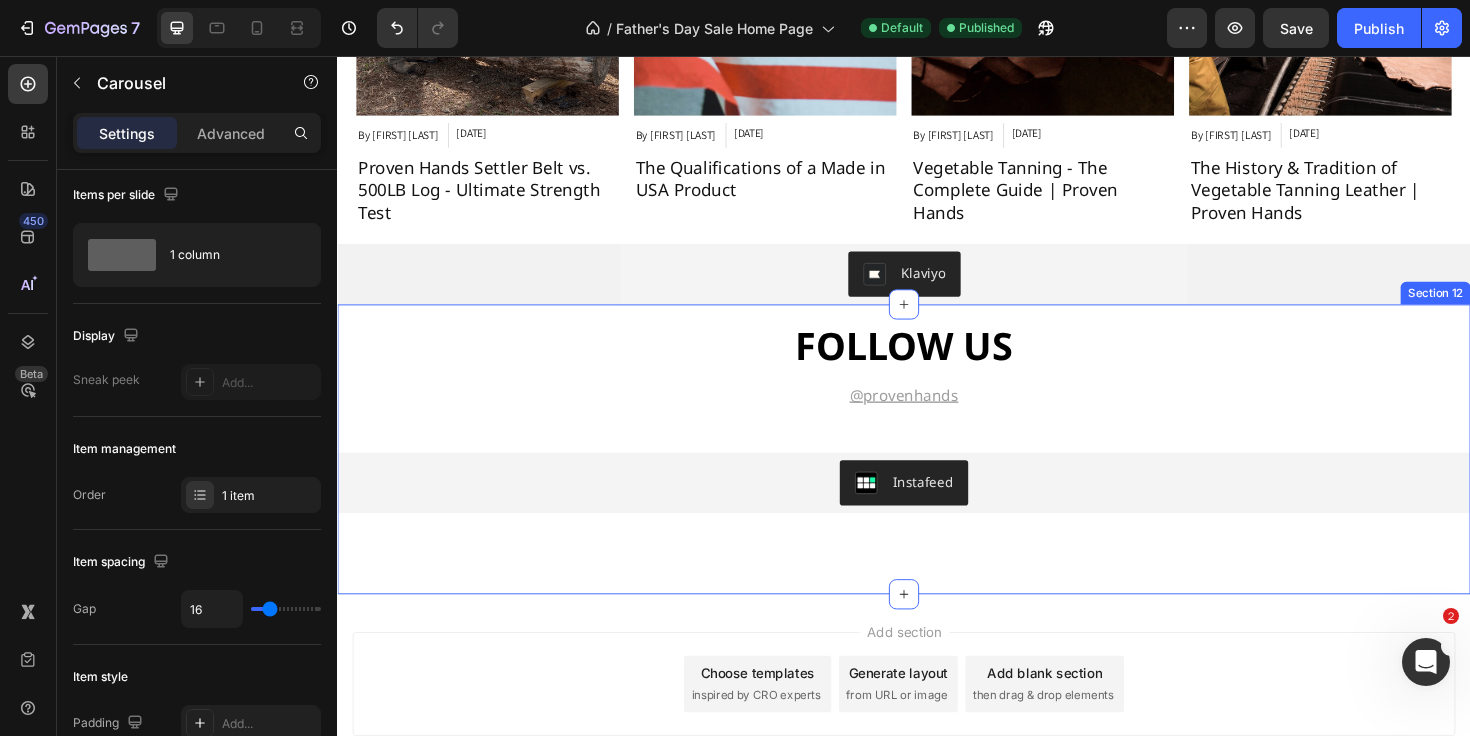 scroll, scrollTop: 3080, scrollLeft: 0, axis: vertical 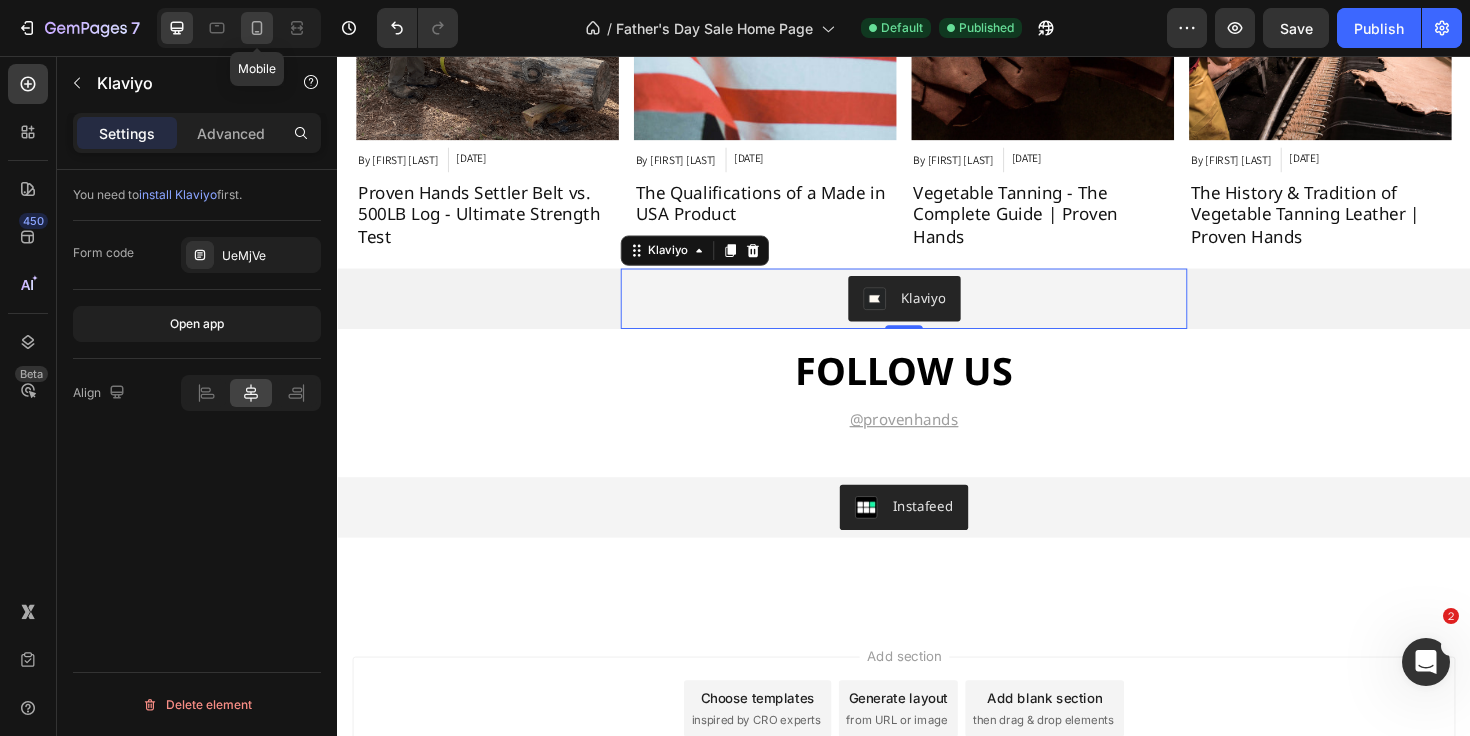 click 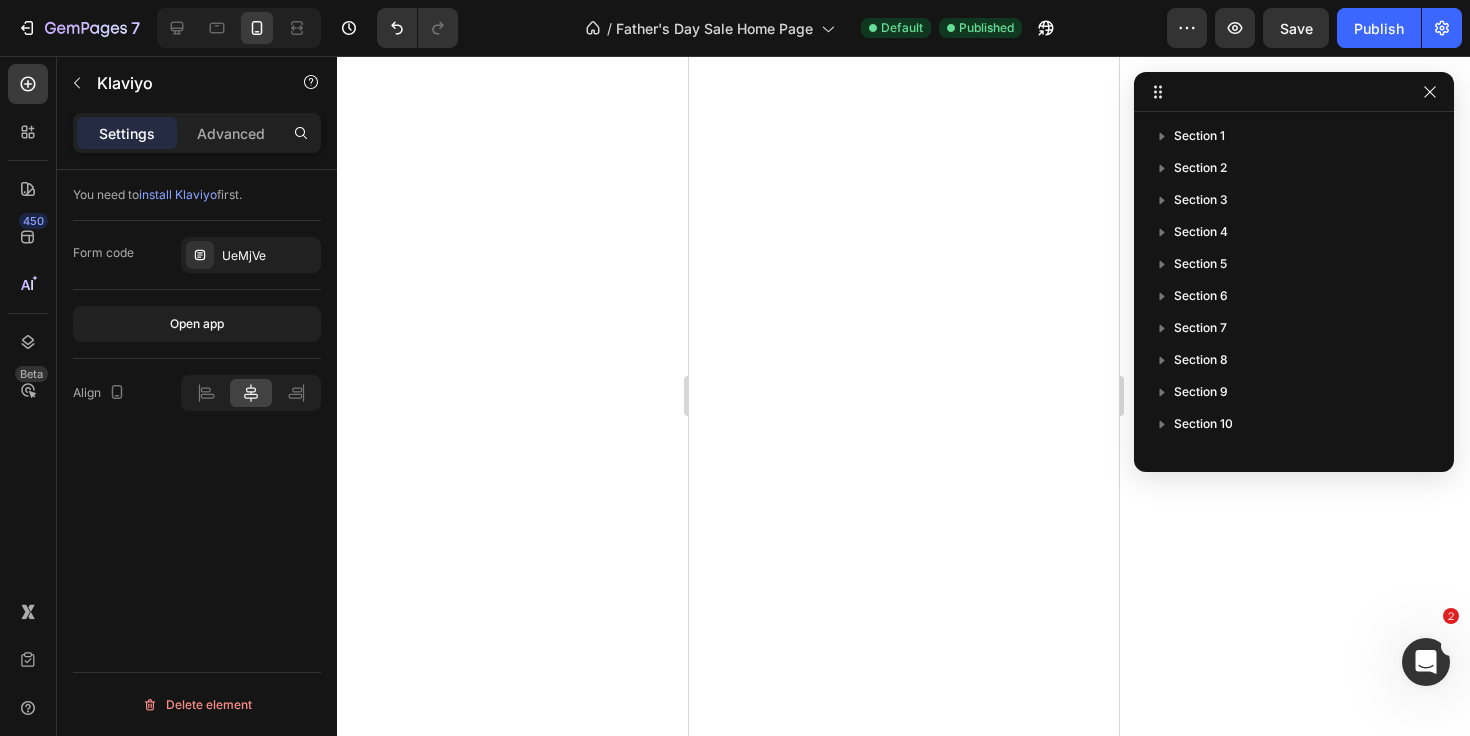 scroll, scrollTop: 281, scrollLeft: 0, axis: vertical 